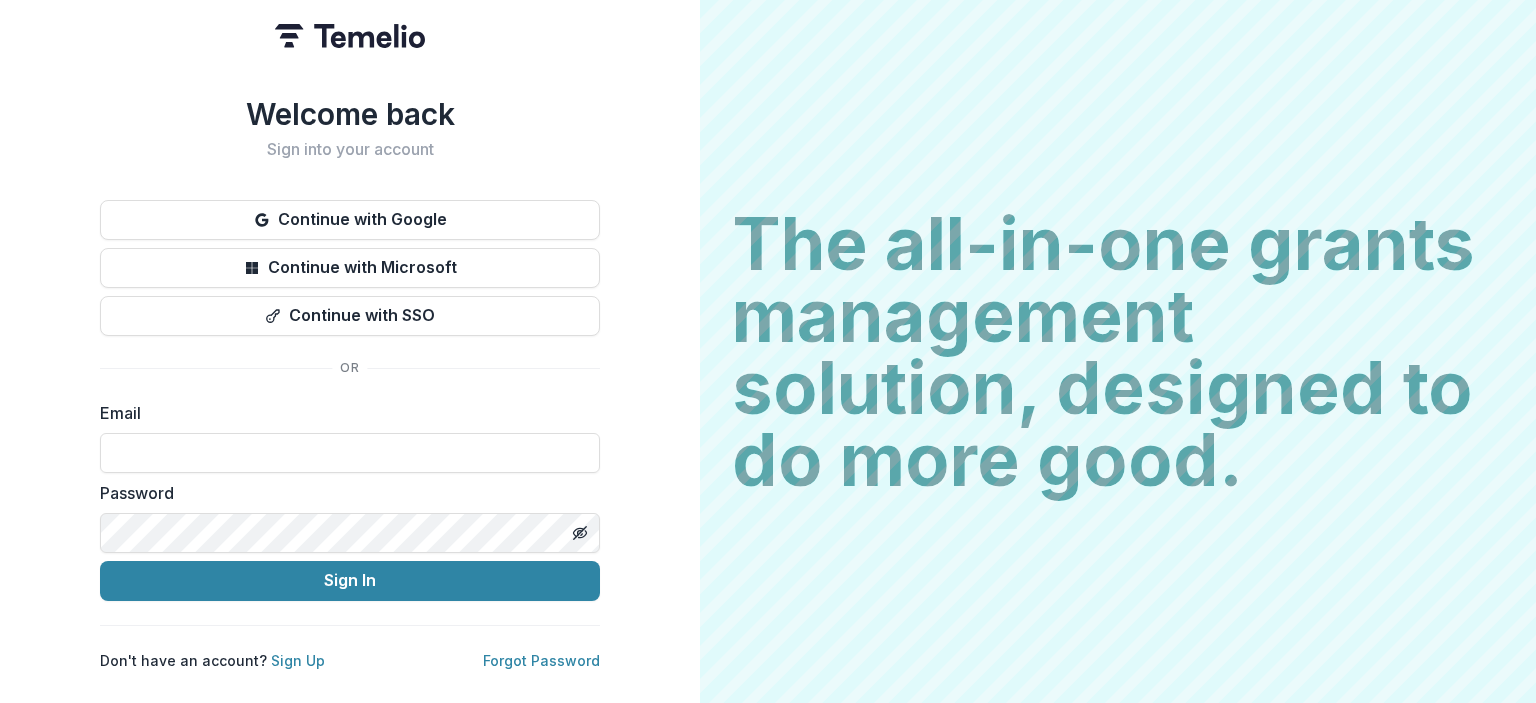 scroll, scrollTop: 0, scrollLeft: 0, axis: both 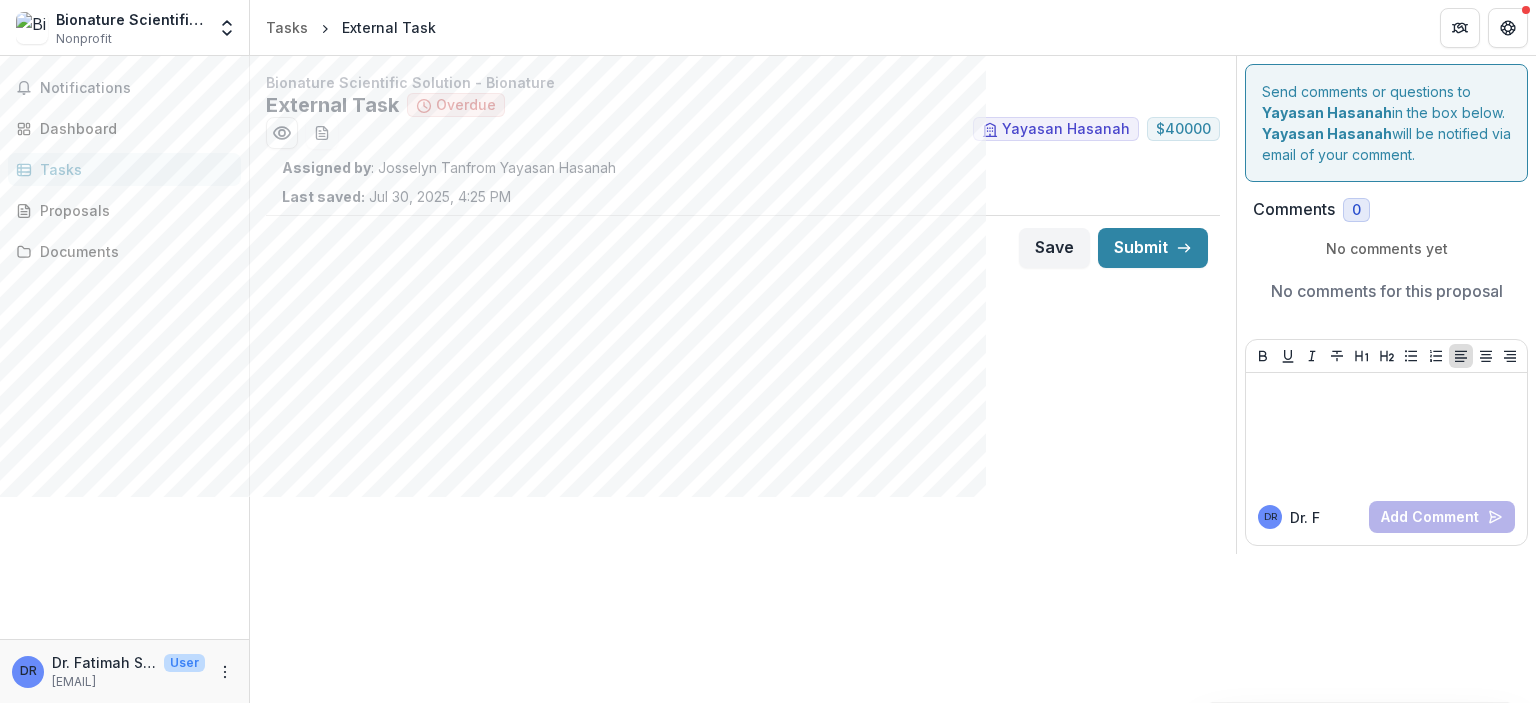 drag, startPoint x: 123, startPoint y: 91, endPoint x: 184, endPoint y: 84, distance: 61.400326 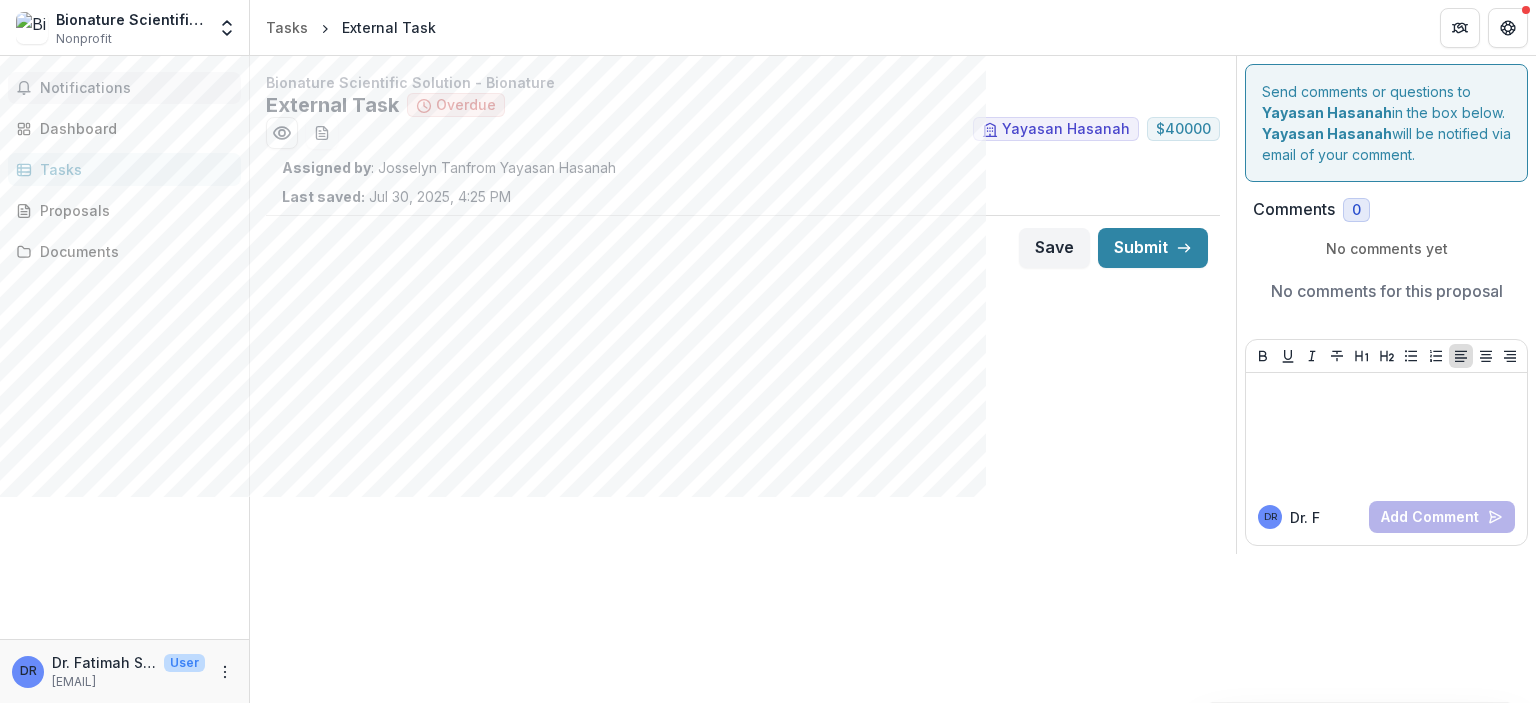 click on "Dashboard" at bounding box center (132, 128) 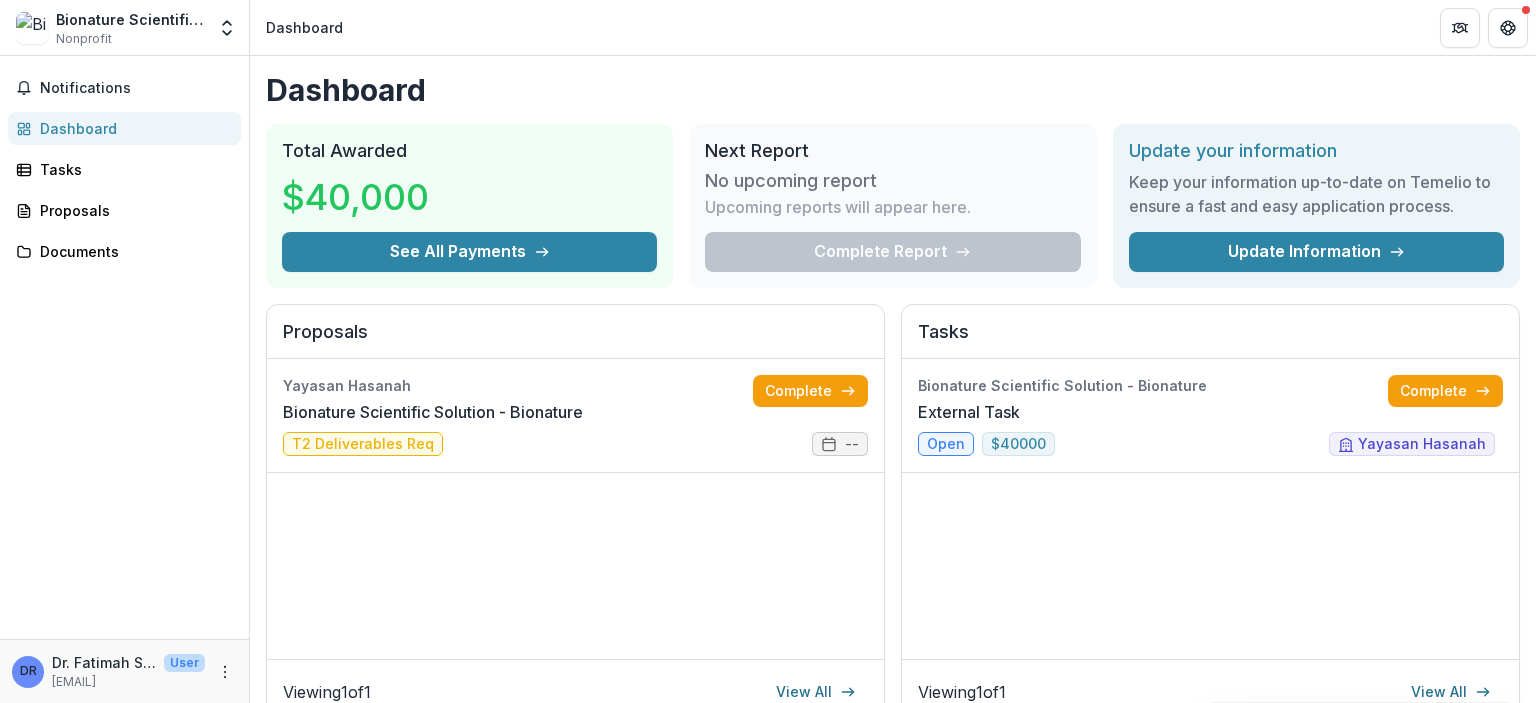 click on "Complete" at bounding box center [810, 391] 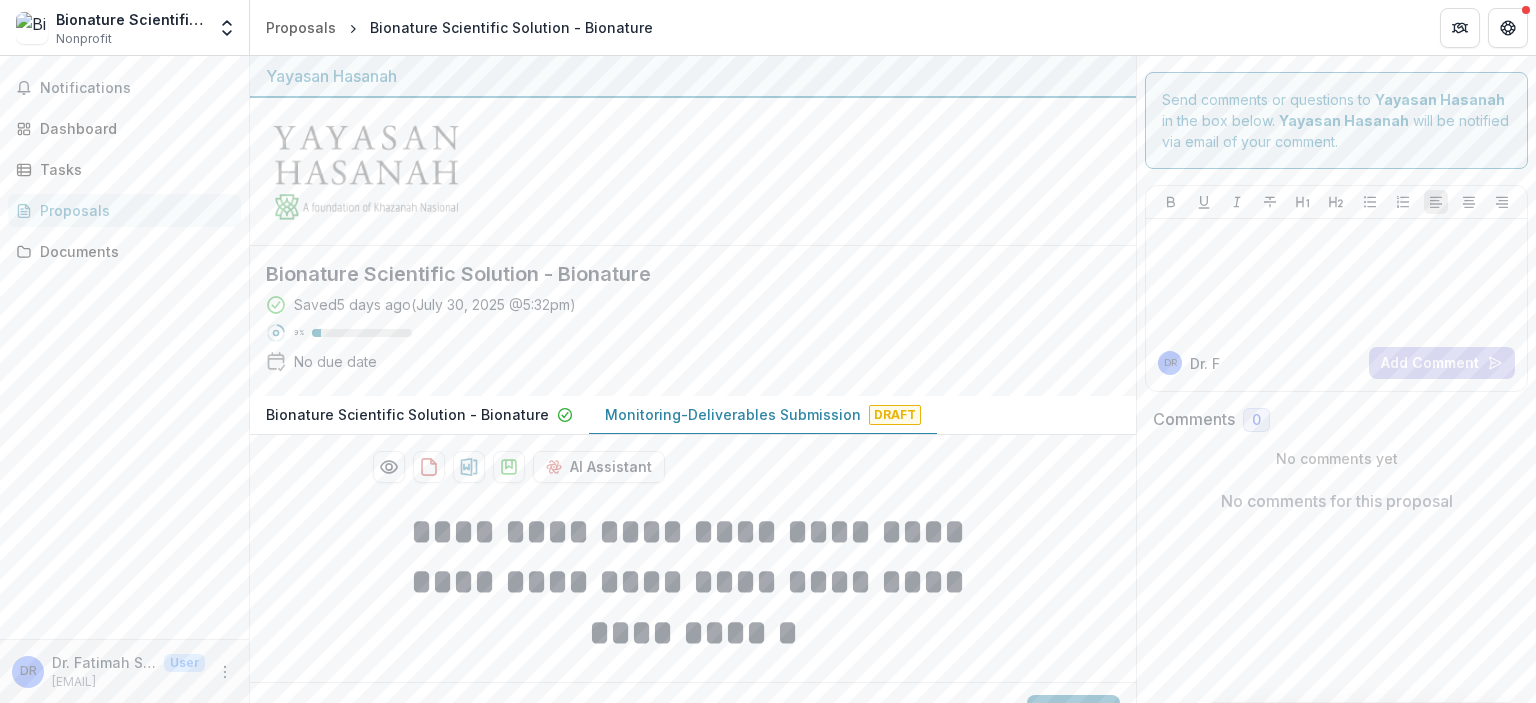 scroll, scrollTop: 42, scrollLeft: 0, axis: vertical 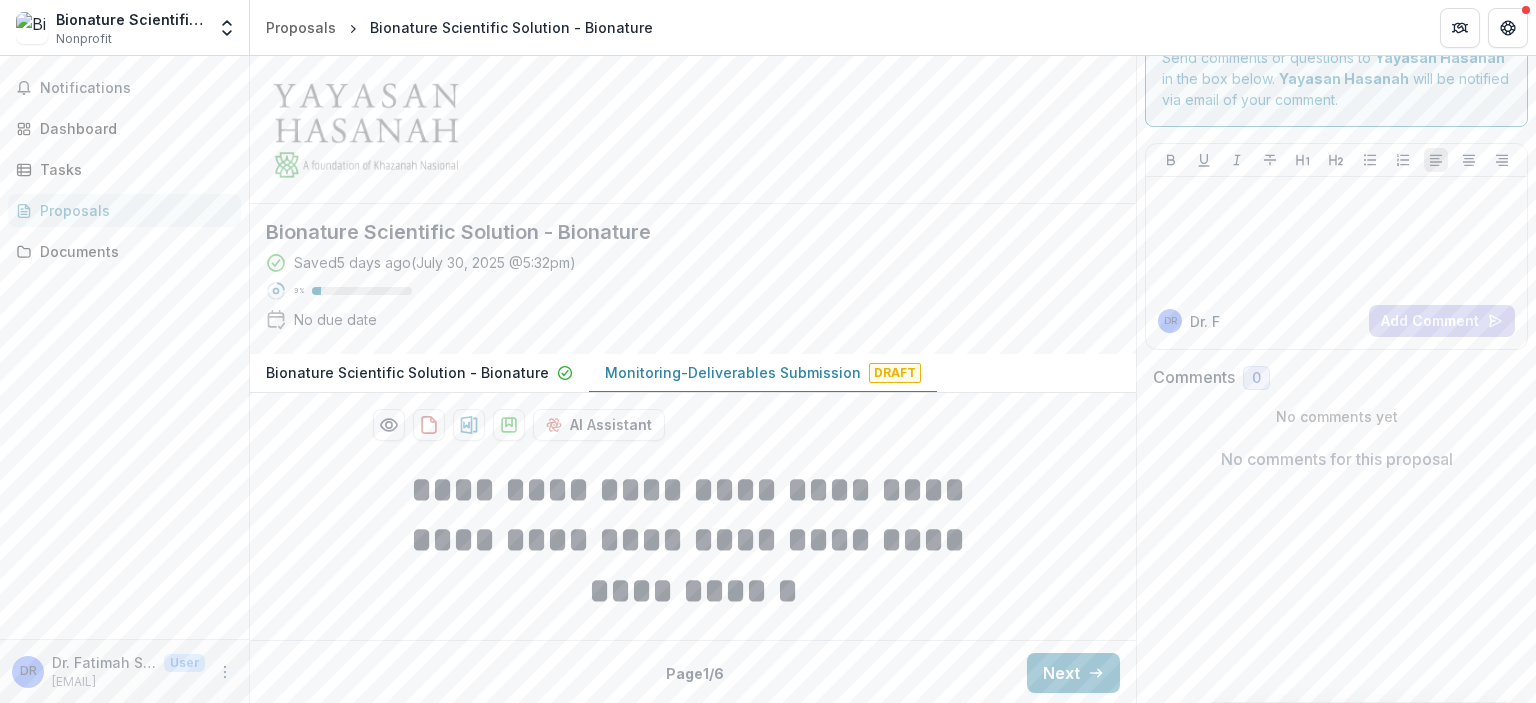 click on "Next" at bounding box center [1073, 673] 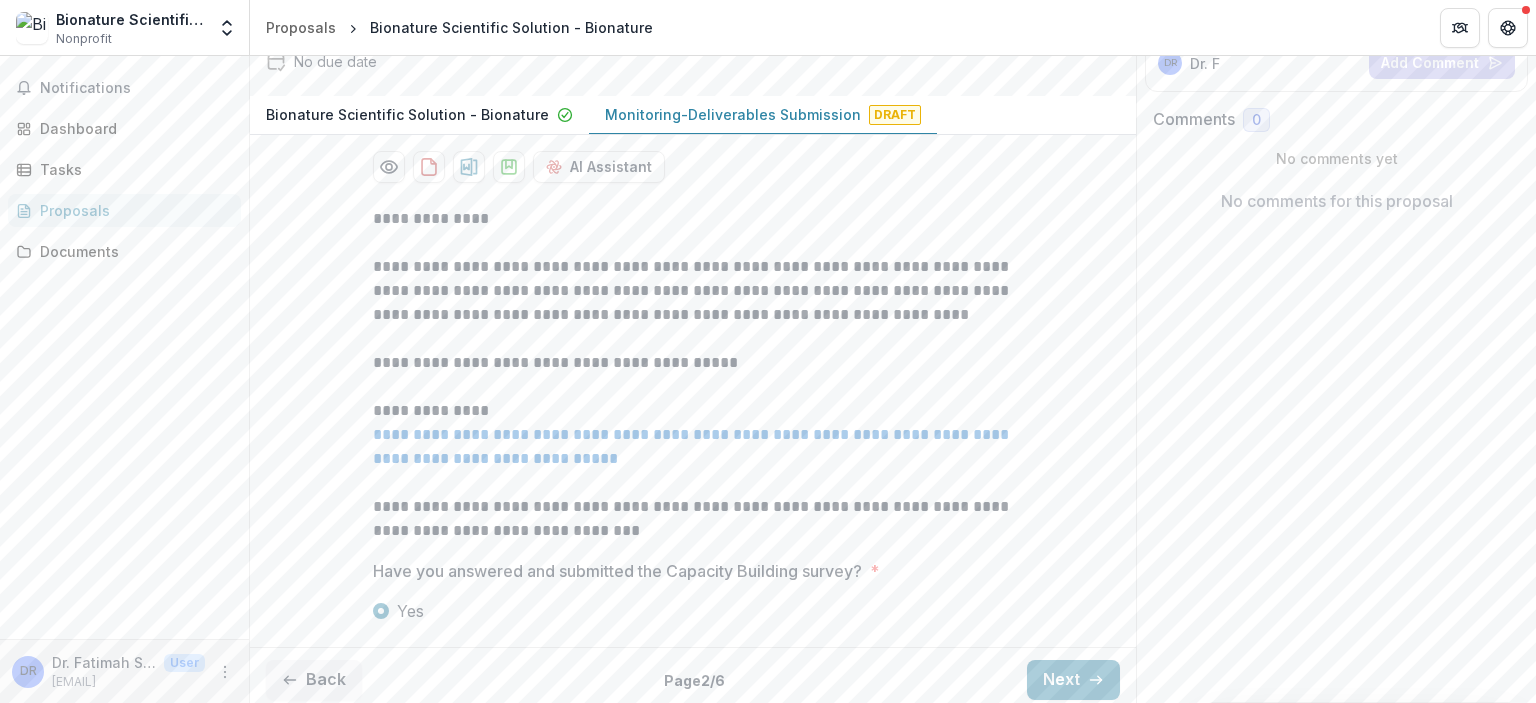 scroll, scrollTop: 307, scrollLeft: 0, axis: vertical 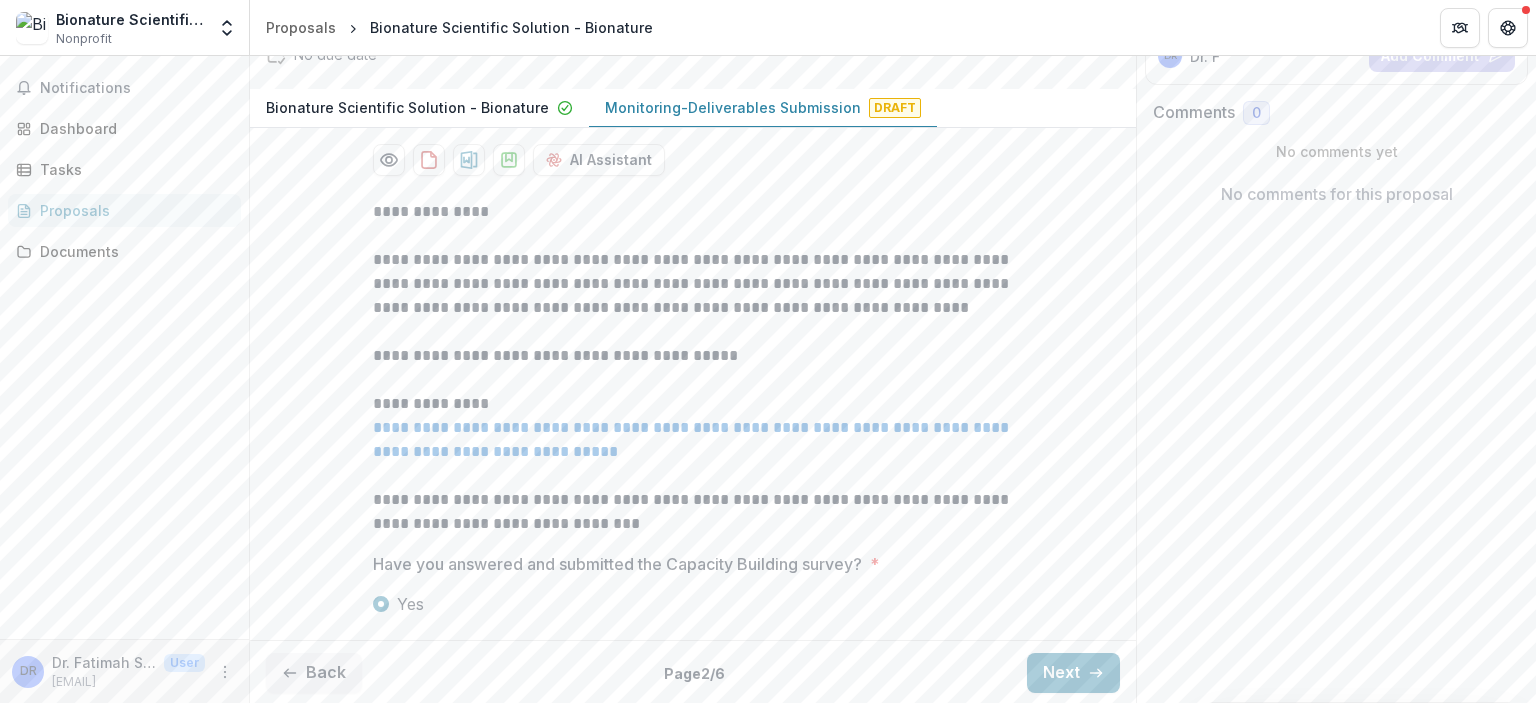 click on "Next" at bounding box center [1073, 673] 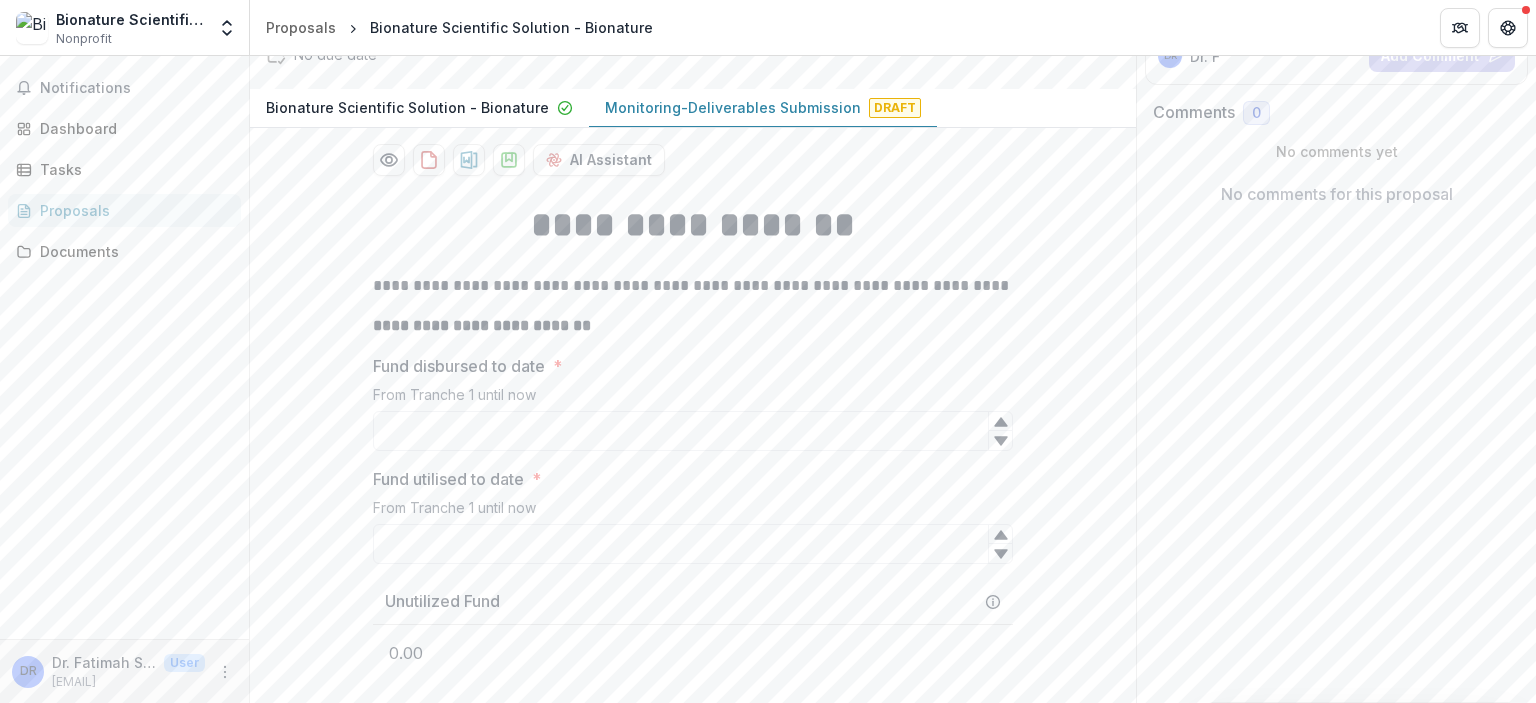 click on "Fund disbursed to date *" at bounding box center [693, 431] 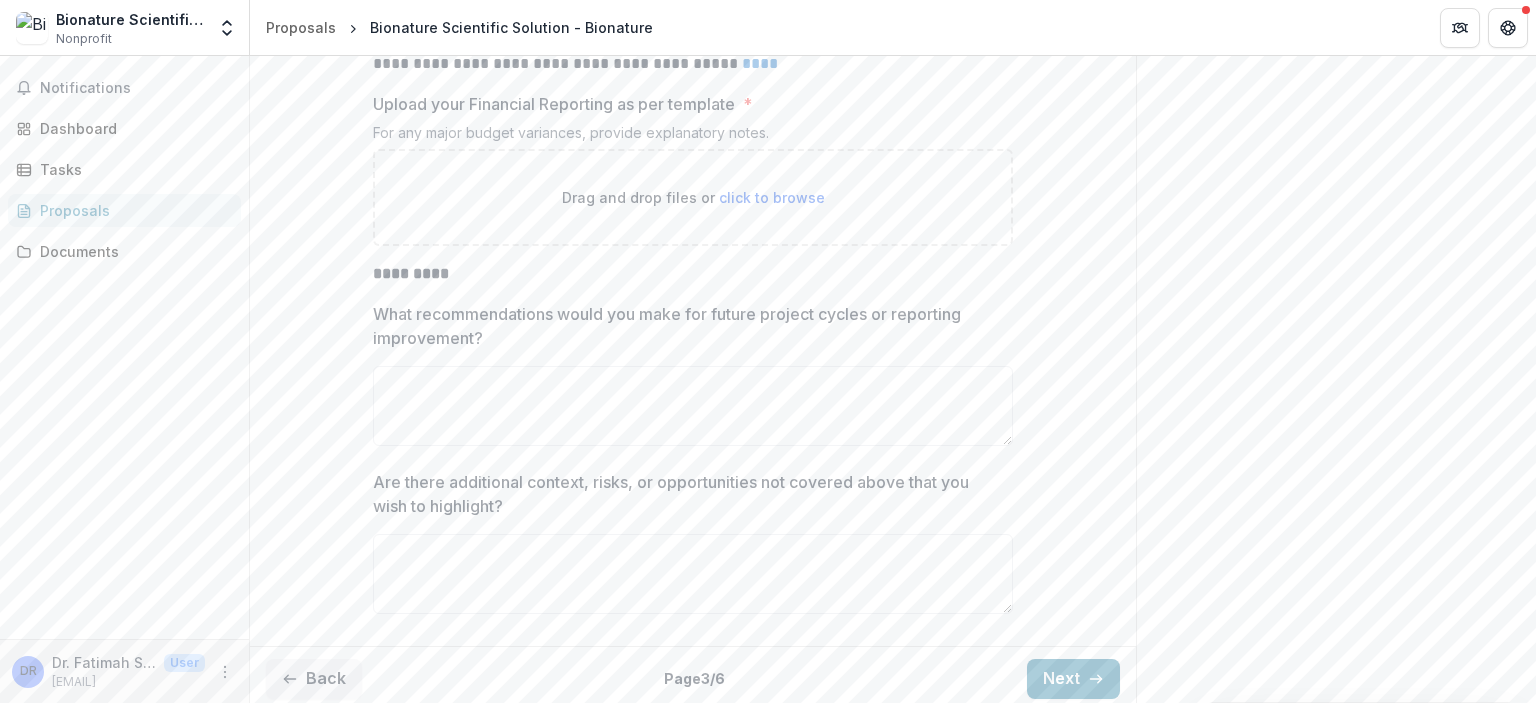 scroll, scrollTop: 4588, scrollLeft: 0, axis: vertical 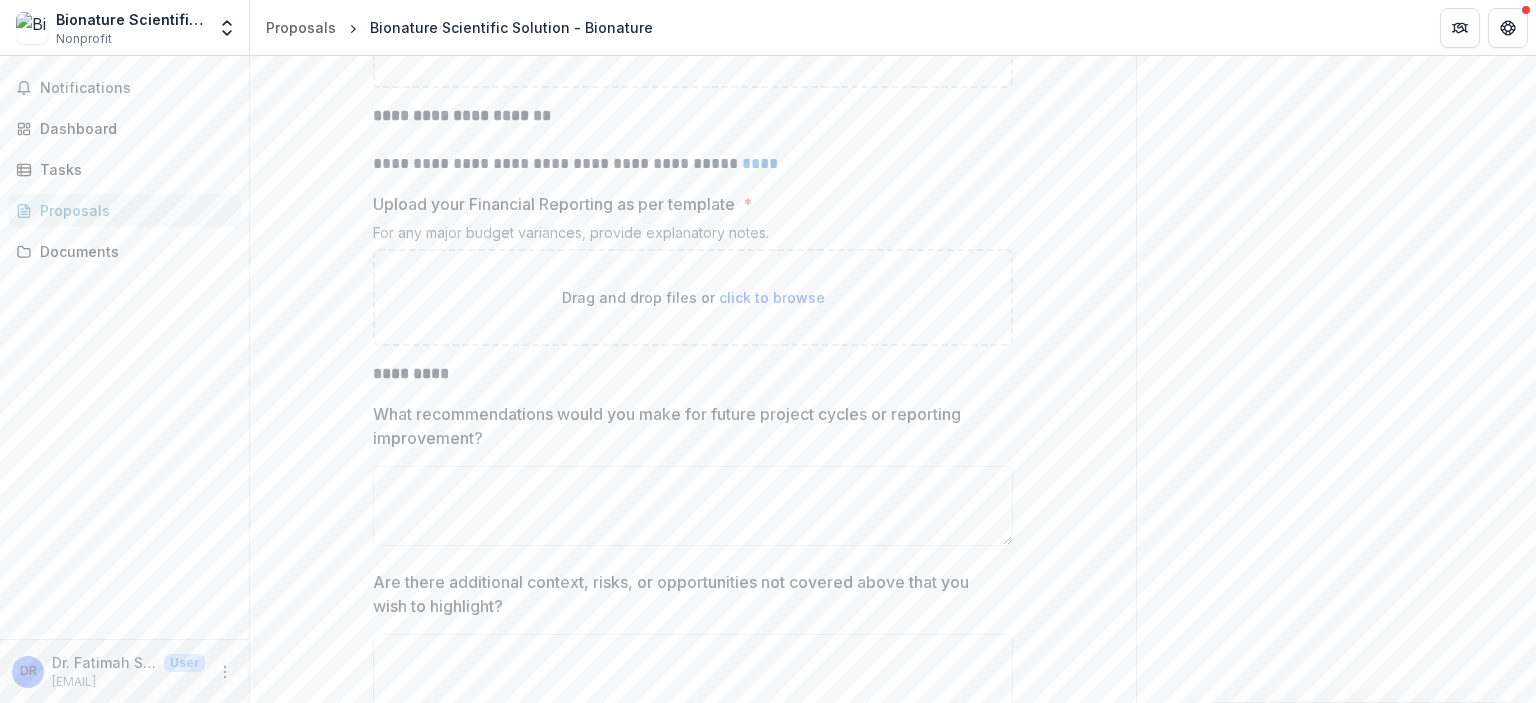 drag, startPoint x: 1535, startPoint y: 636, endPoint x: 1534, endPoint y: 136, distance: 500.001 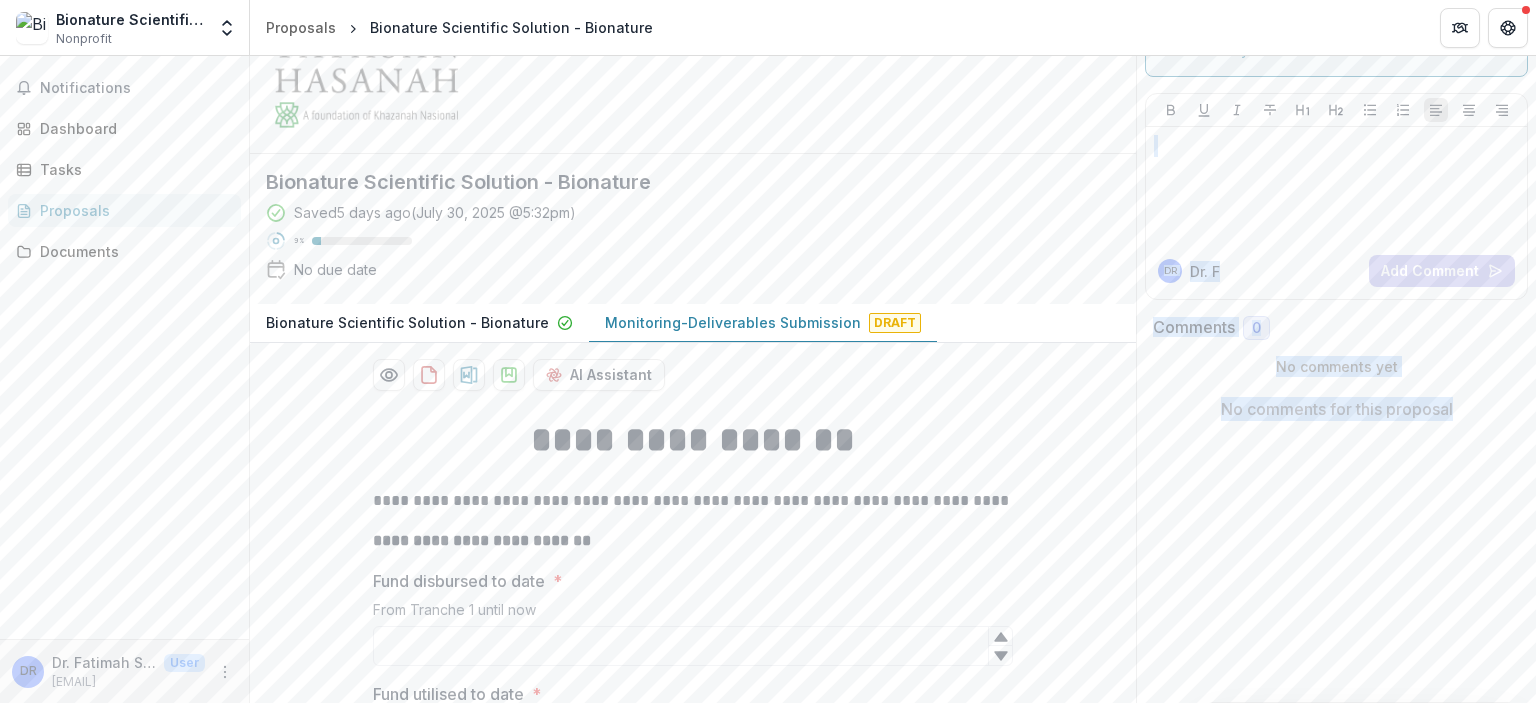 scroll, scrollTop: 0, scrollLeft: 0, axis: both 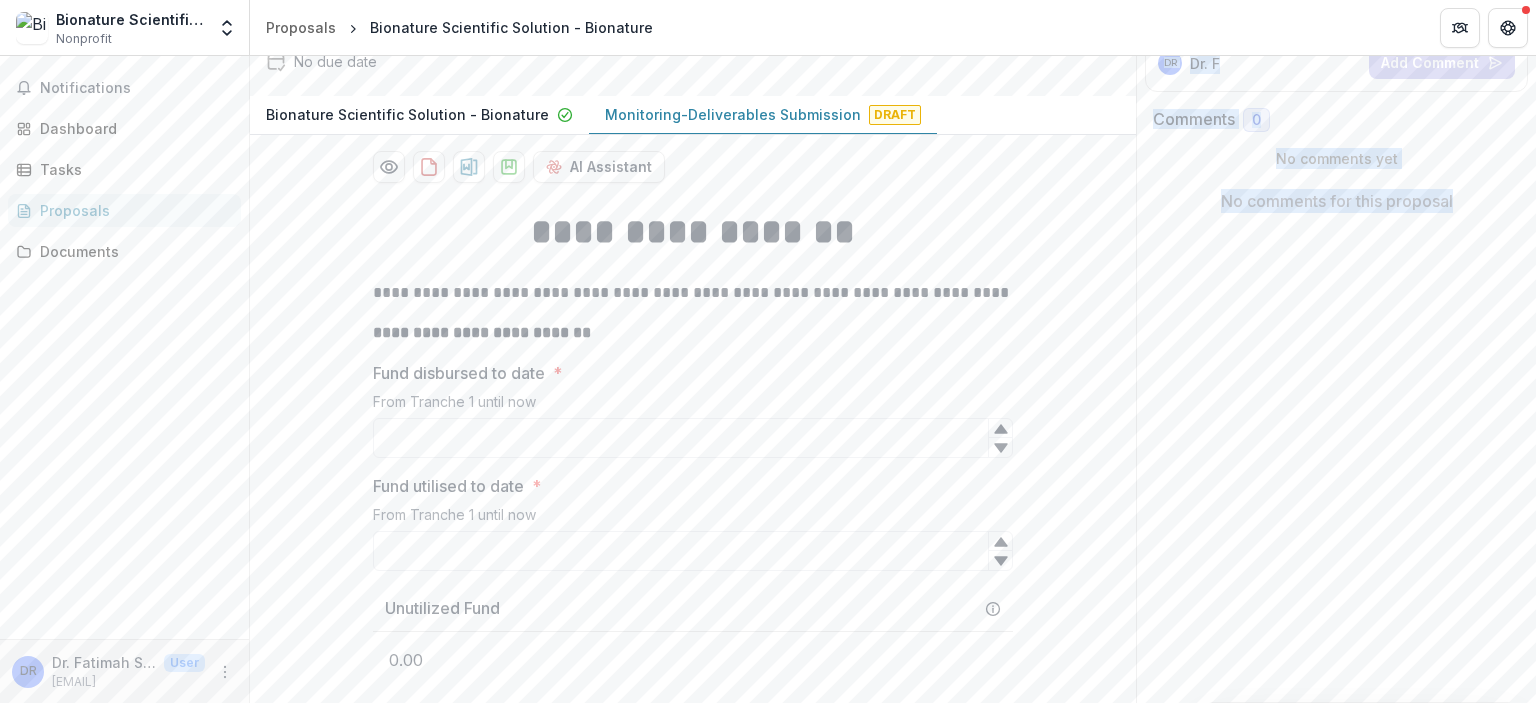 type on "*" 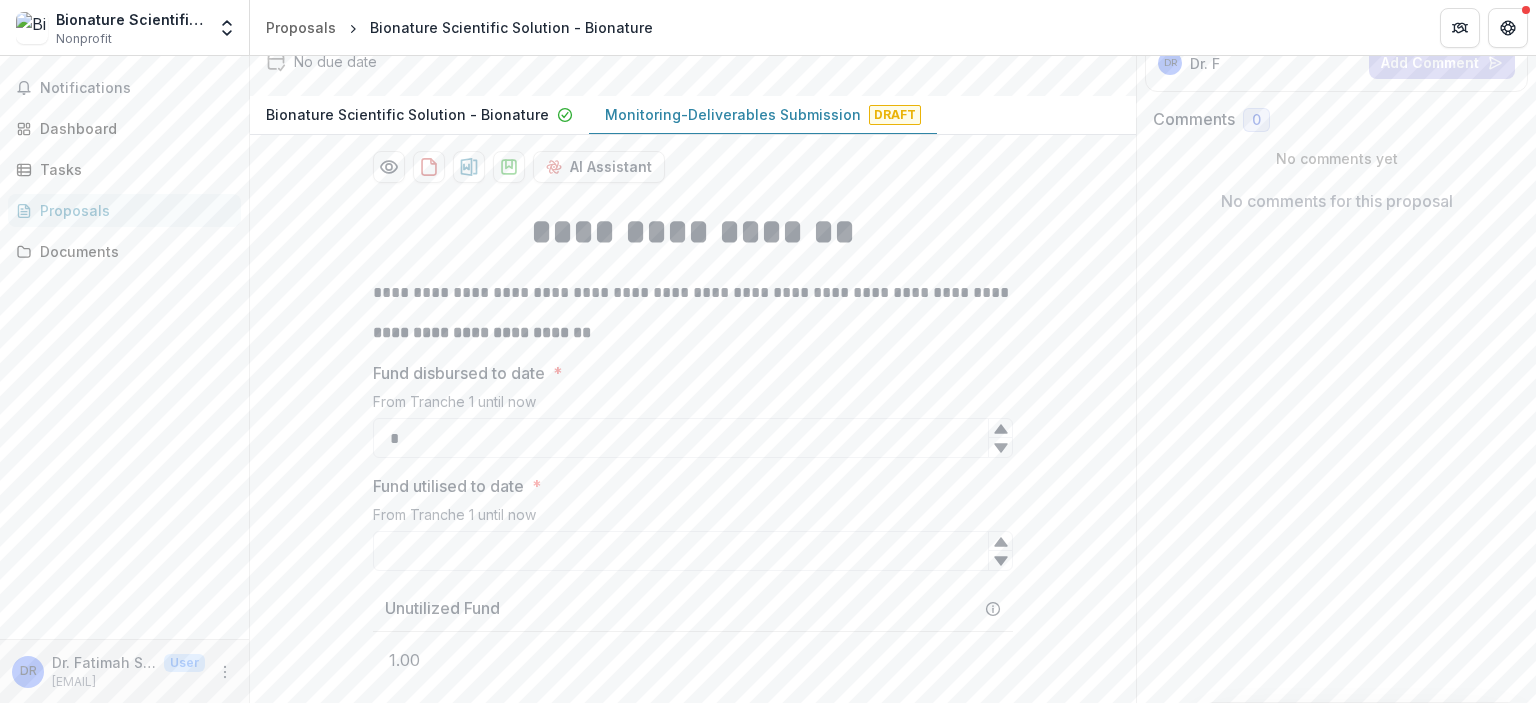 click 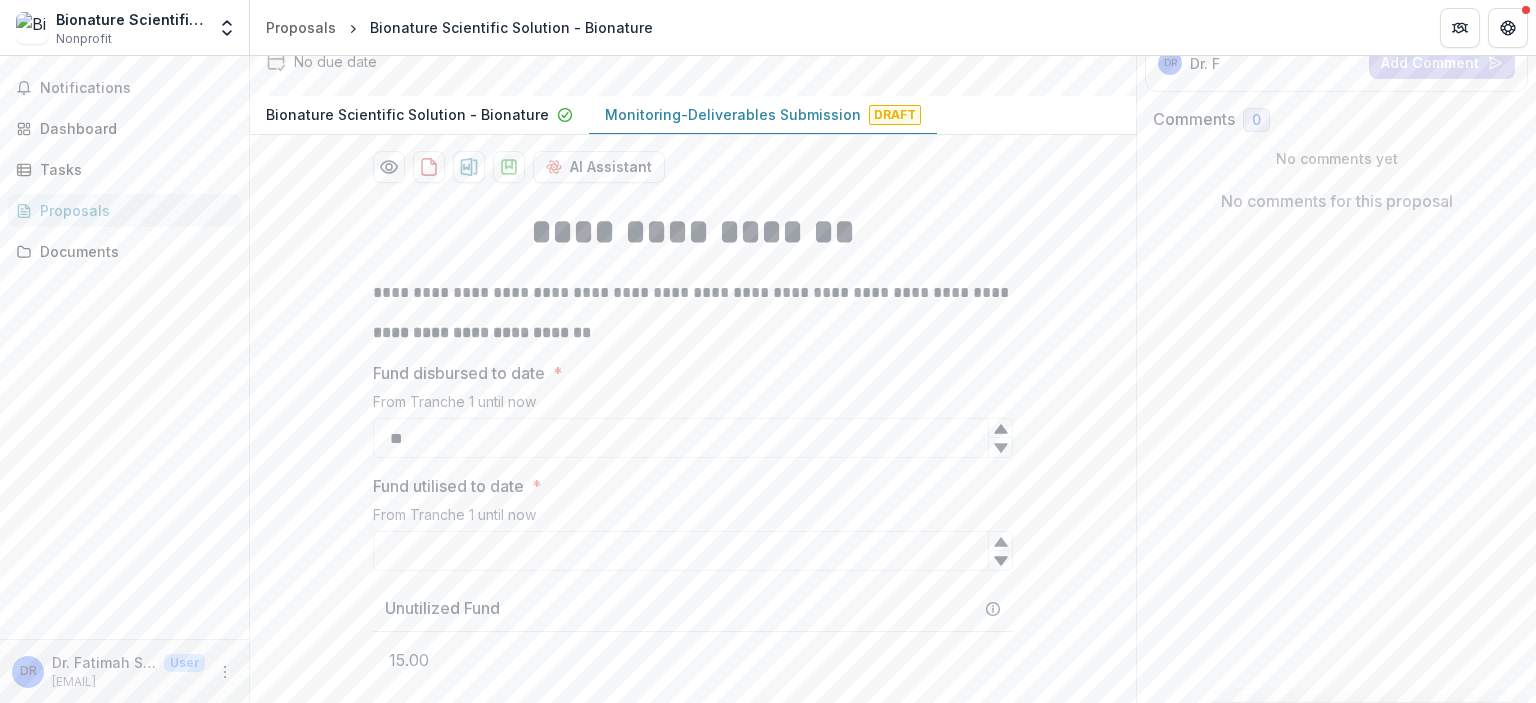 click 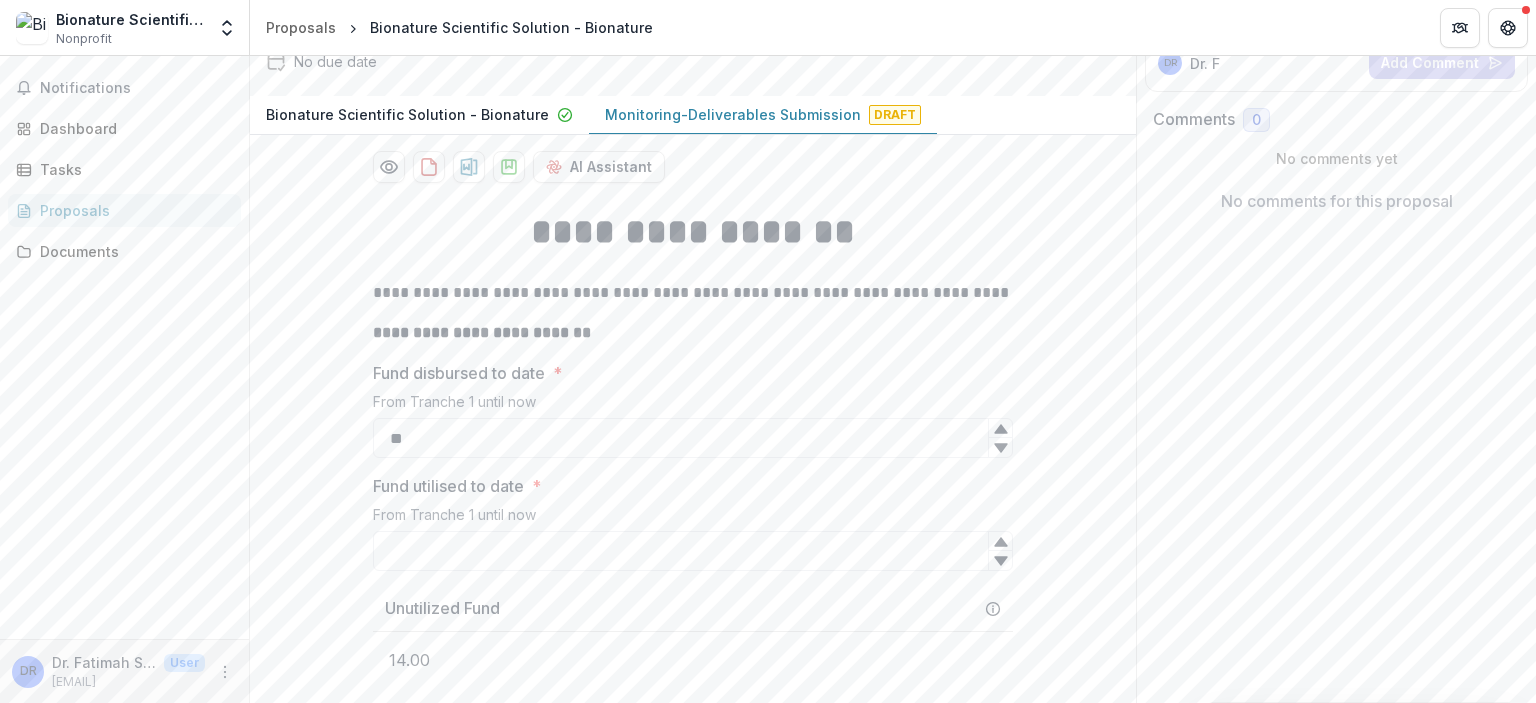 drag, startPoint x: 425, startPoint y: 432, endPoint x: 646, endPoint y: 387, distance: 225.53491 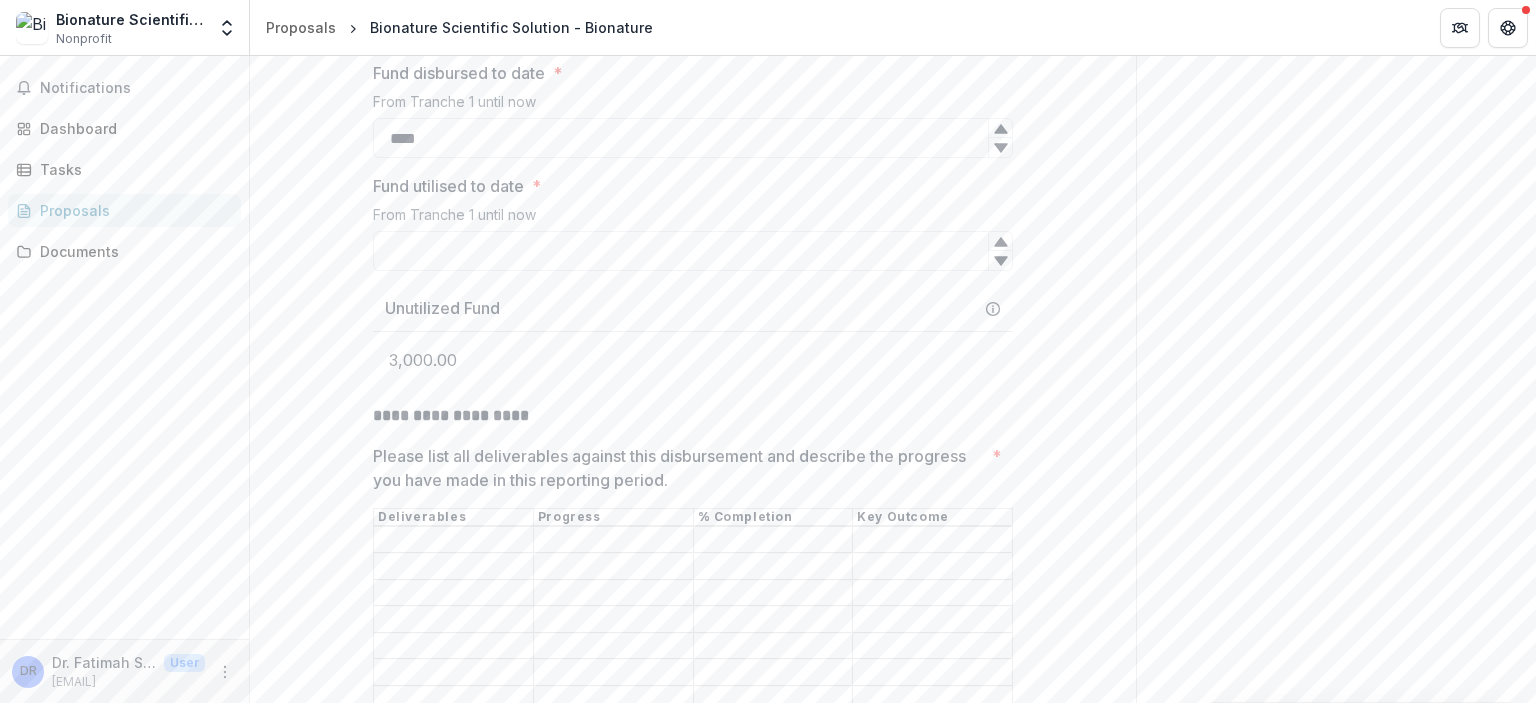 scroll, scrollTop: 500, scrollLeft: 0, axis: vertical 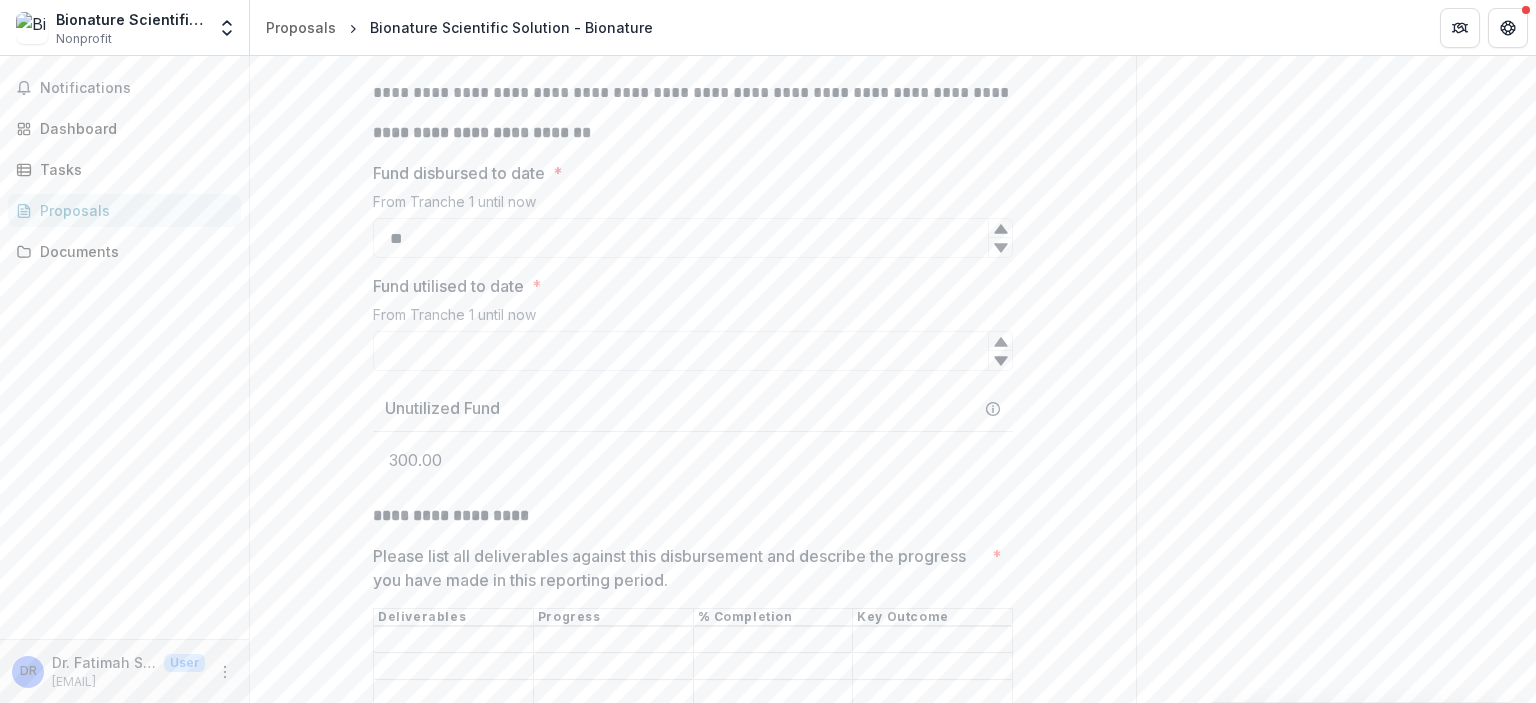 type on "*" 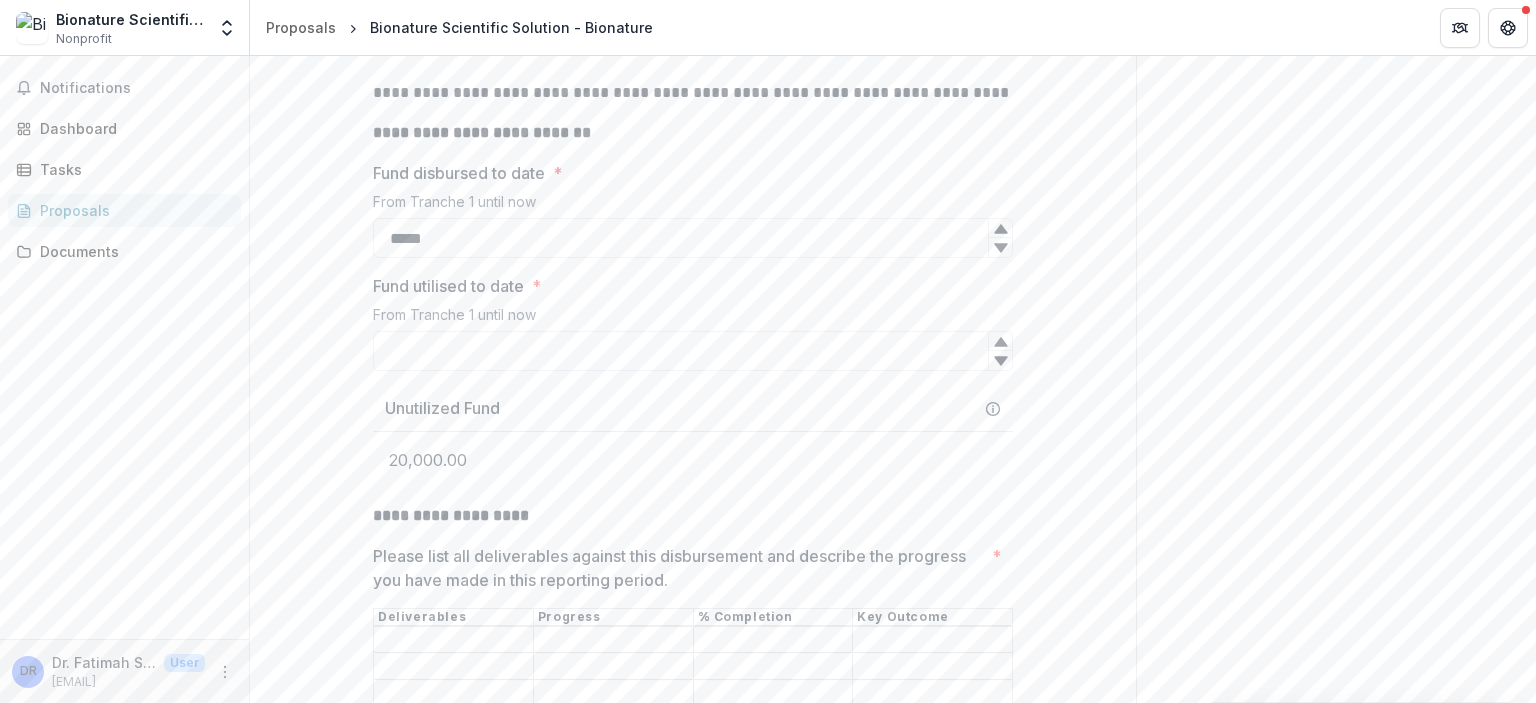 type on "*****" 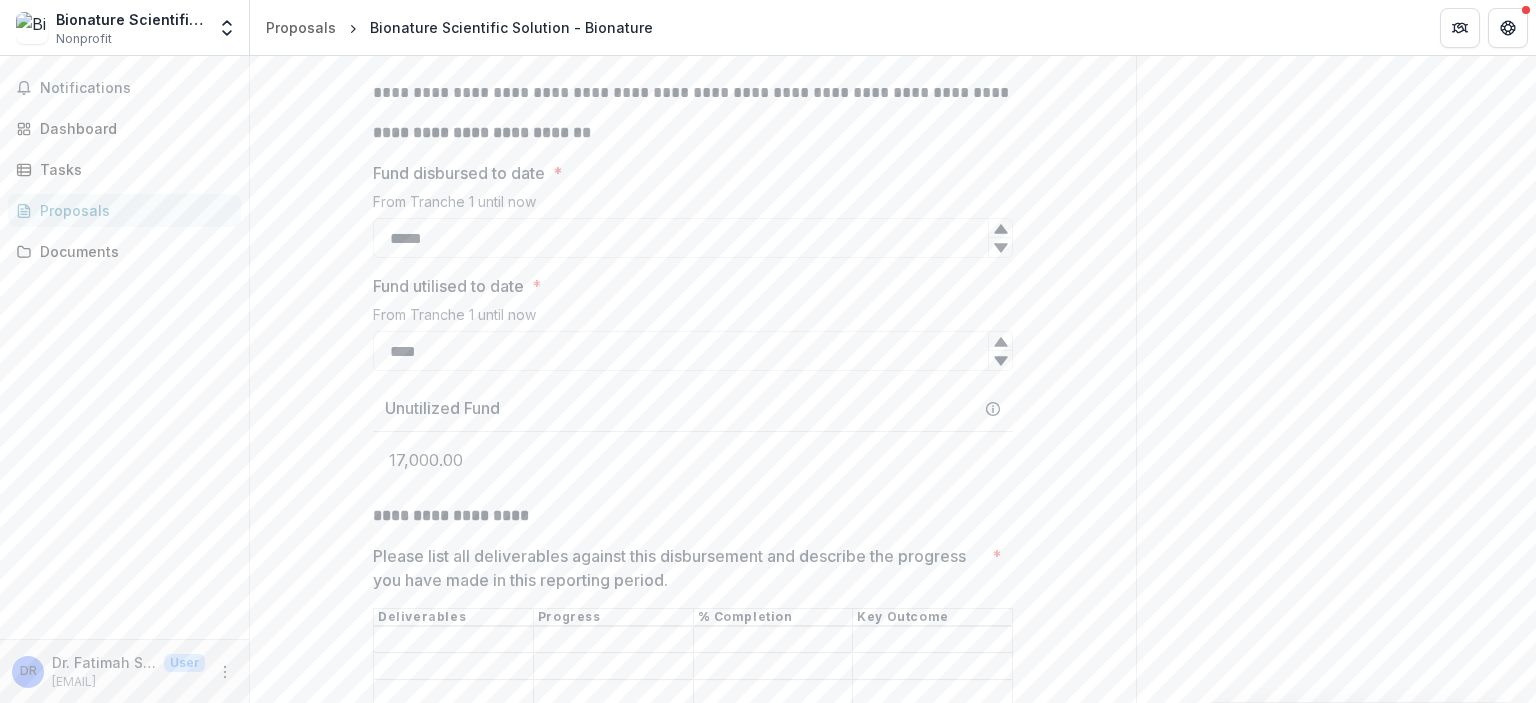 type on "****" 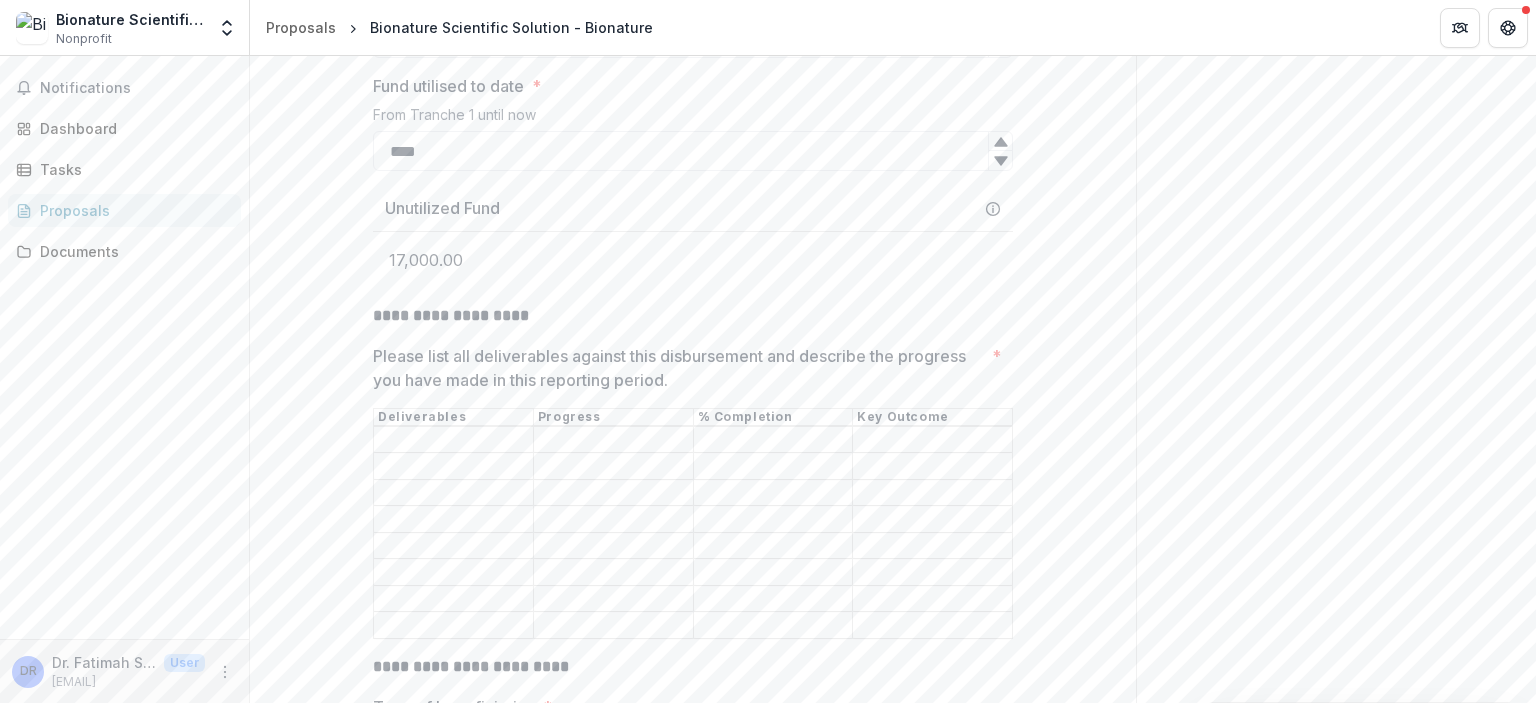 click on "Please list all deliverables against this disbursement and describe the progress you have made in this reporting period. *" at bounding box center [453, 440] 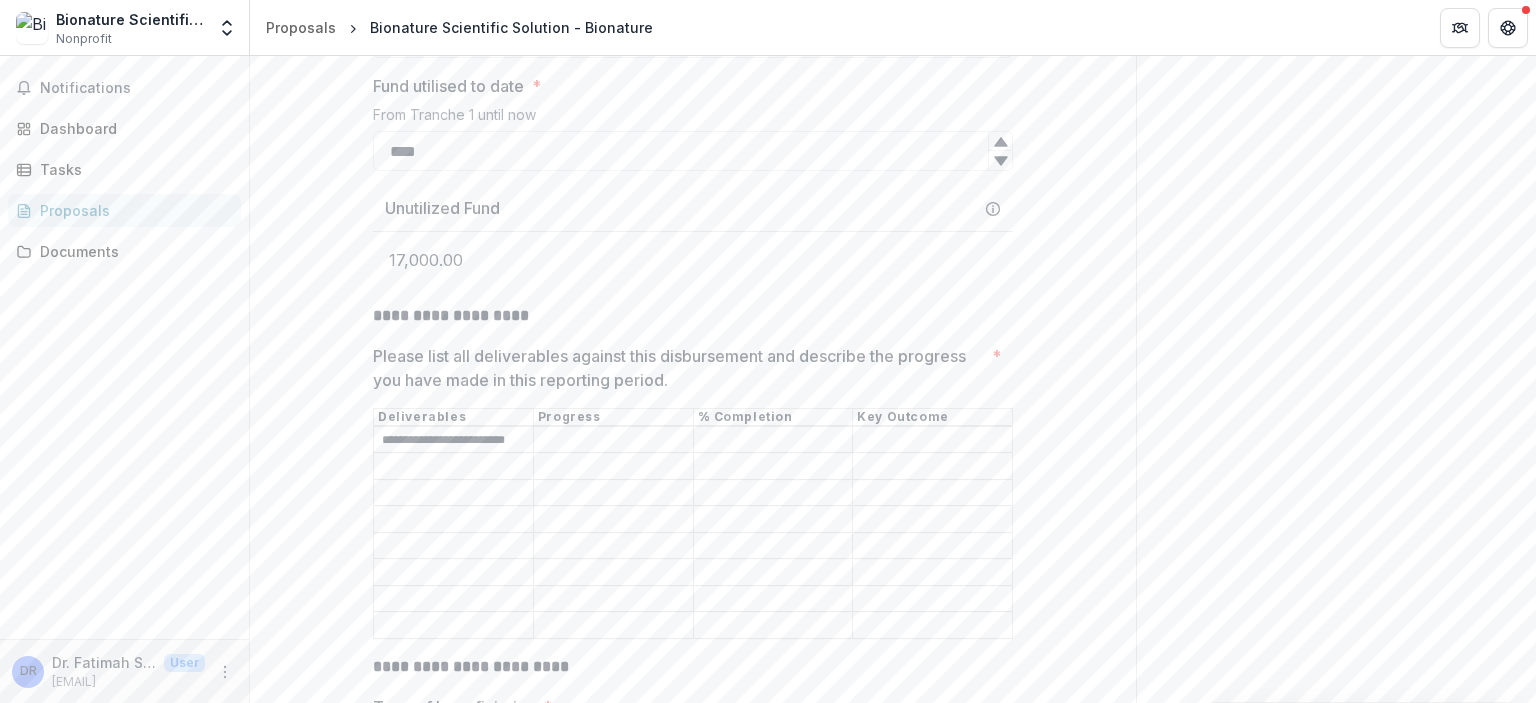 scroll, scrollTop: 0, scrollLeft: 3, axis: horizontal 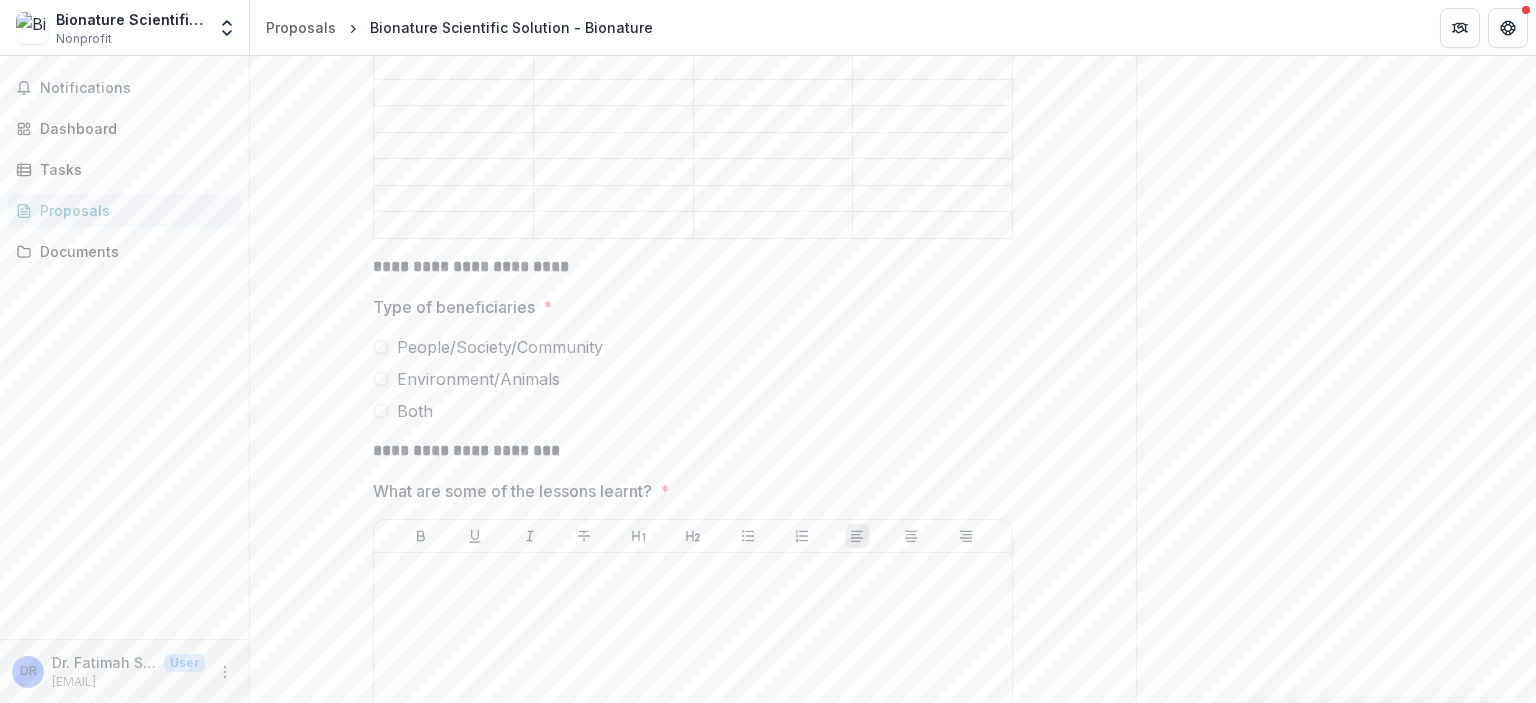 click at bounding box center (381, 347) 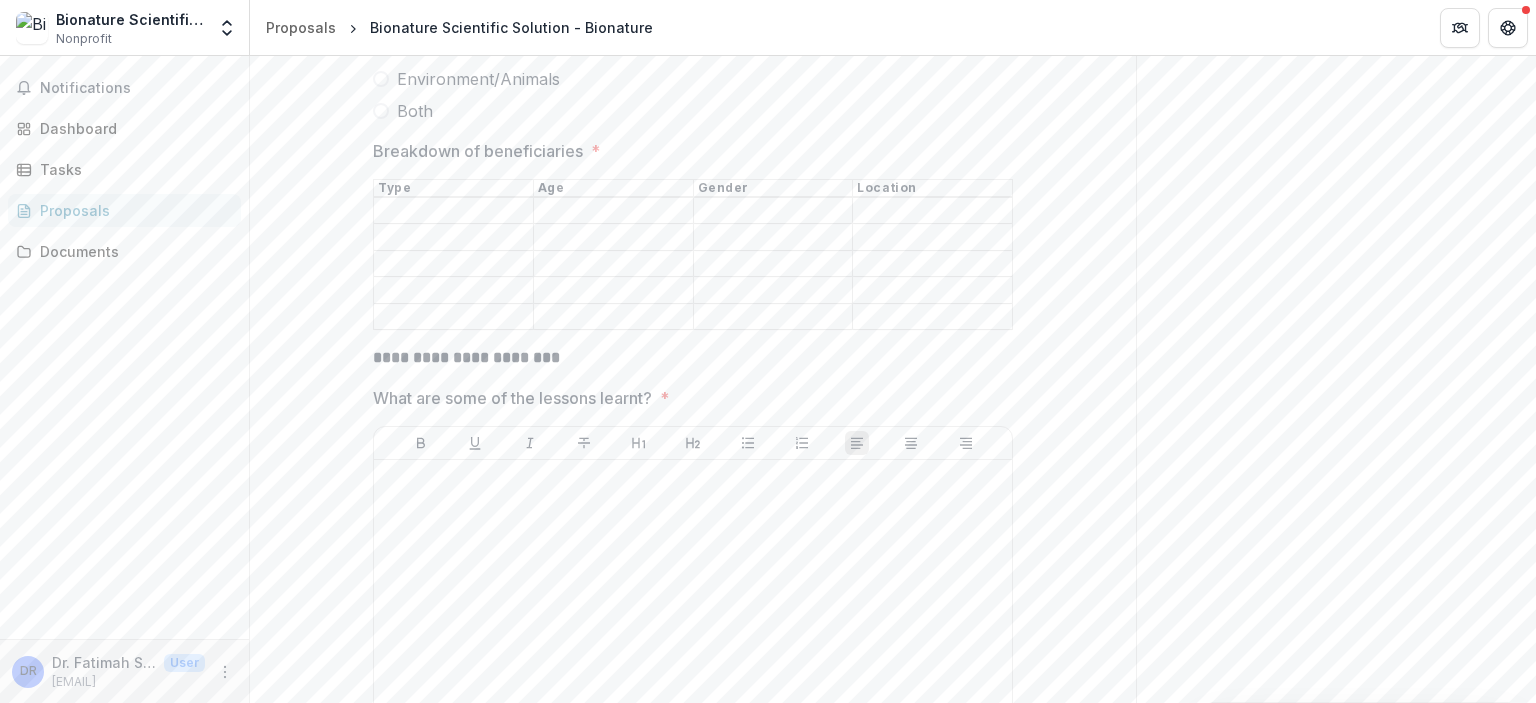 scroll, scrollTop: 1300, scrollLeft: 0, axis: vertical 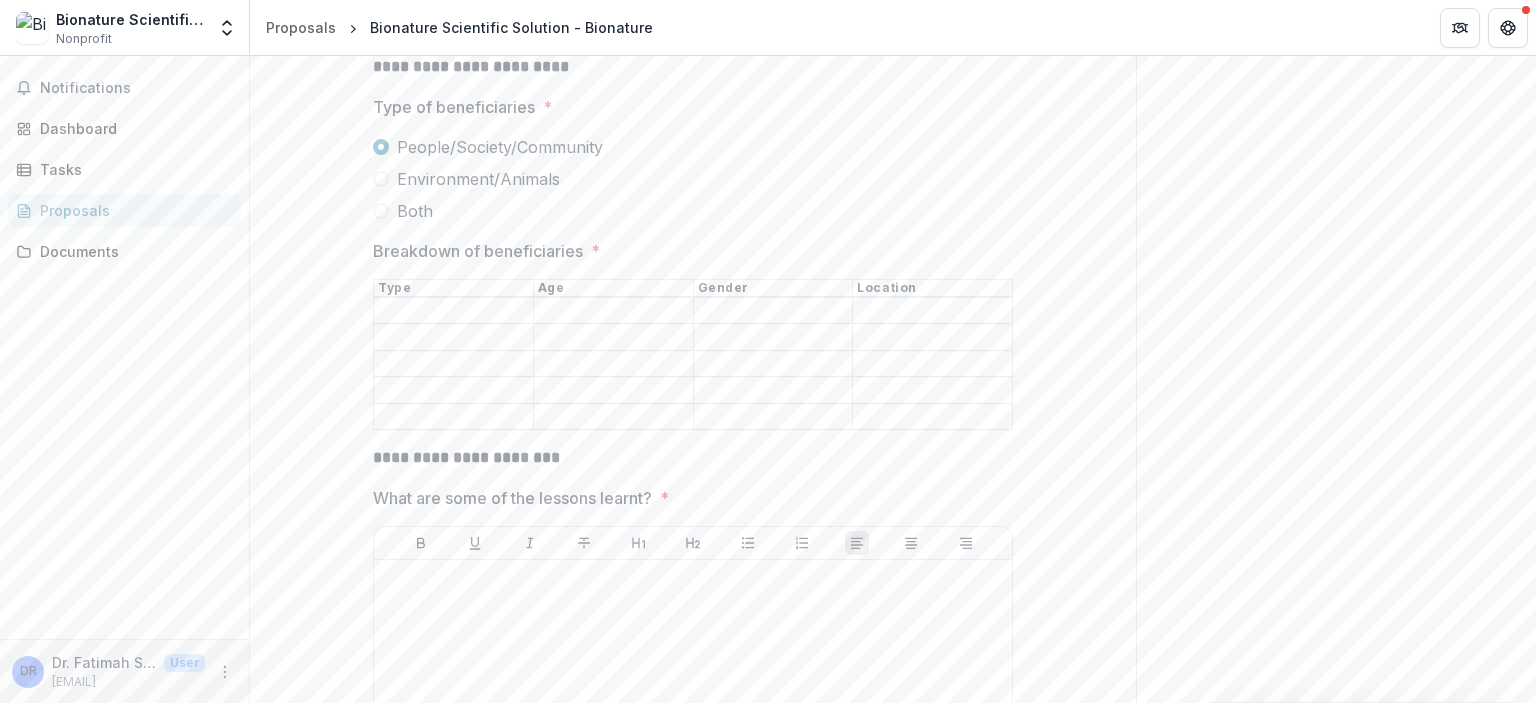click on "Breakdown of beneficiaries *" at bounding box center [453, 311] 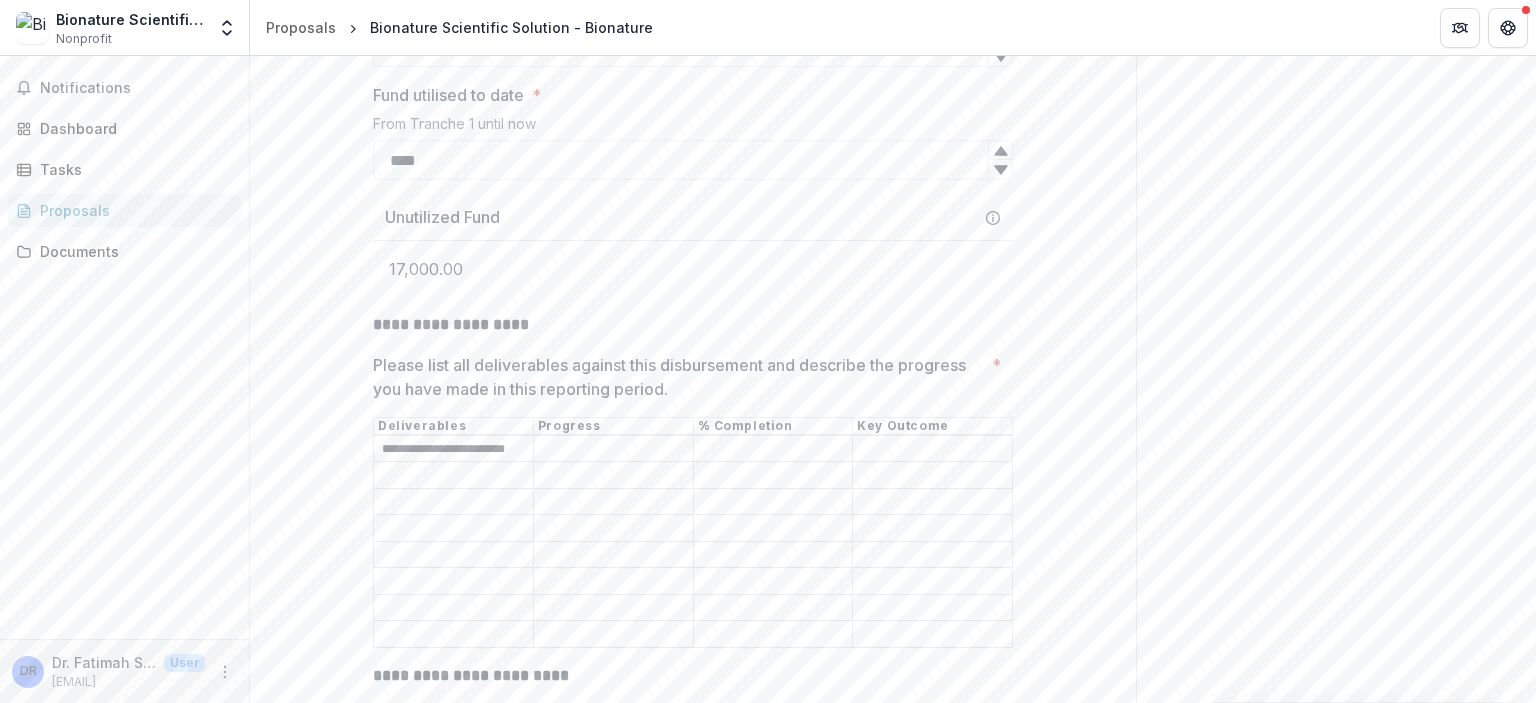 scroll, scrollTop: 671, scrollLeft: 0, axis: vertical 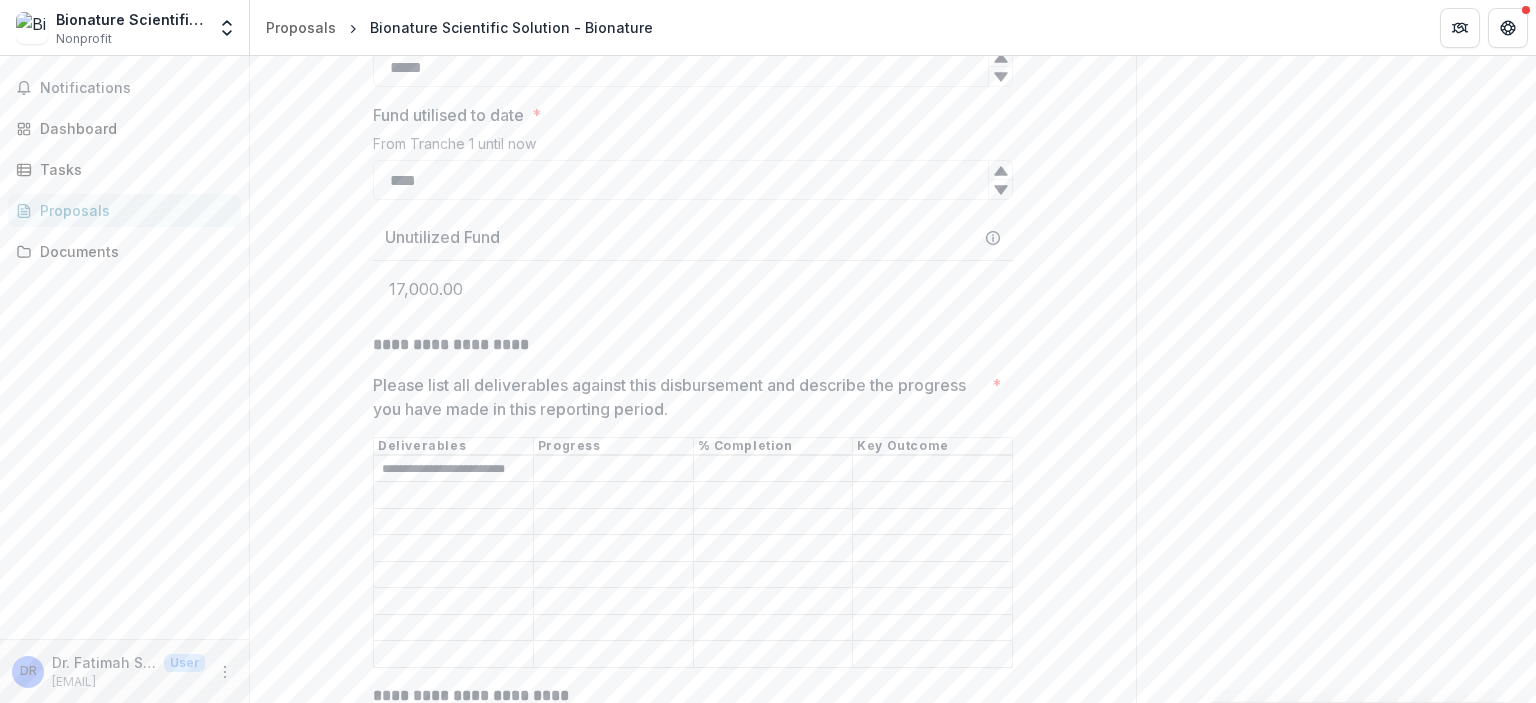click on "Please list all deliverables against this disbursement and describe the progress you have made in this reporting period. *" at bounding box center (613, 469) 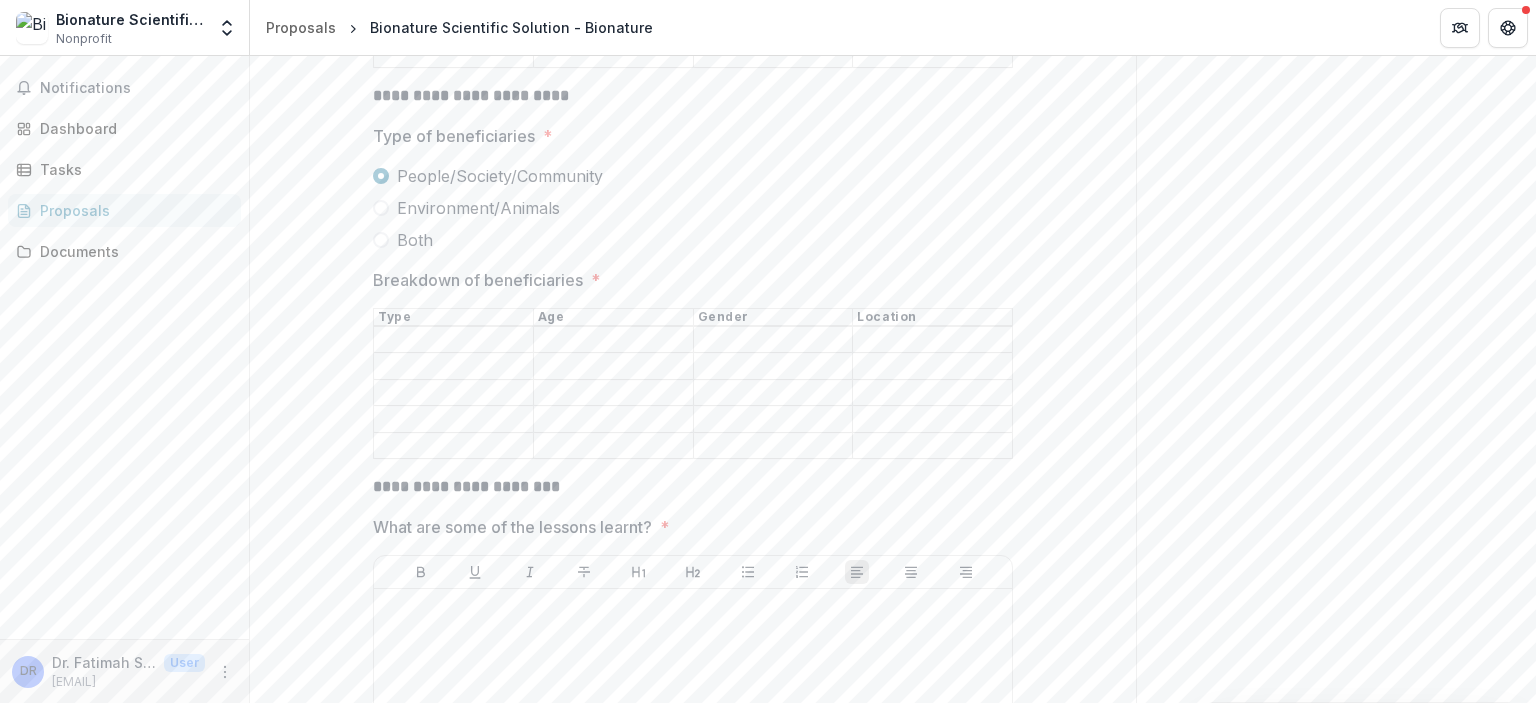 scroll, scrollTop: 1371, scrollLeft: 0, axis: vertical 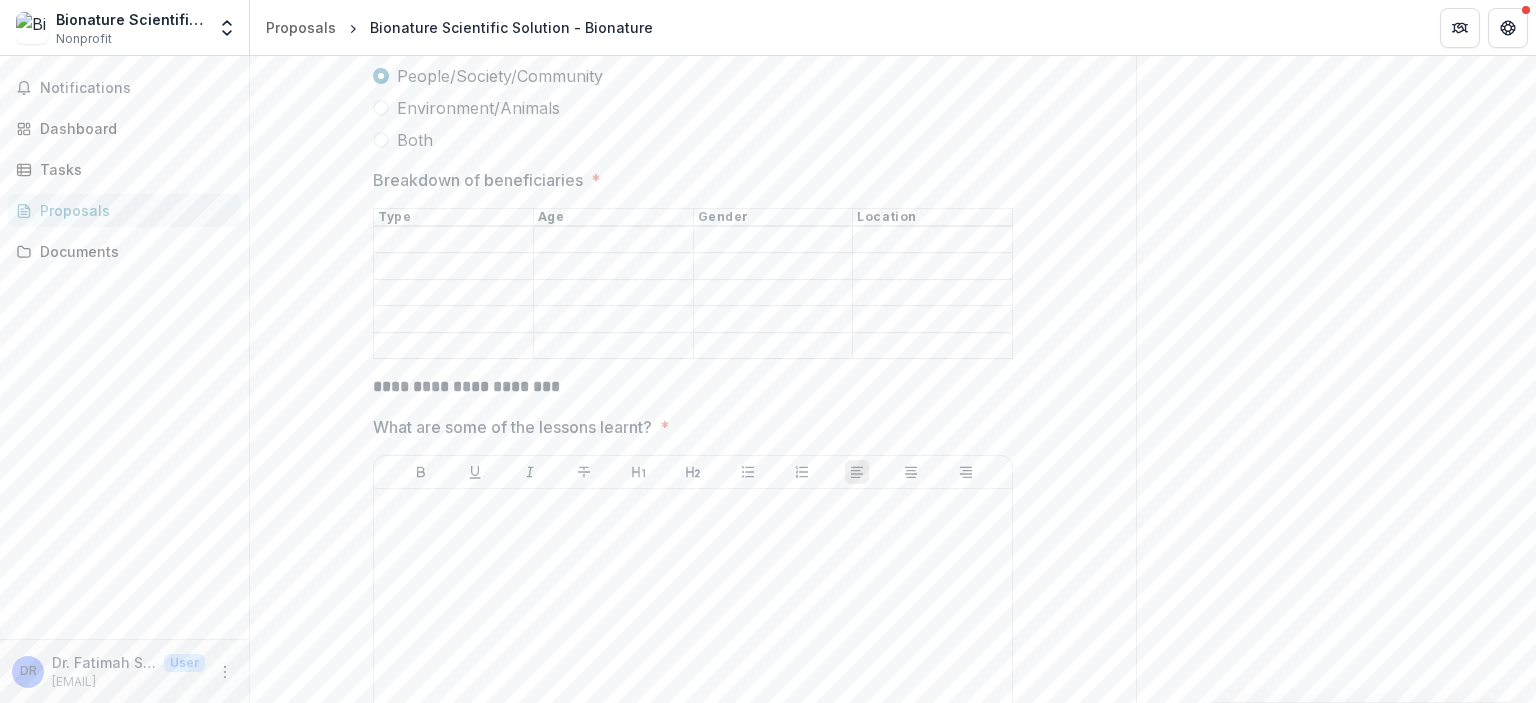click on "Breakdown of beneficiaries *" at bounding box center [453, 240] 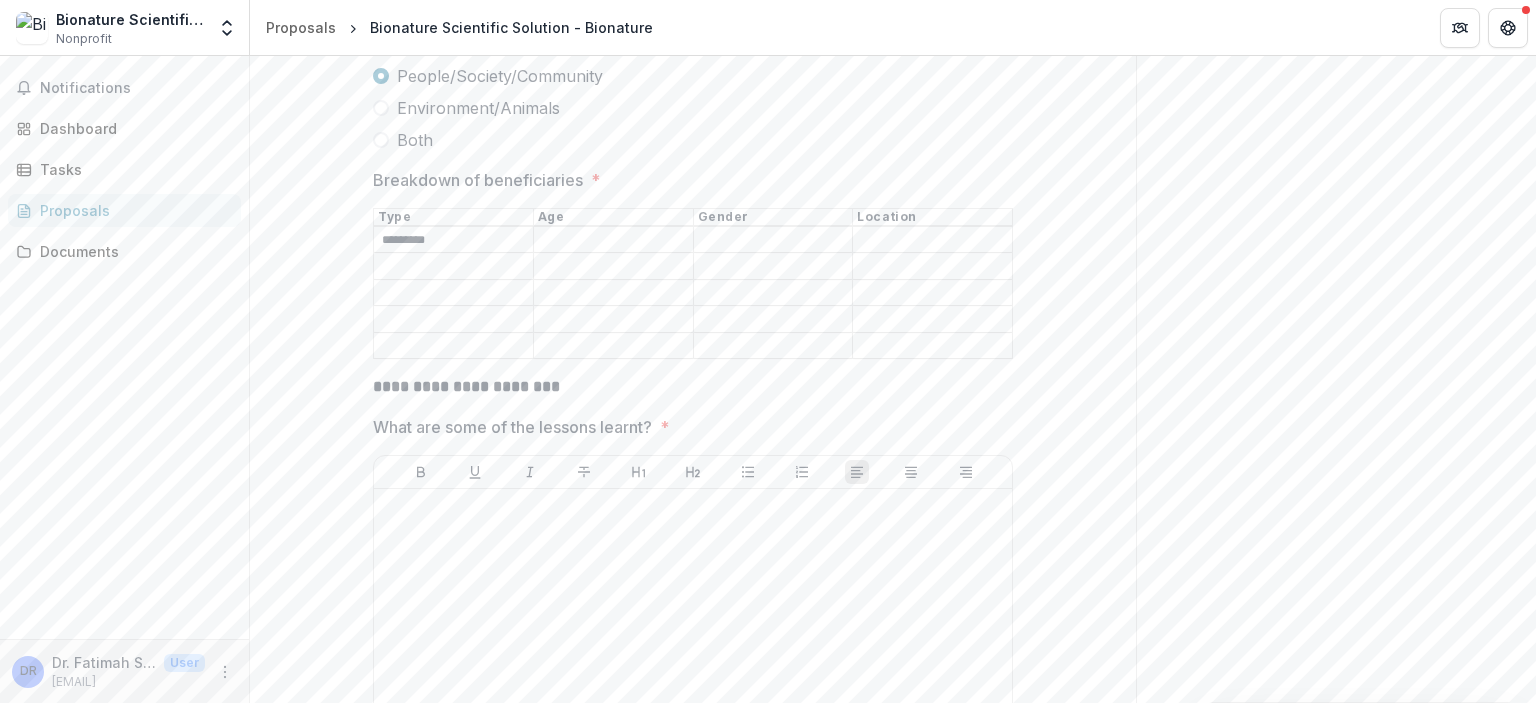 type on "*********" 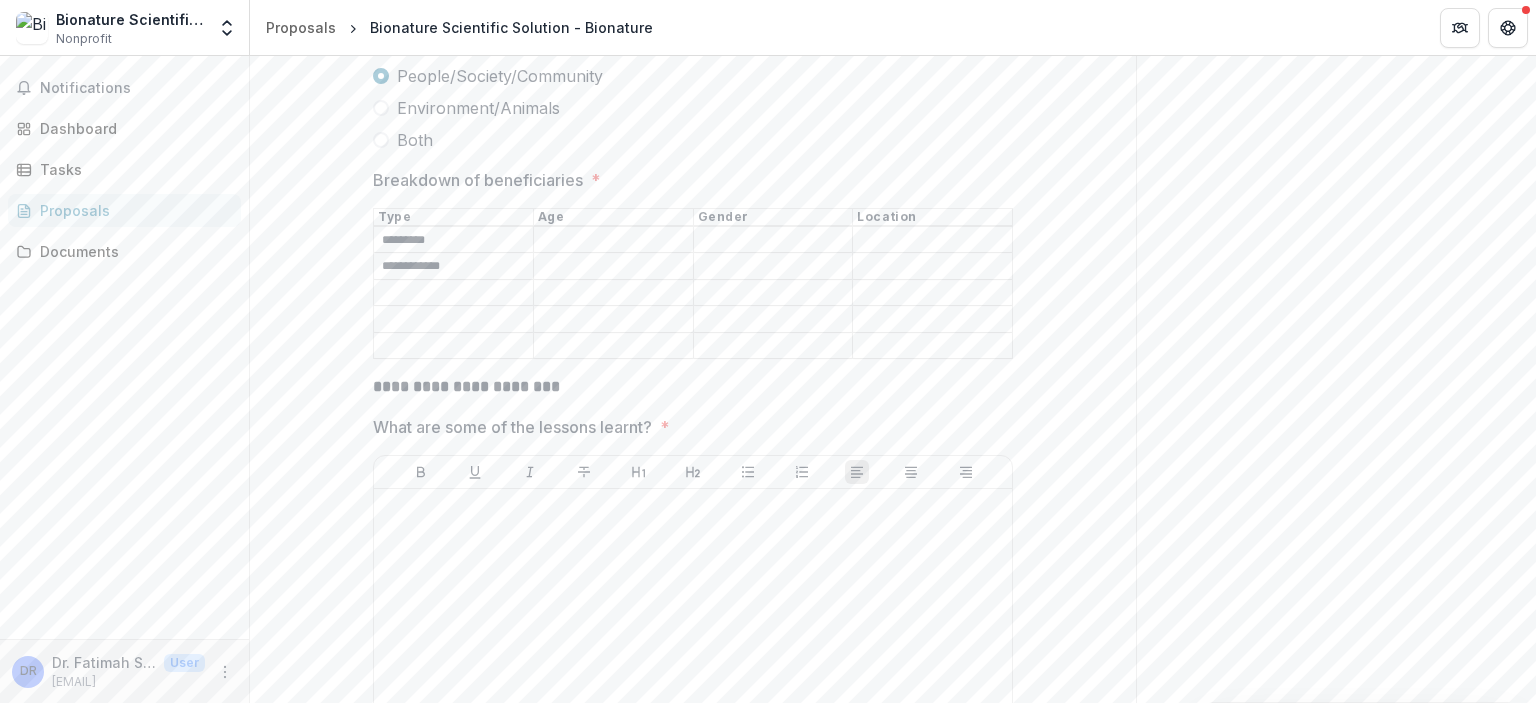 type on "**********" 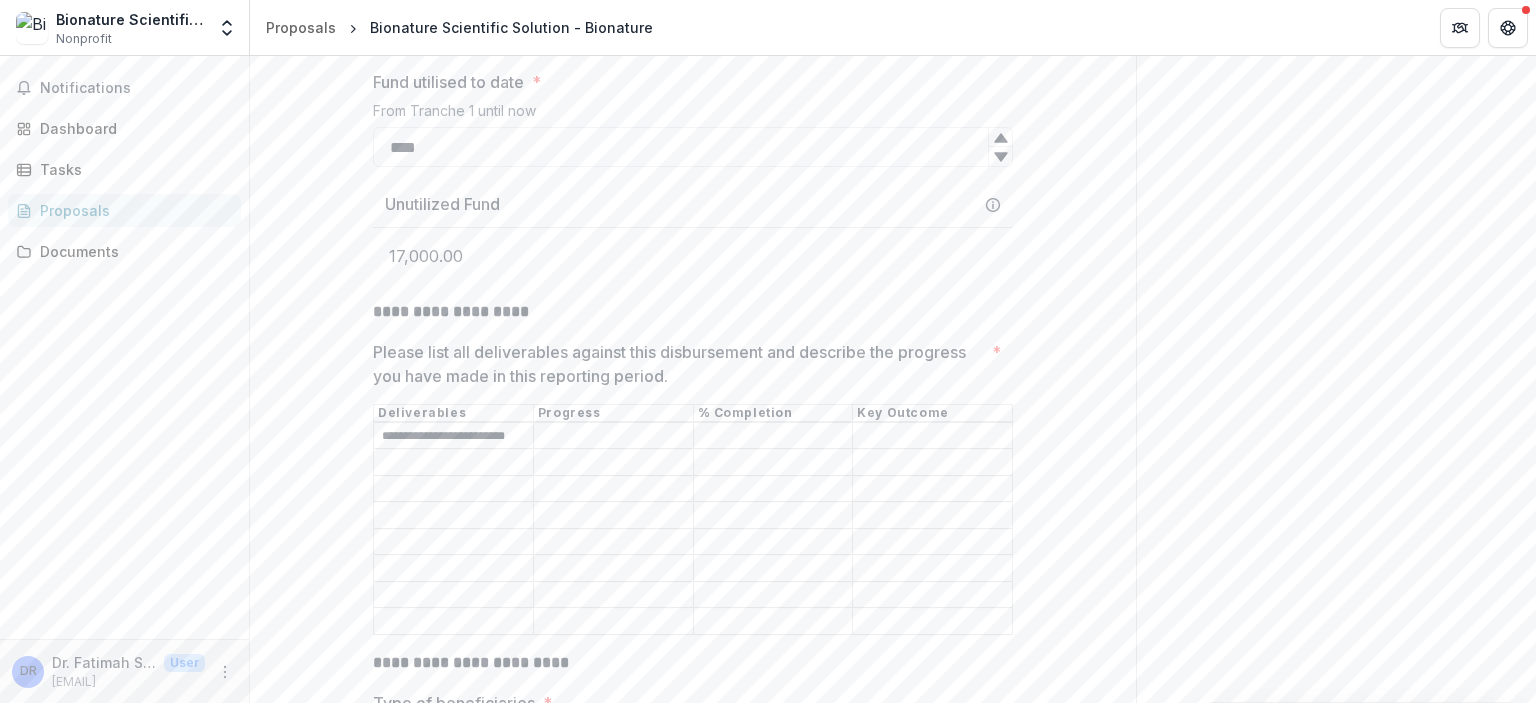scroll, scrollTop: 677, scrollLeft: 0, axis: vertical 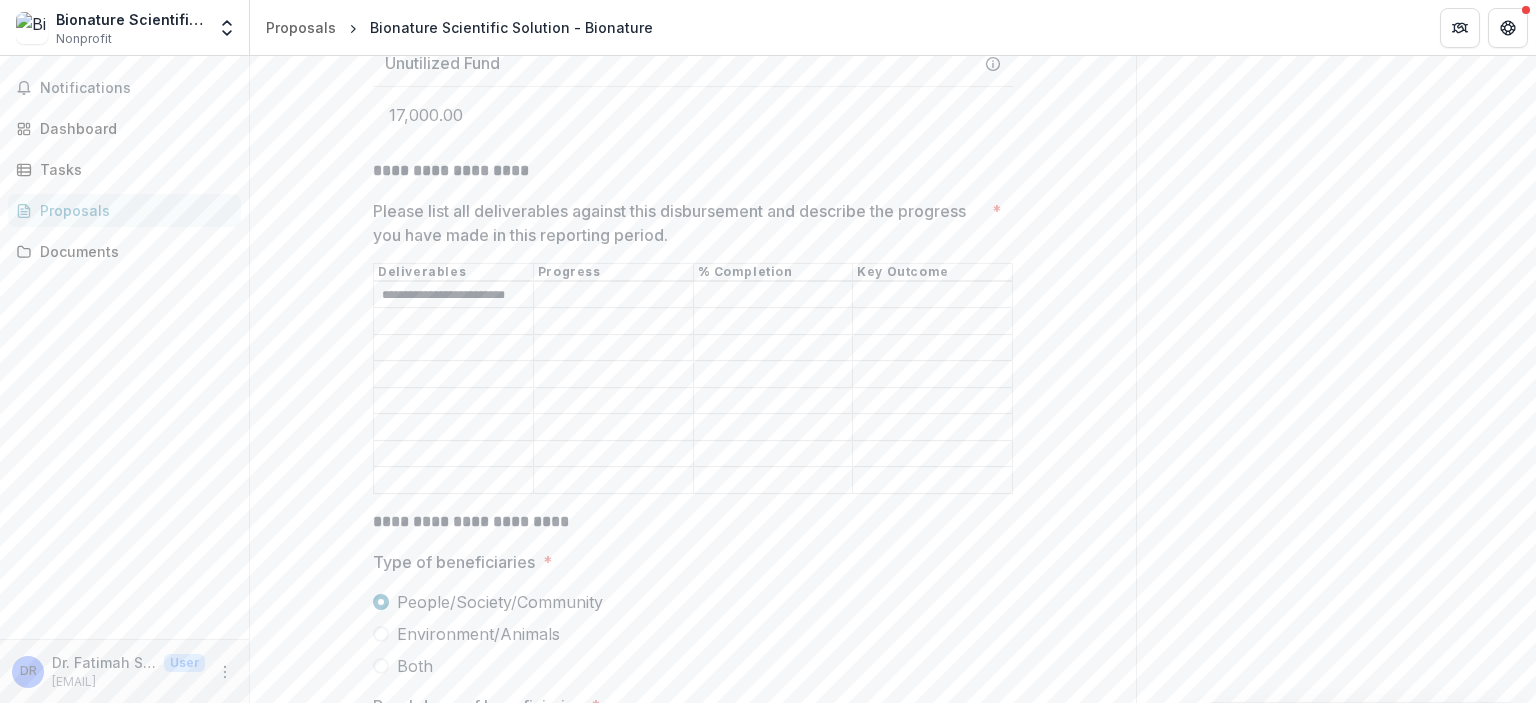 click on "Progress" at bounding box center (613, 272) 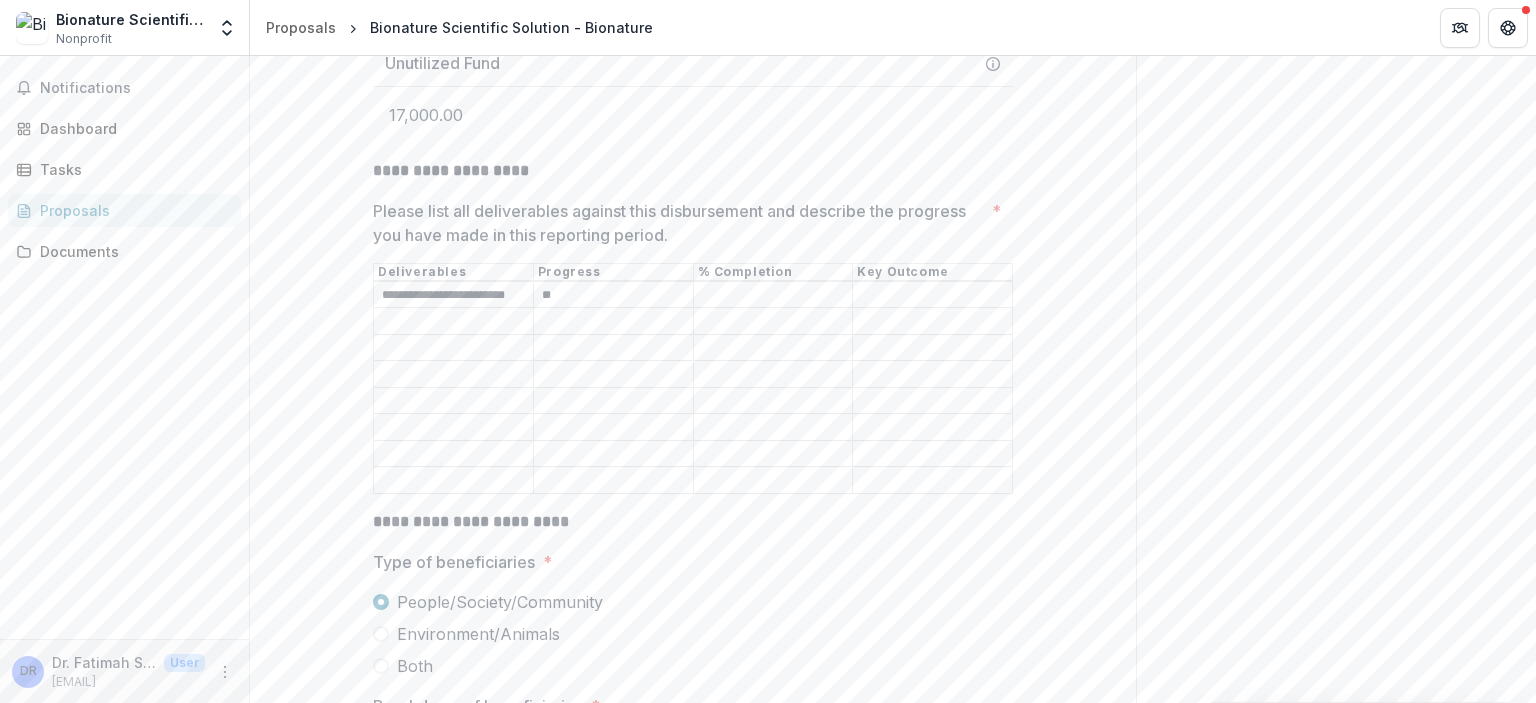 type on "*" 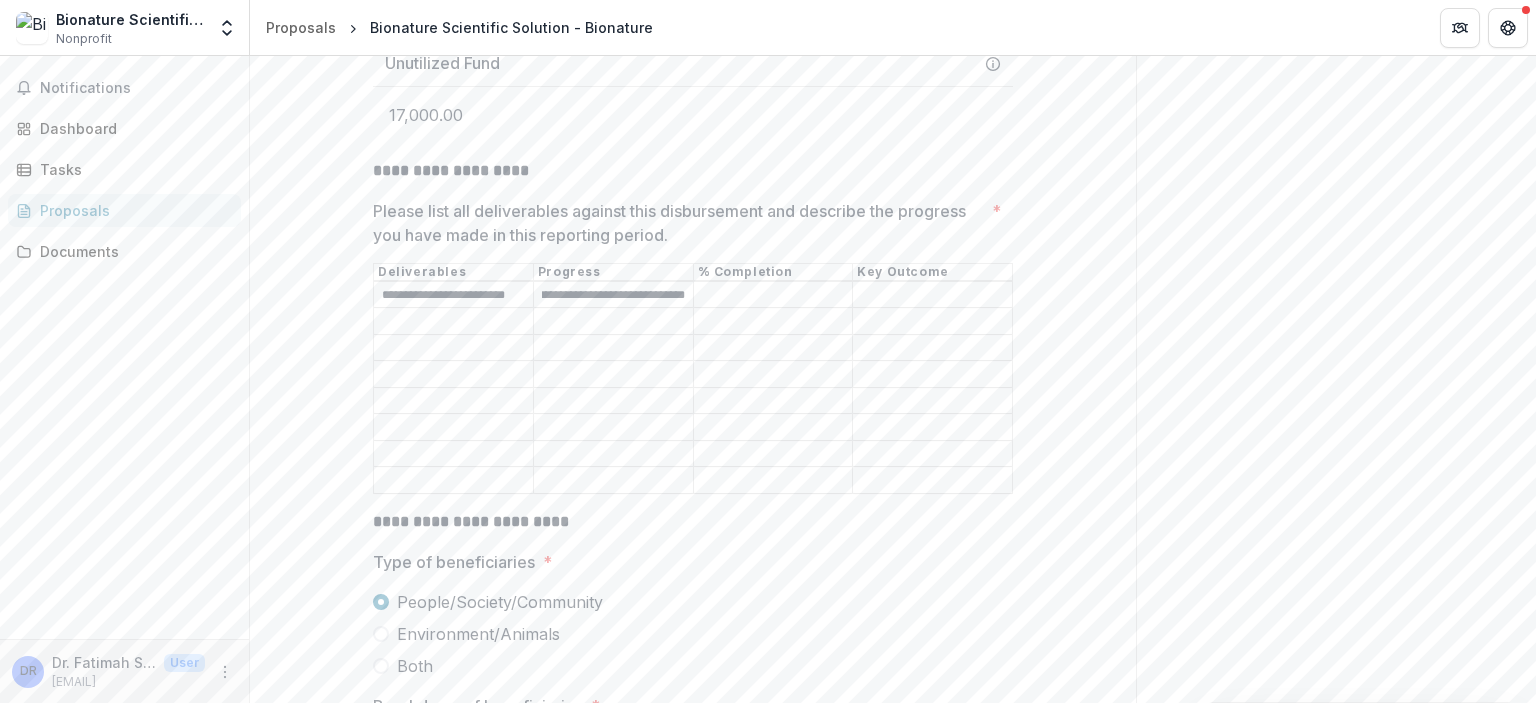 scroll, scrollTop: 0, scrollLeft: 92, axis: horizontal 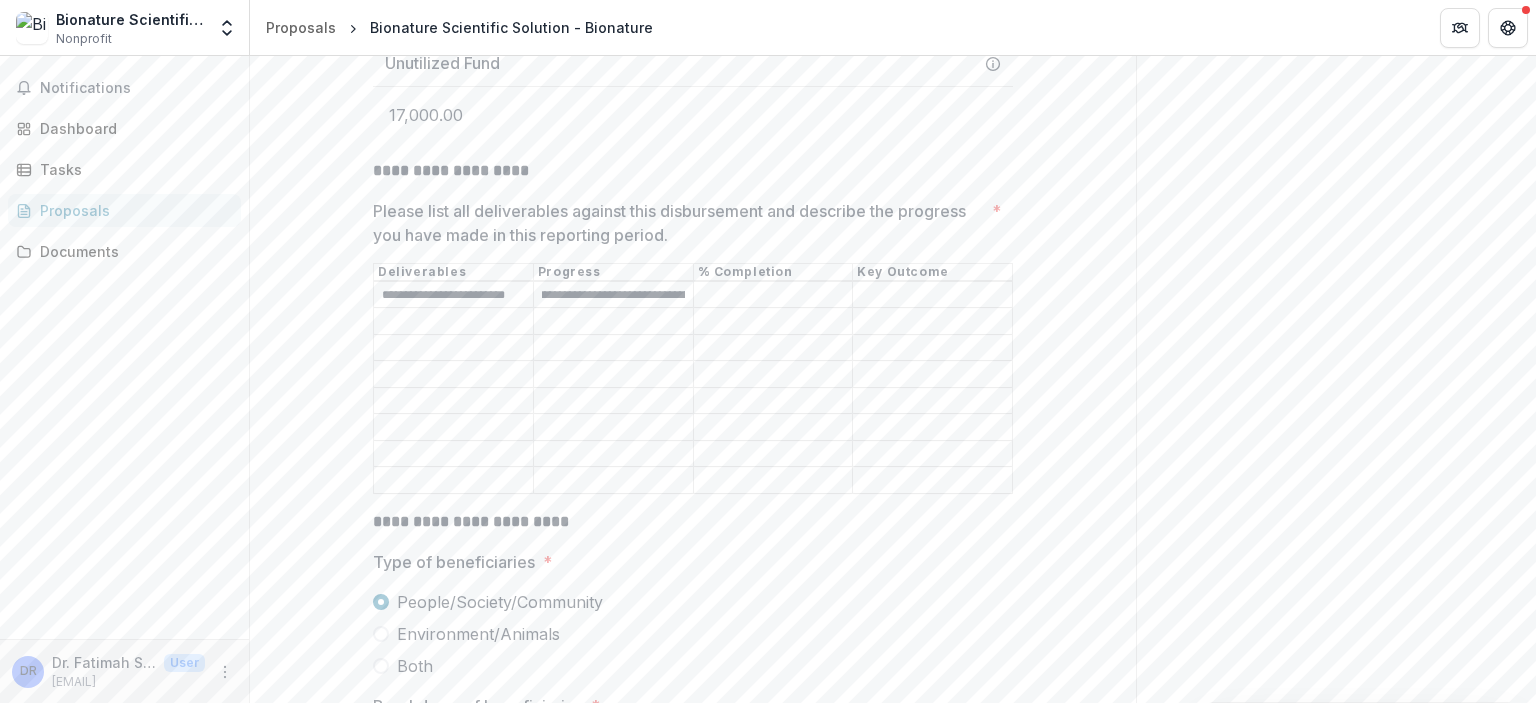 click on "**********" at bounding box center (613, 295) 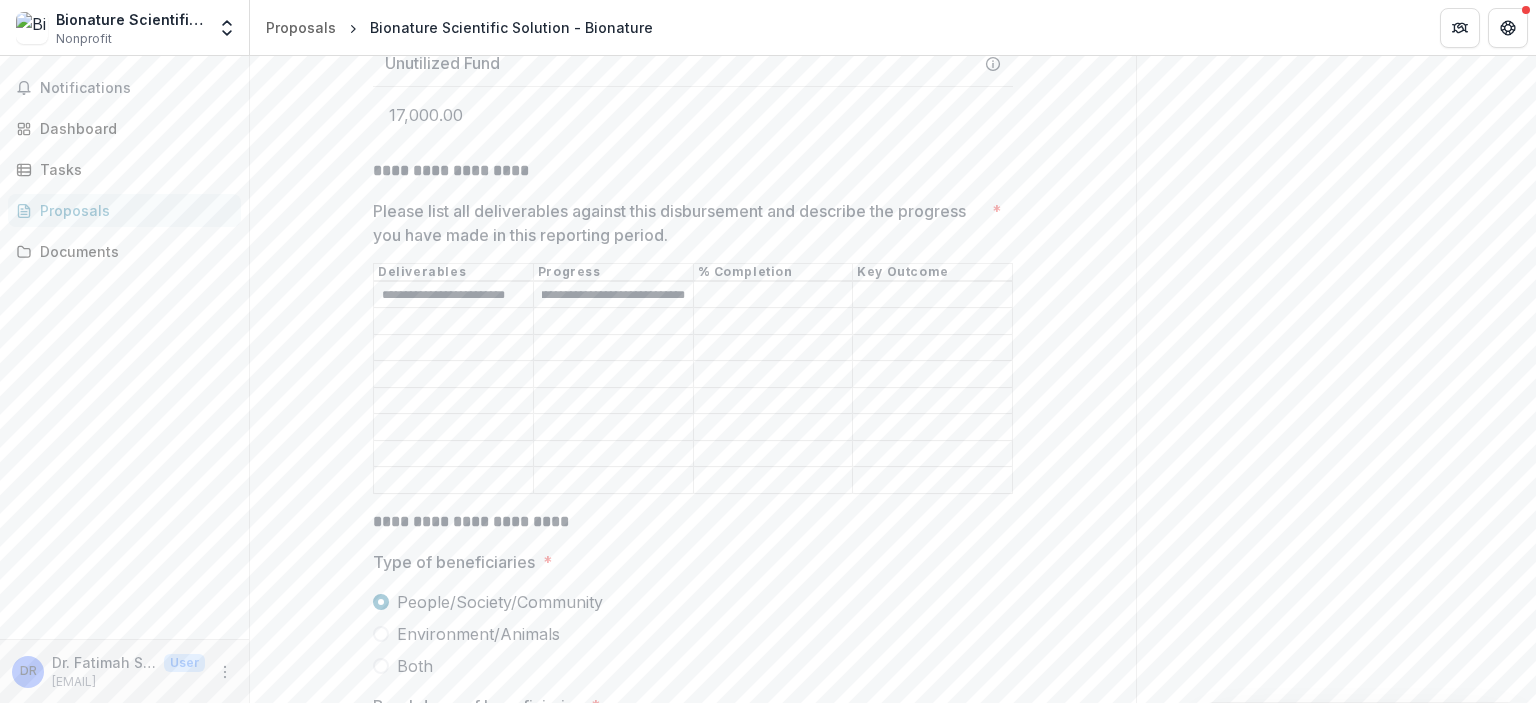 scroll, scrollTop: 0, scrollLeft: 254, axis: horizontal 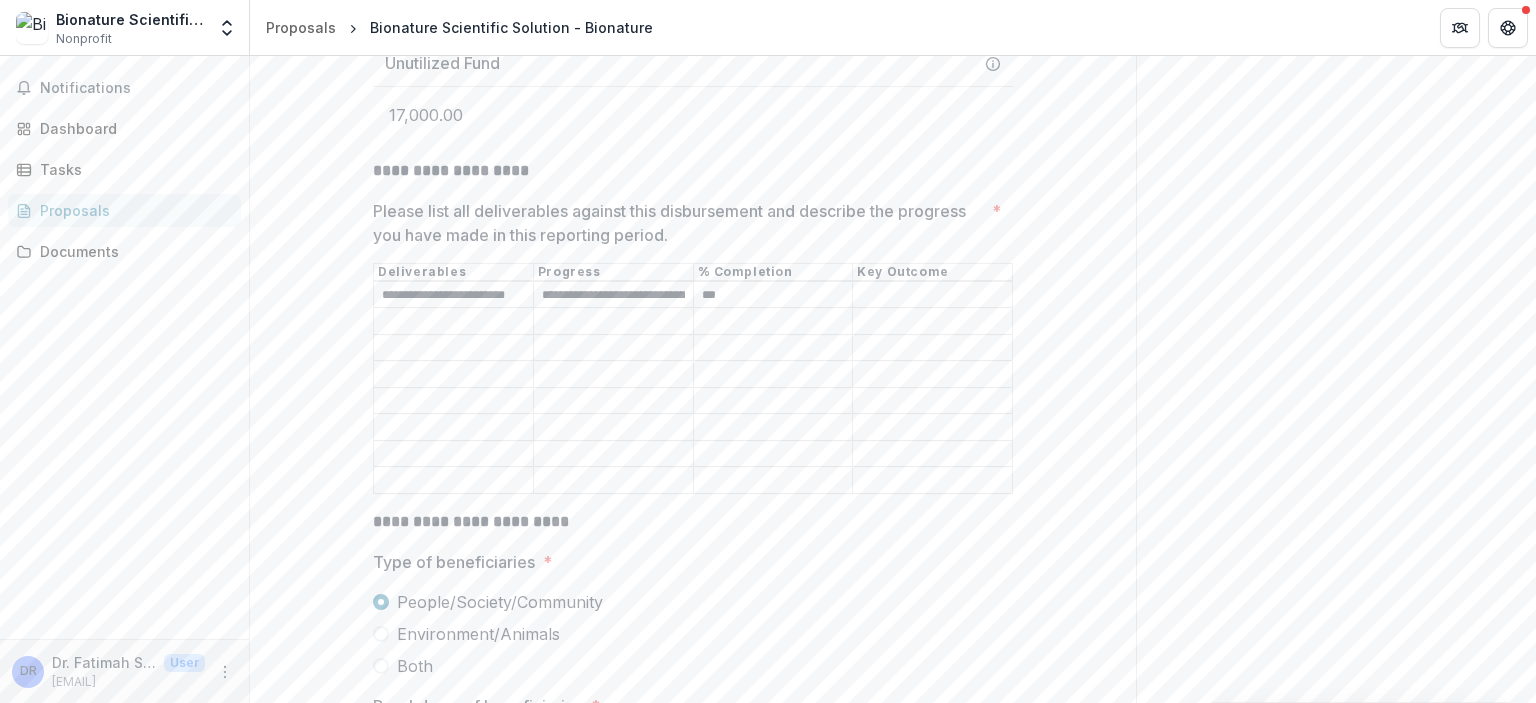 type on "**" 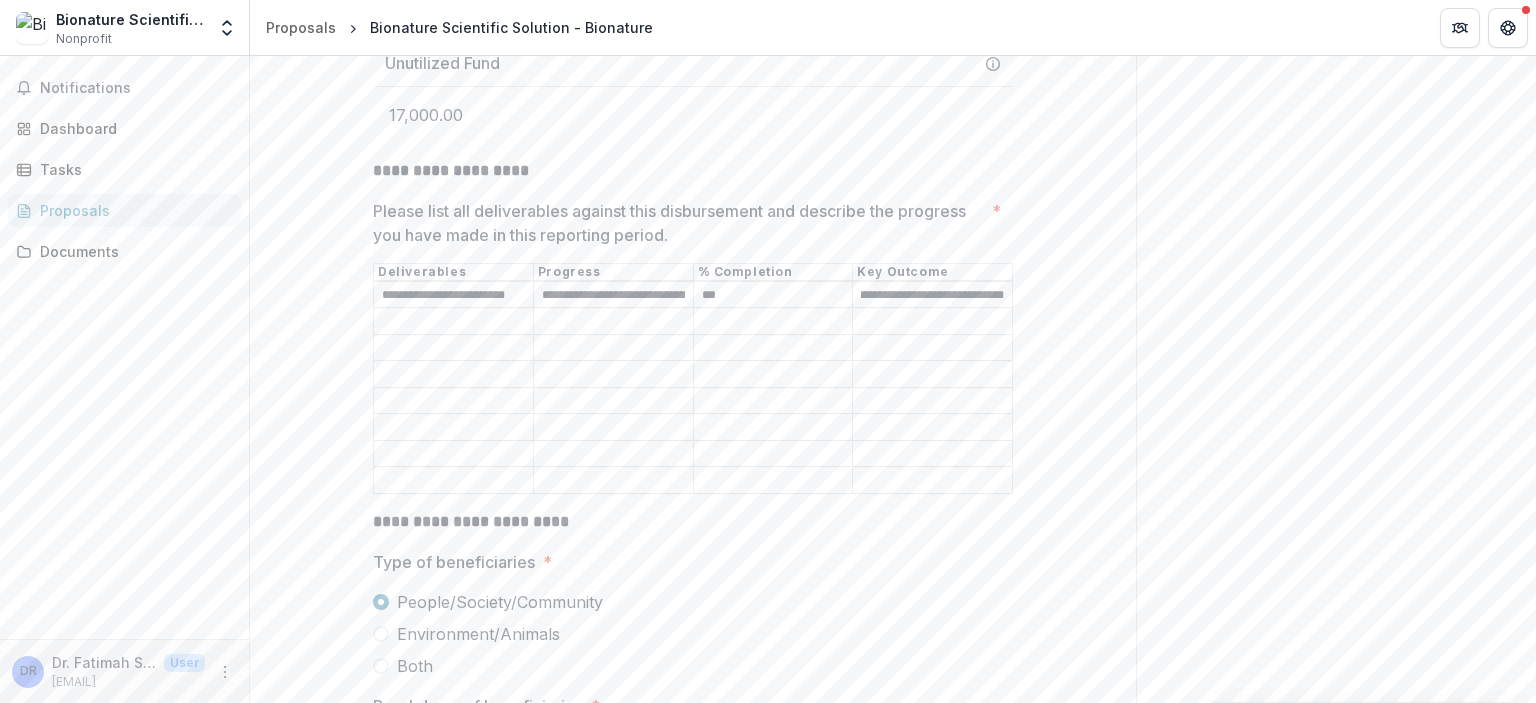 scroll, scrollTop: 0, scrollLeft: 74, axis: horizontal 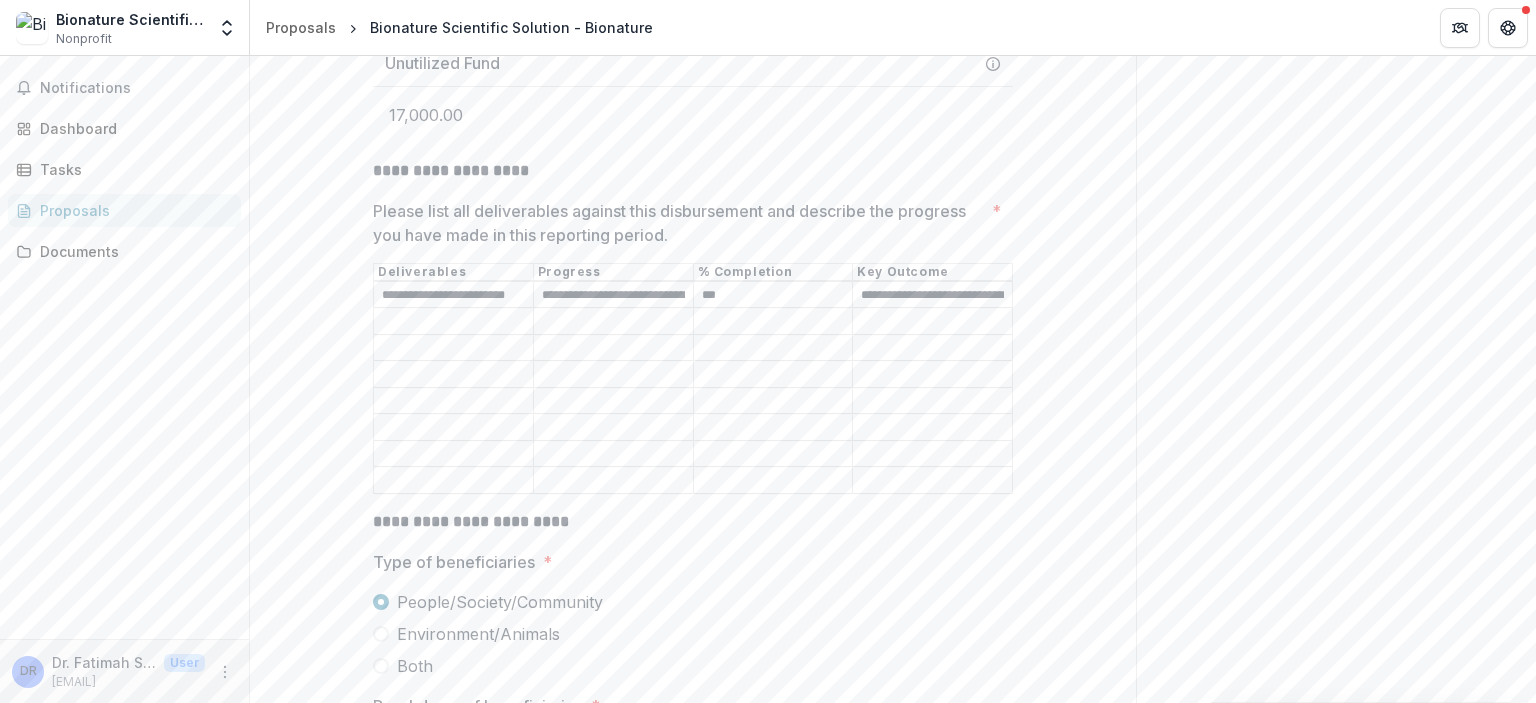 click on "Please list all deliverables against this disbursement and describe the progress you have made in this reporting period. *" at bounding box center [453, 322] 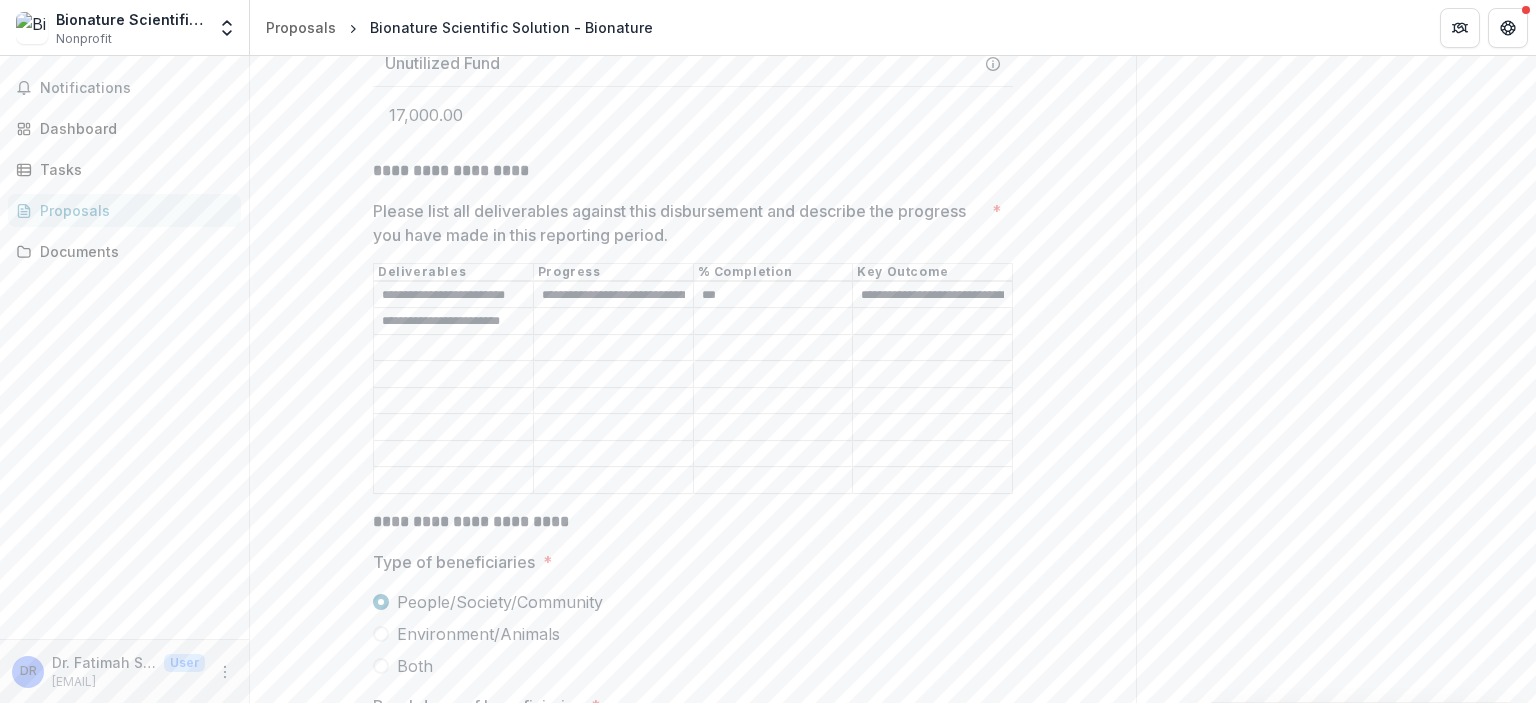 type on "**********" 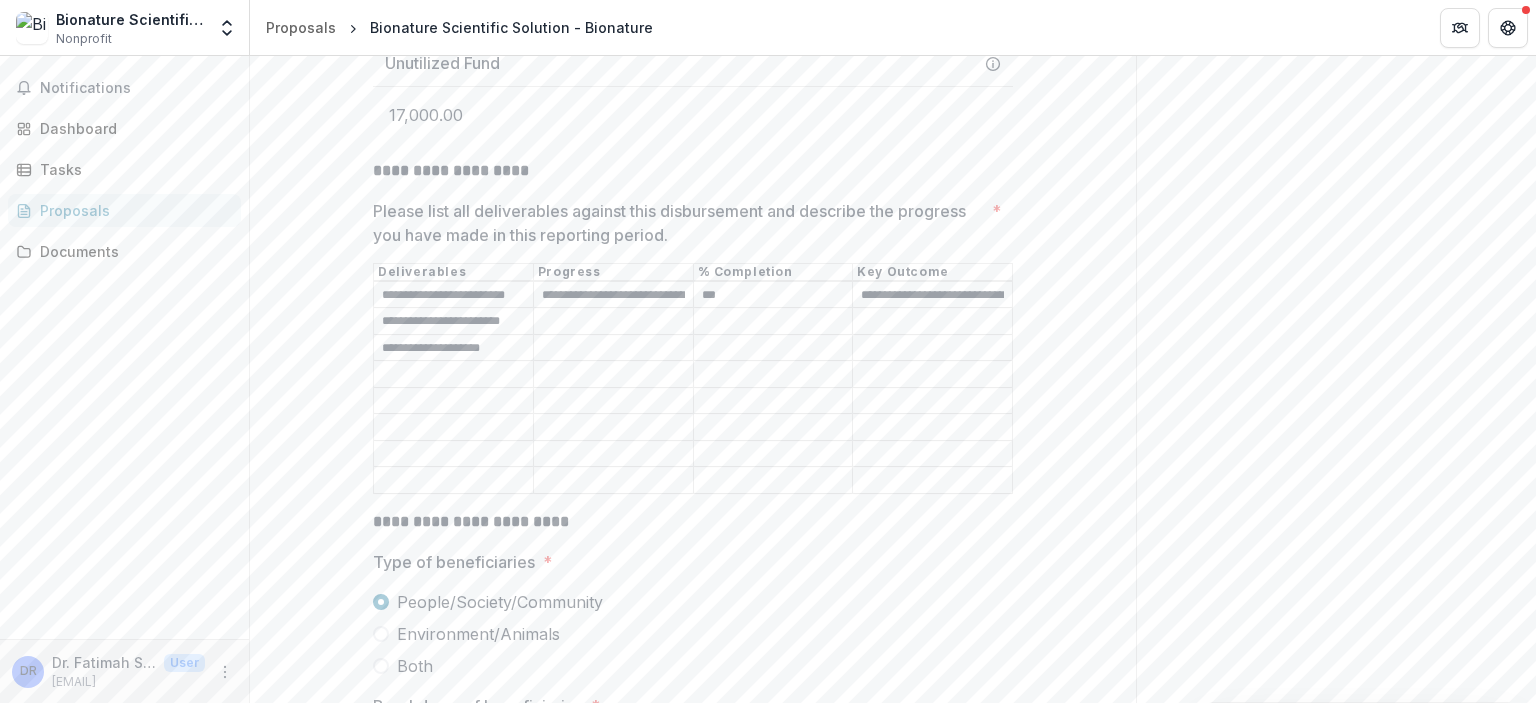 drag, startPoint x: 508, startPoint y: 344, endPoint x: 568, endPoint y: 337, distance: 60.40695 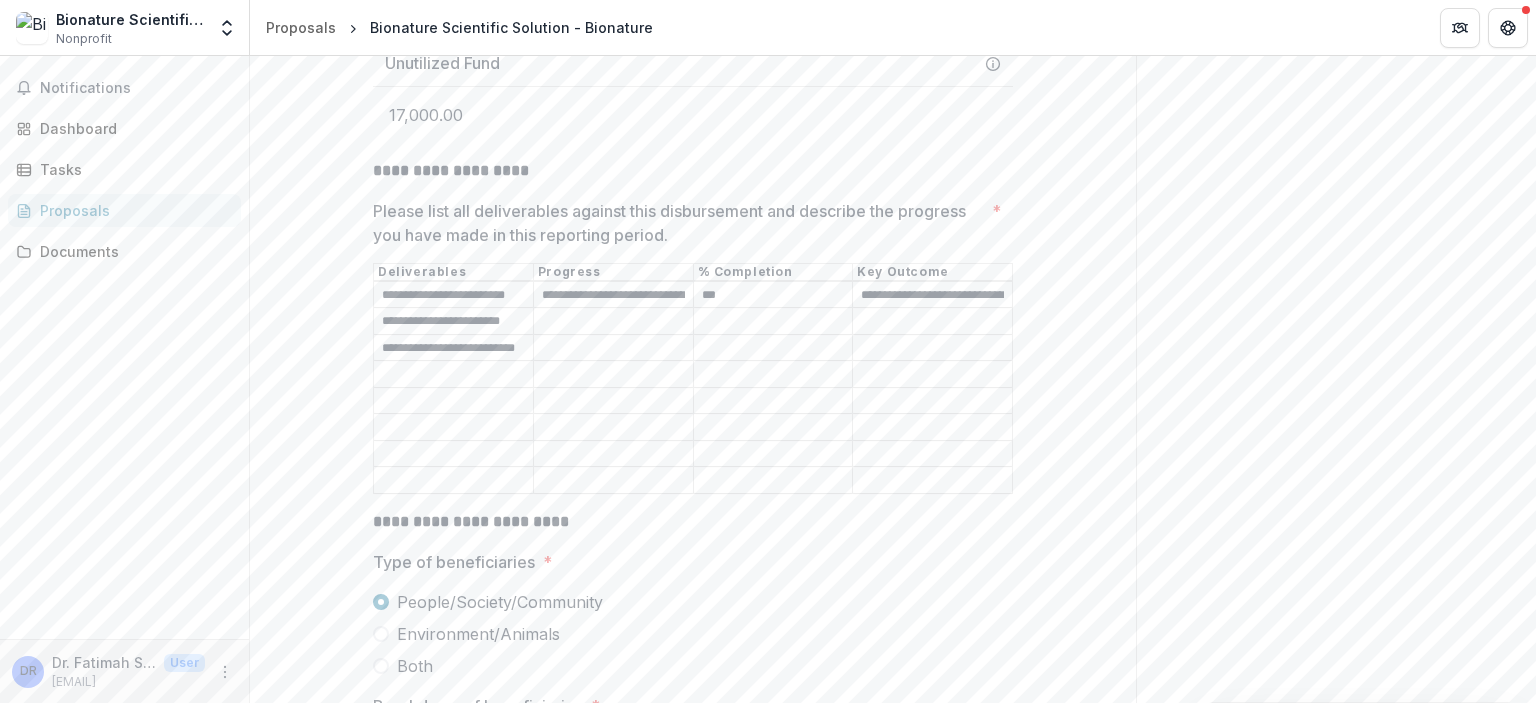 scroll, scrollTop: 0, scrollLeft: 19, axis: horizontal 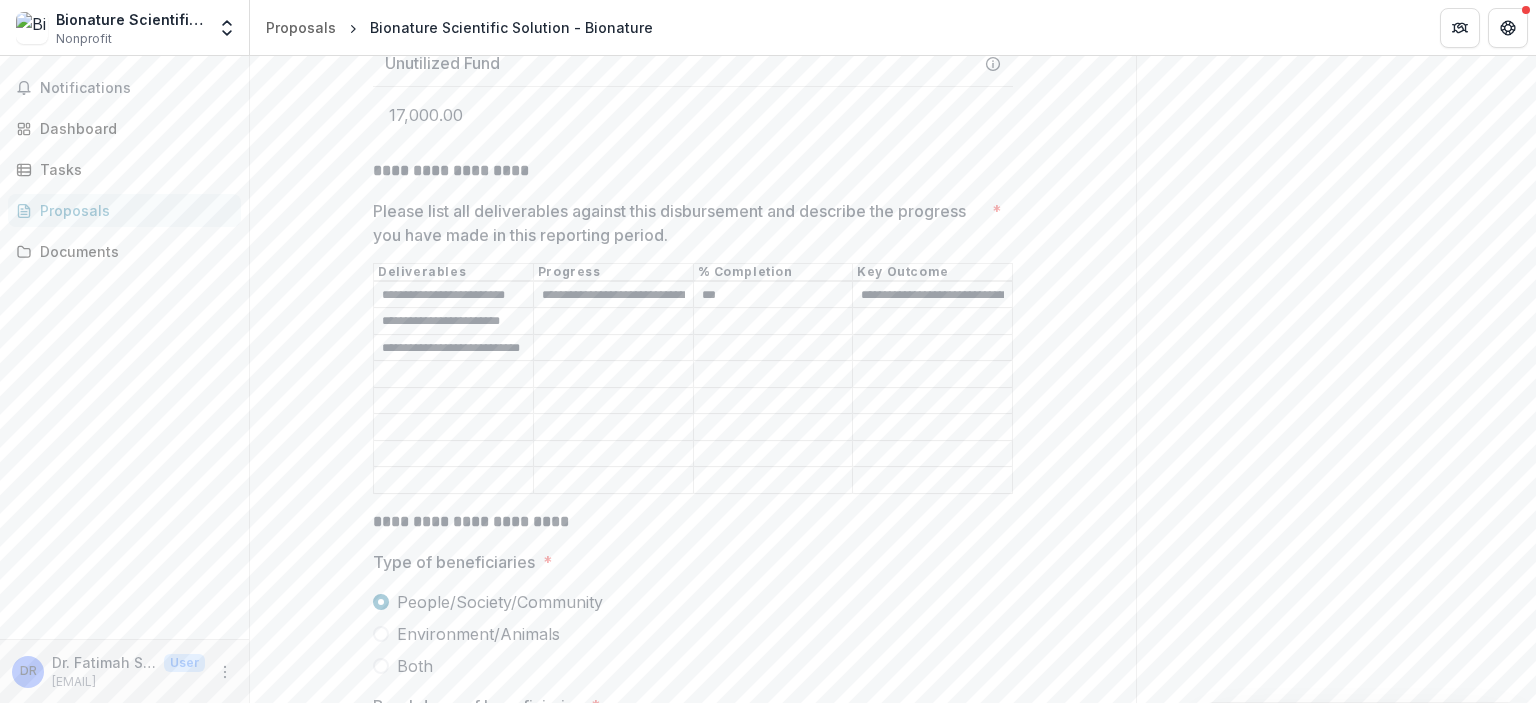 click on "**********" at bounding box center [453, 348] 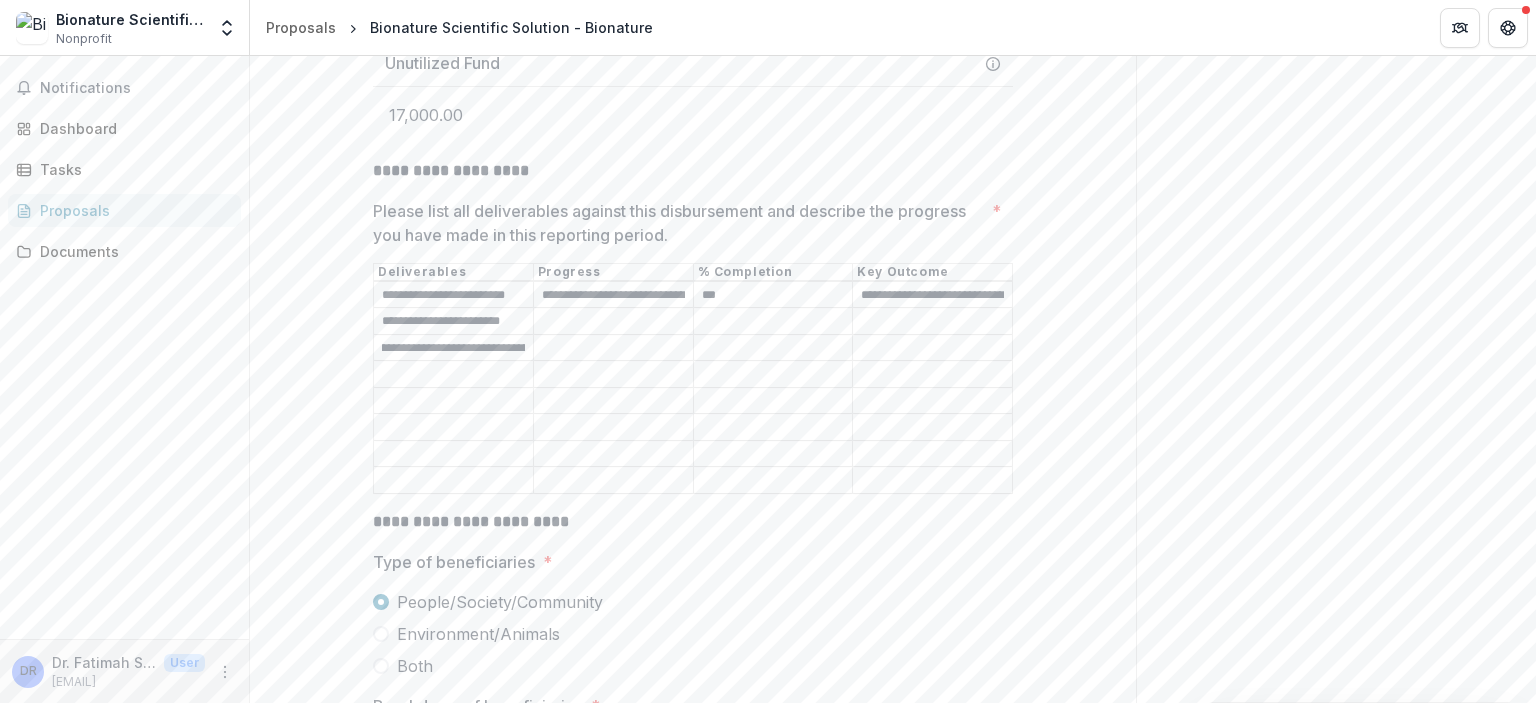 scroll, scrollTop: 0, scrollLeft: 60, axis: horizontal 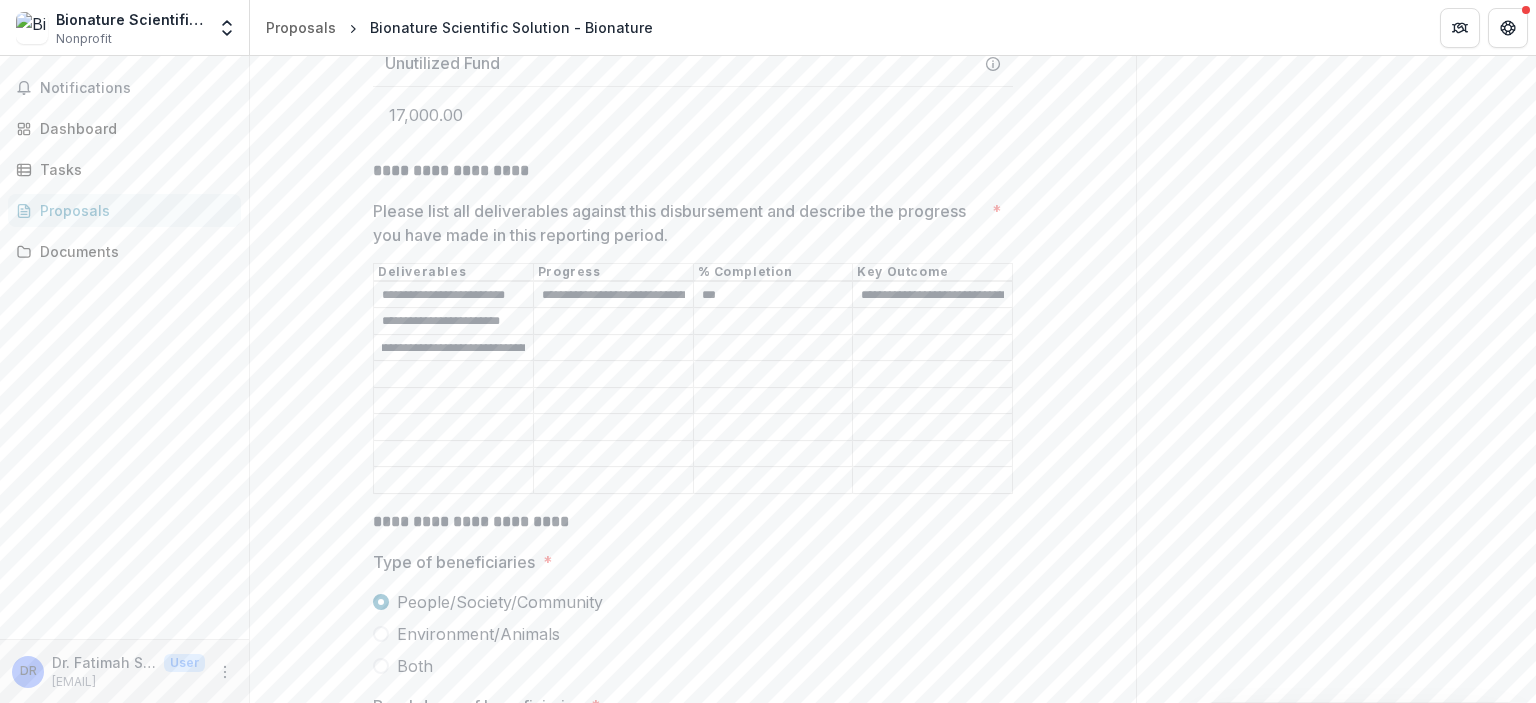 type on "**********" 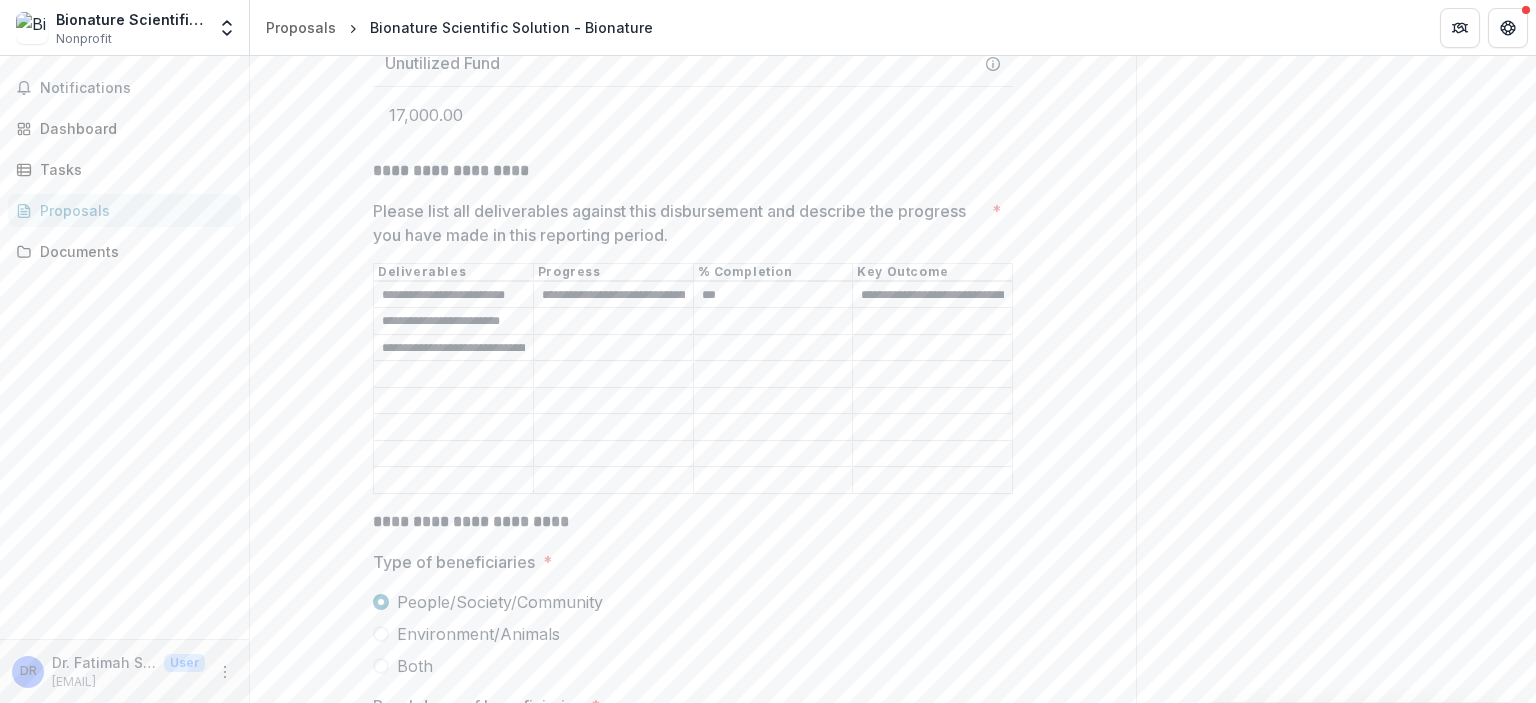 click on "Please list all deliverables against this disbursement and describe the progress you have made in this reporting period. *" at bounding box center (613, 322) 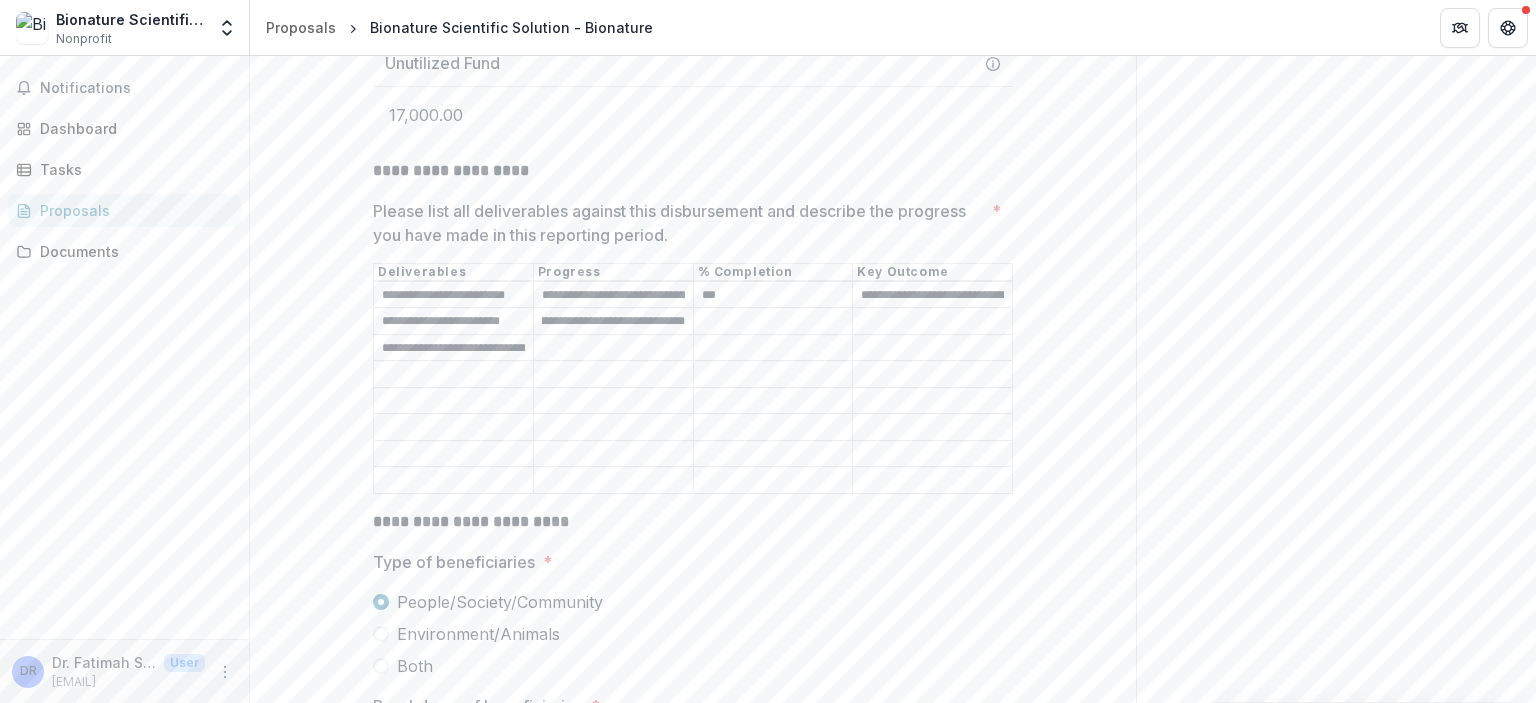 scroll, scrollTop: 0, scrollLeft: 98, axis: horizontal 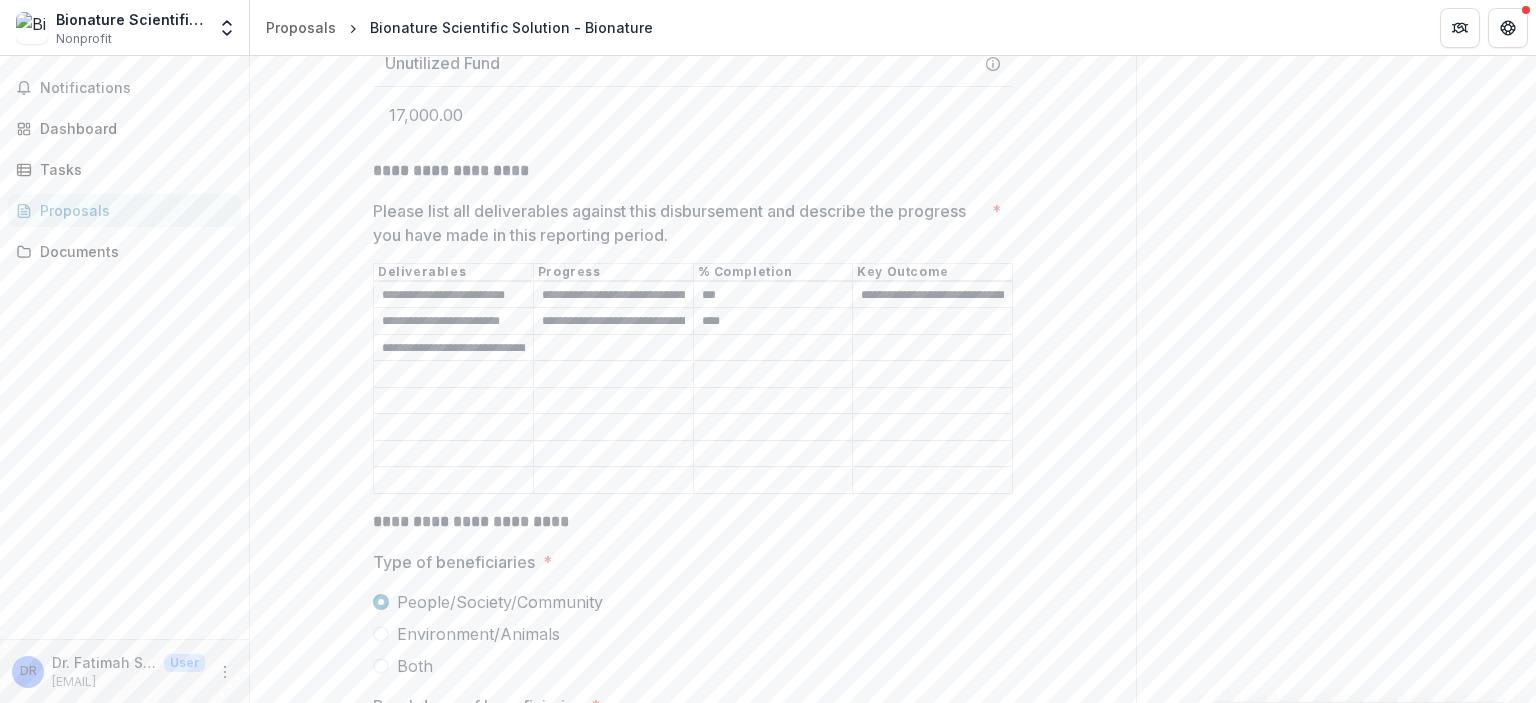 type on "****" 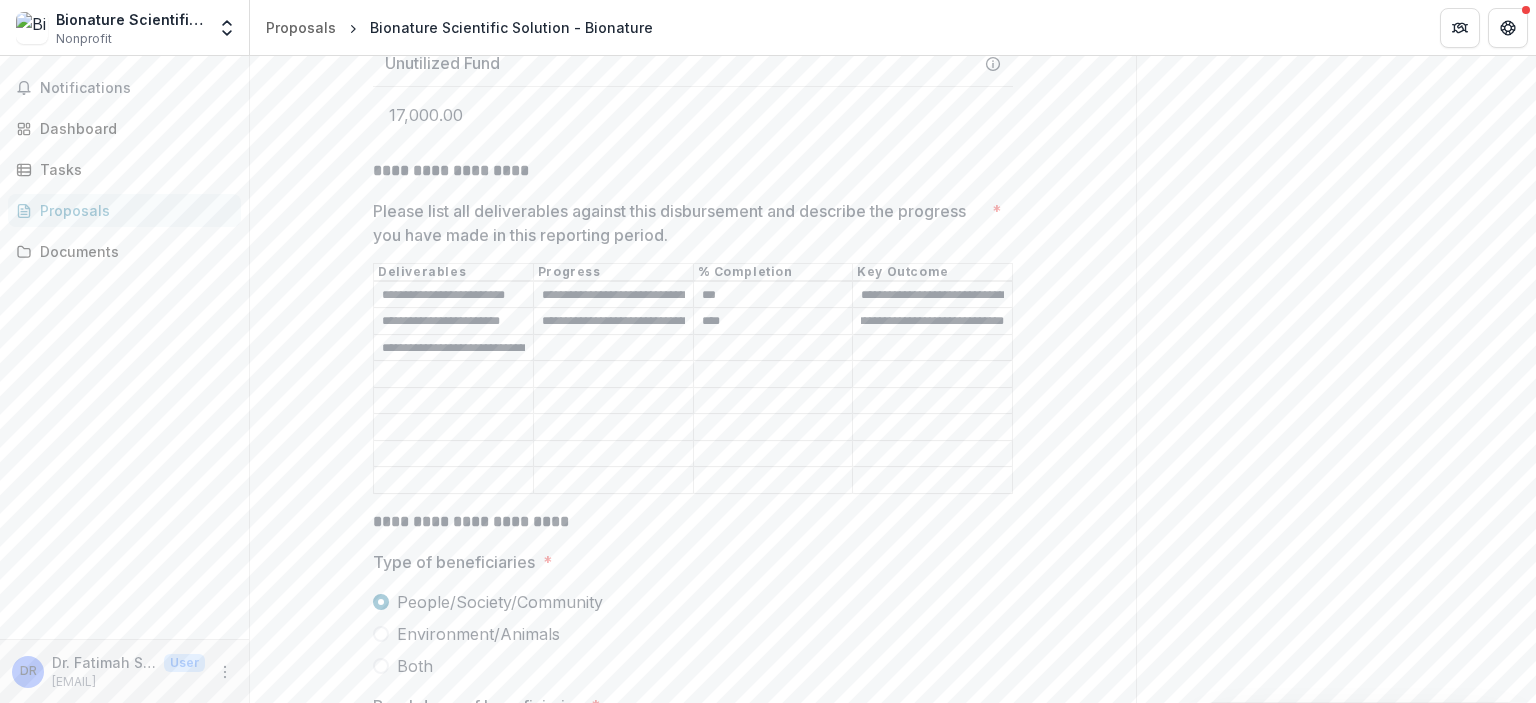 scroll, scrollTop: 0, scrollLeft: 64, axis: horizontal 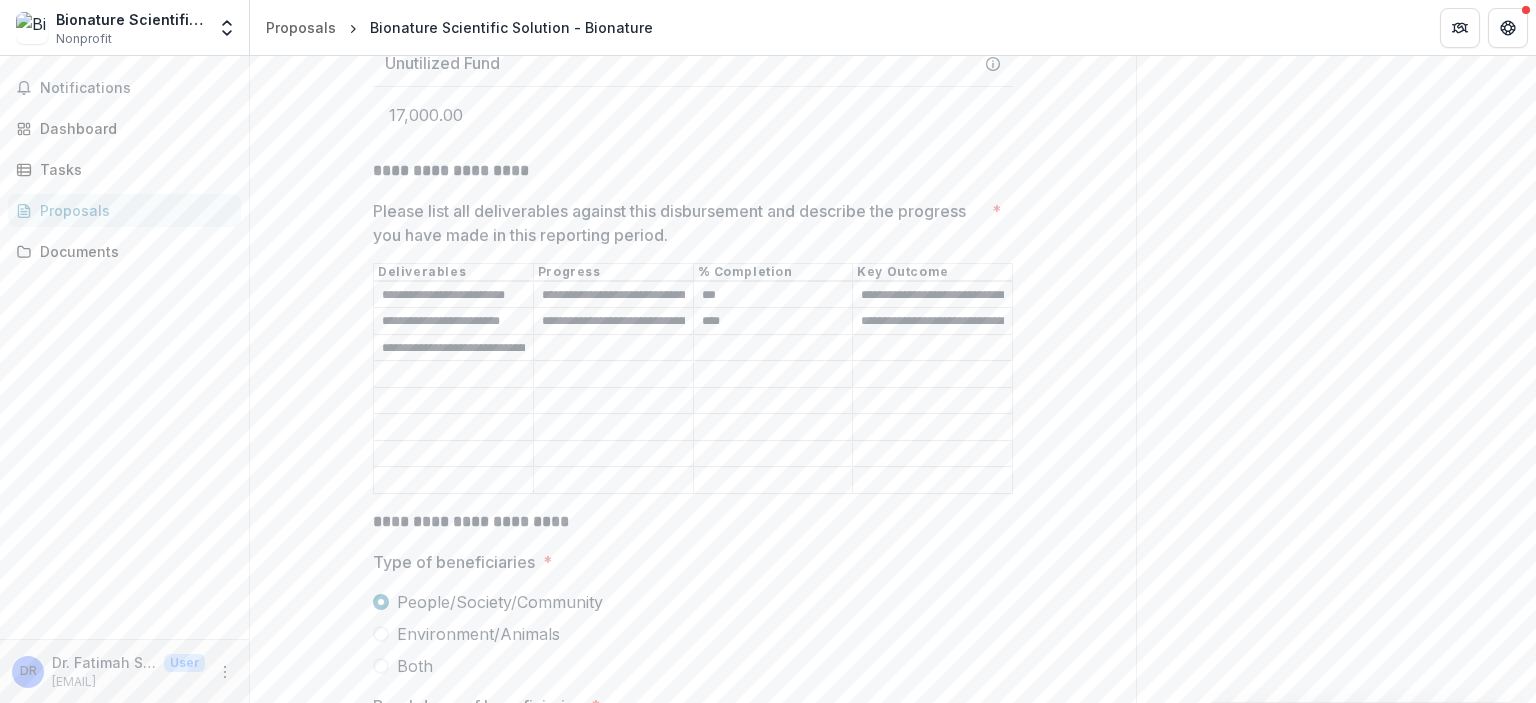 click on "**" at bounding box center (773, 295) 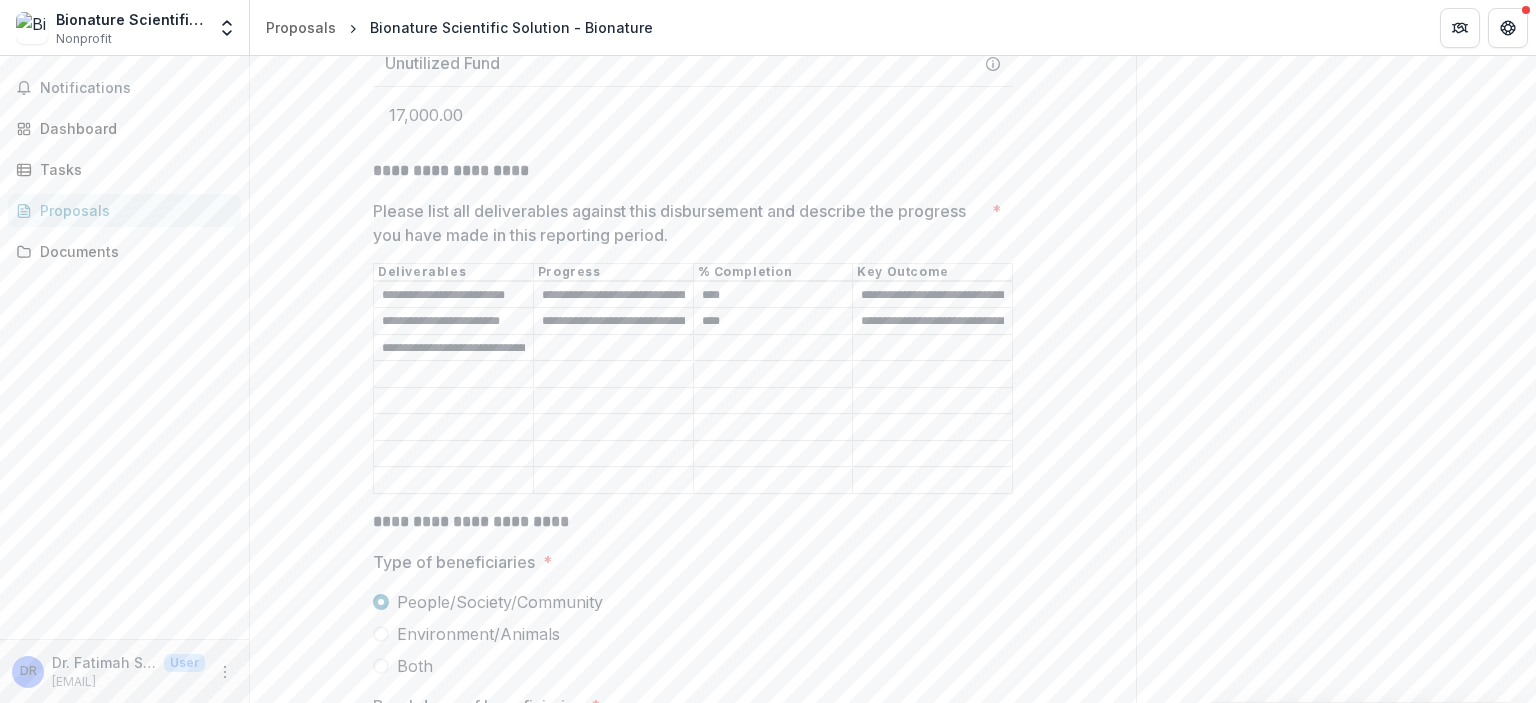 type on "****" 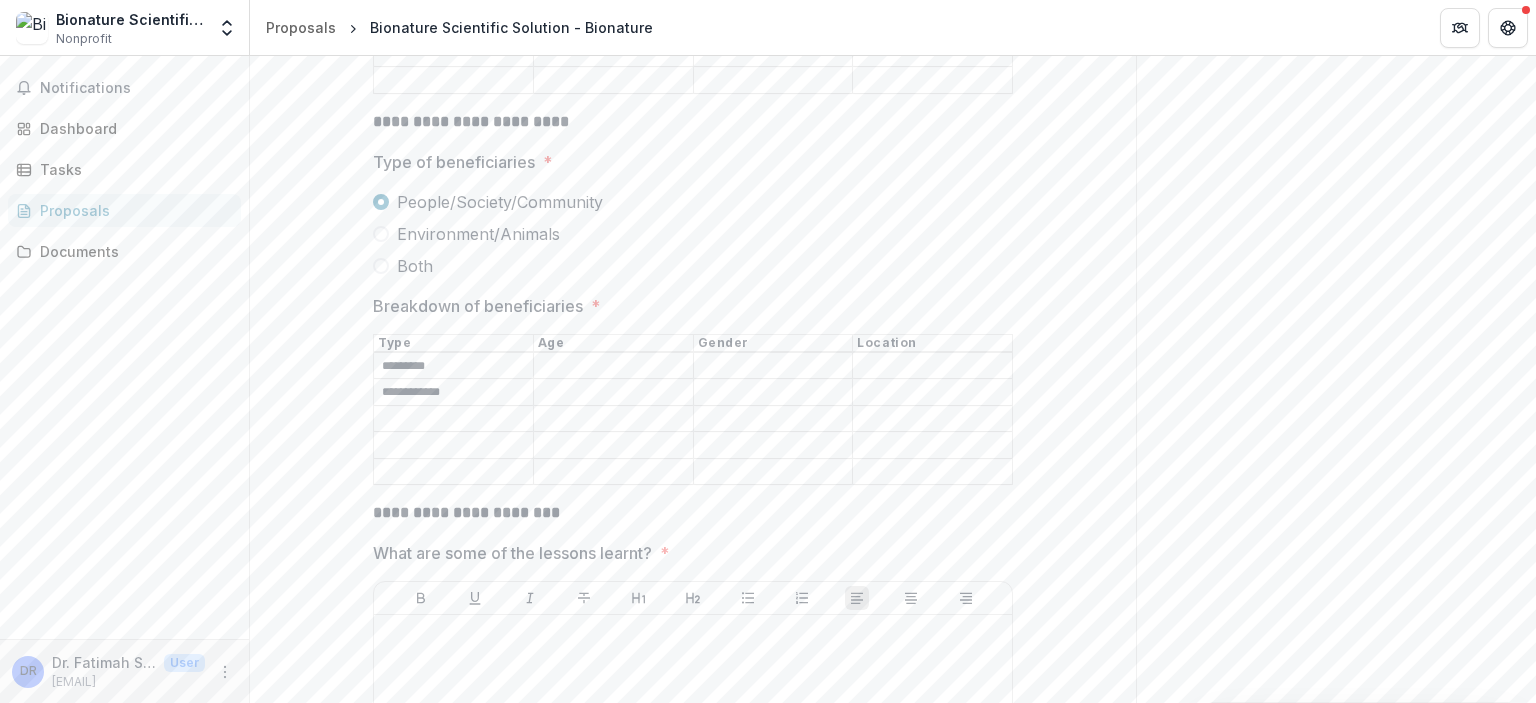 scroll, scrollTop: 1345, scrollLeft: 0, axis: vertical 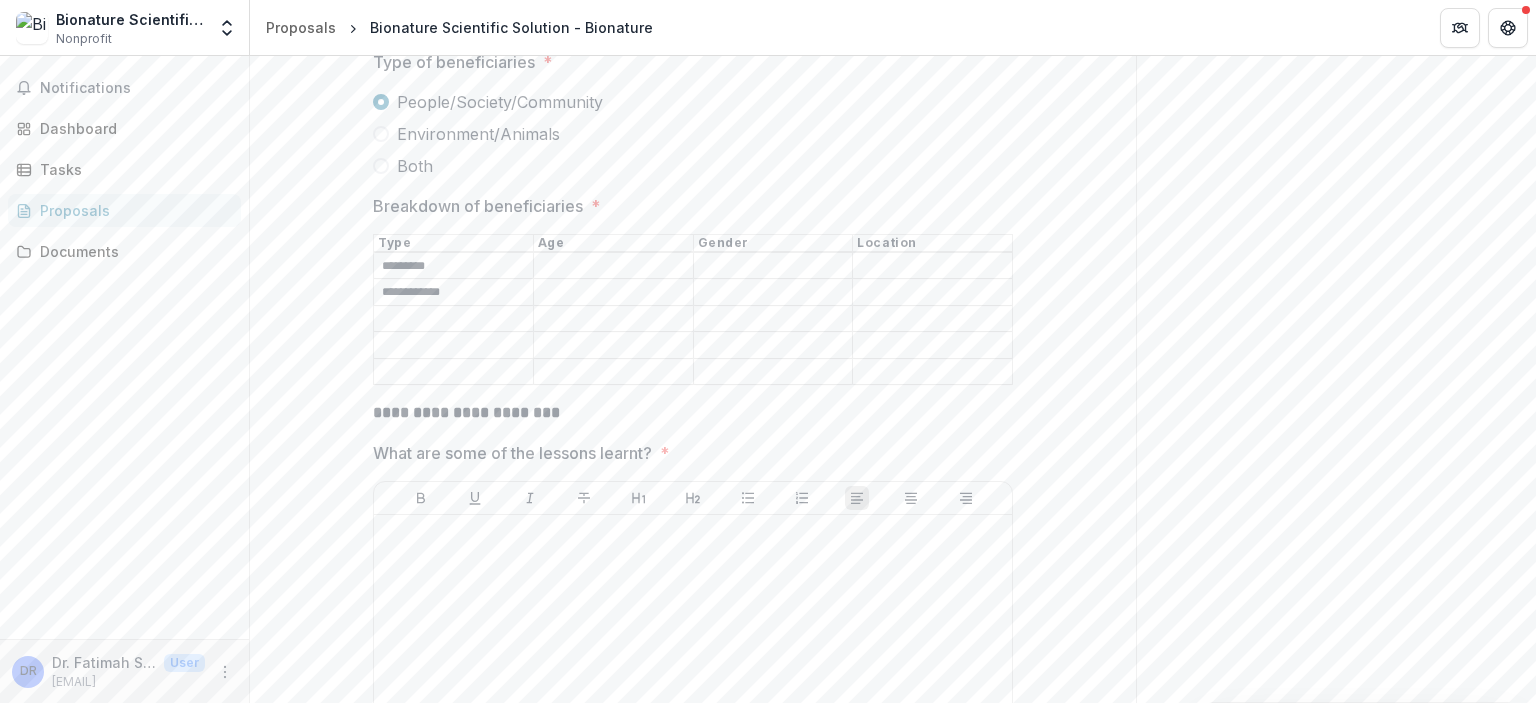 click on "Breakdown of beneficiaries *" at bounding box center (453, 319) 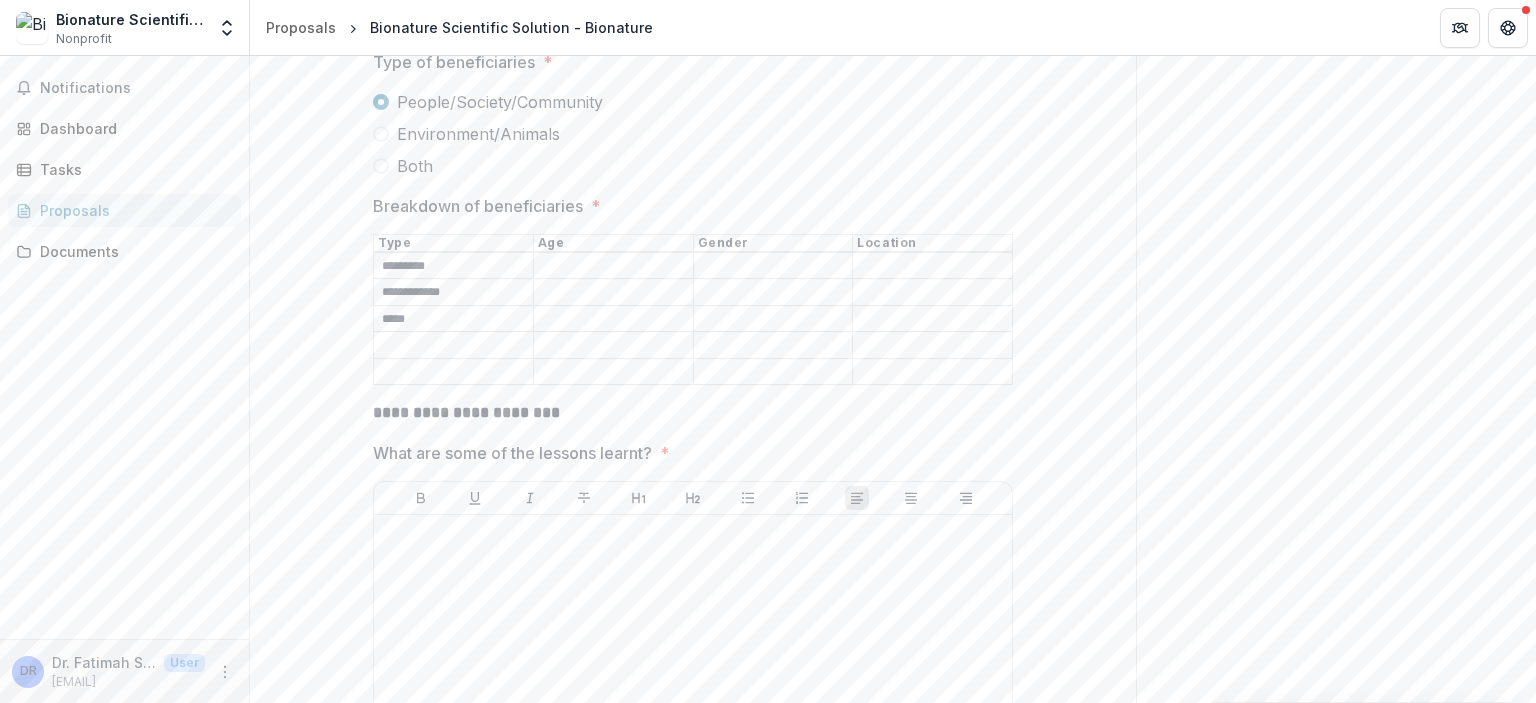 type on "*****" 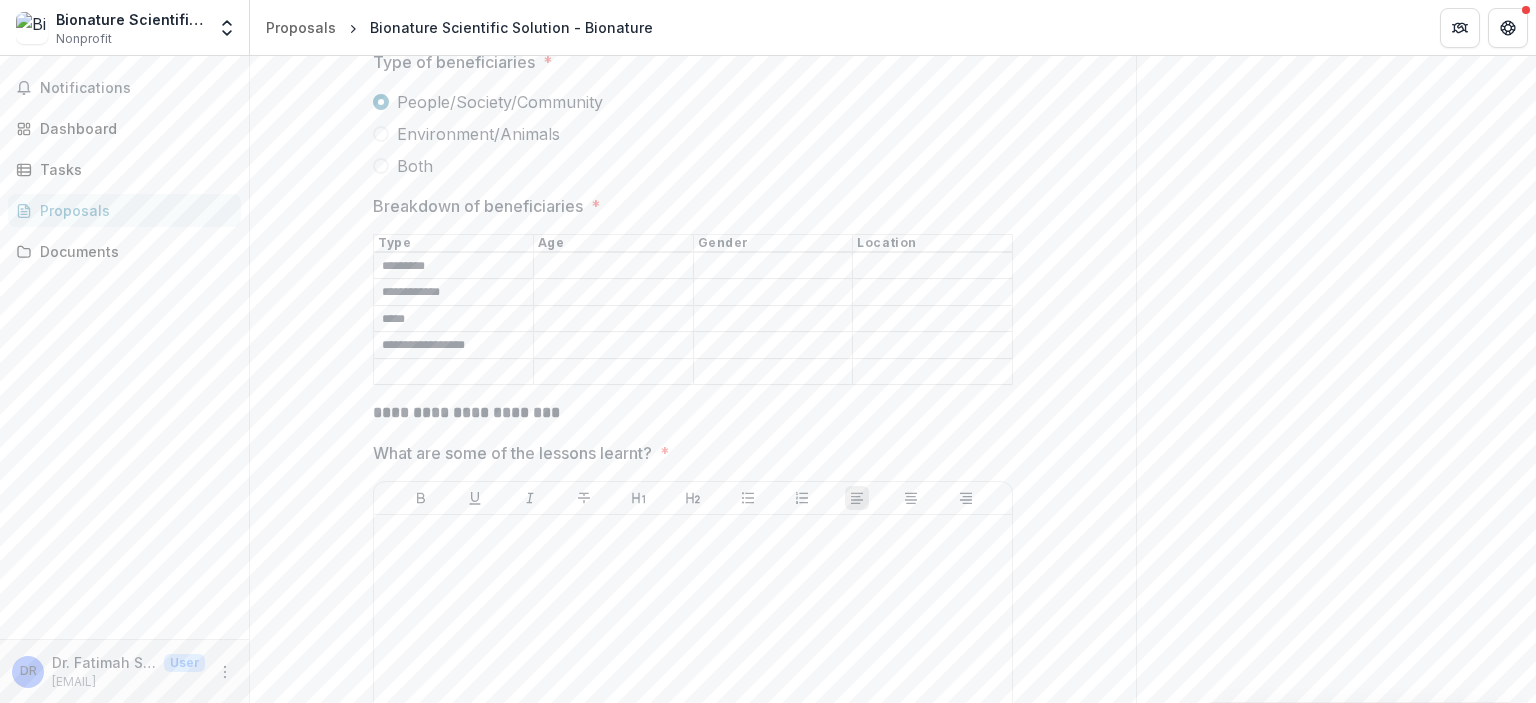 type on "**********" 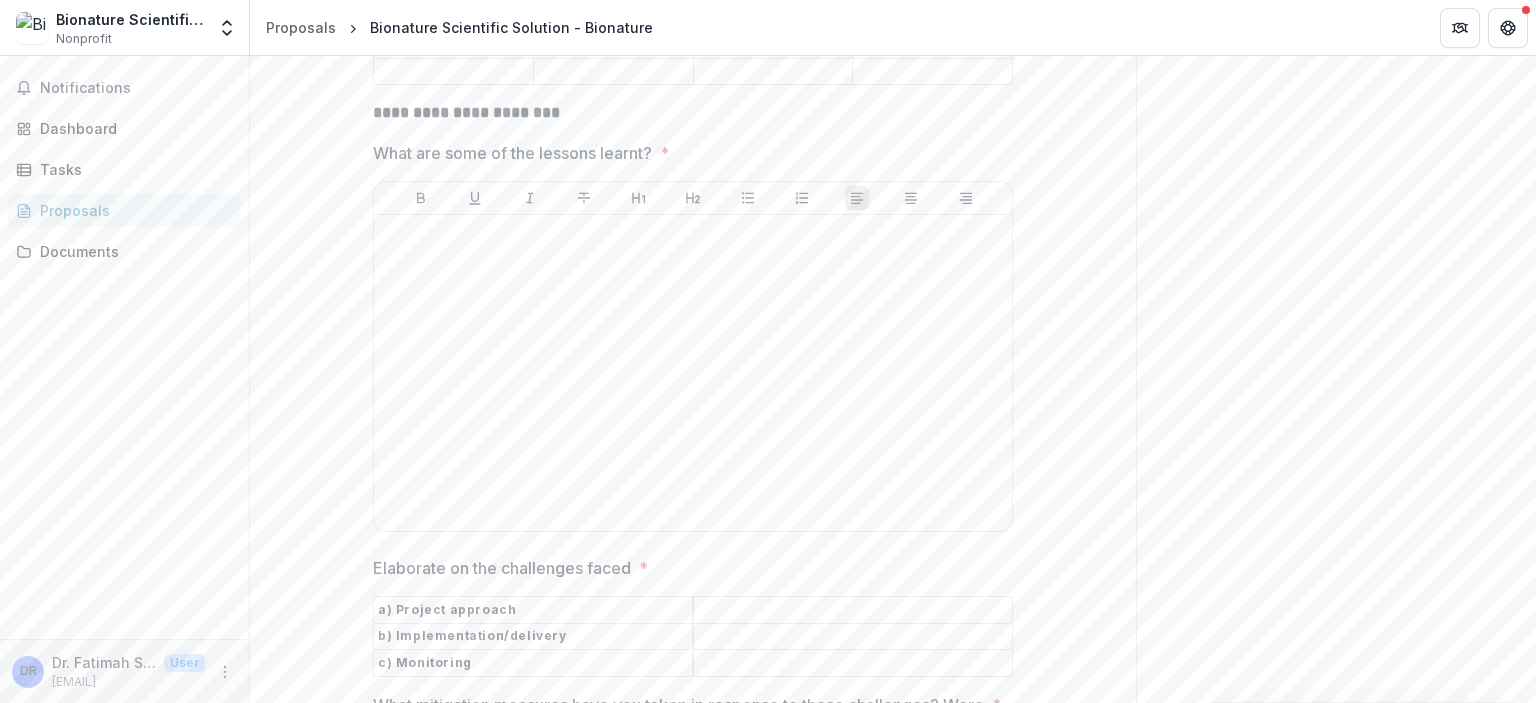 scroll, scrollTop: 1545, scrollLeft: 0, axis: vertical 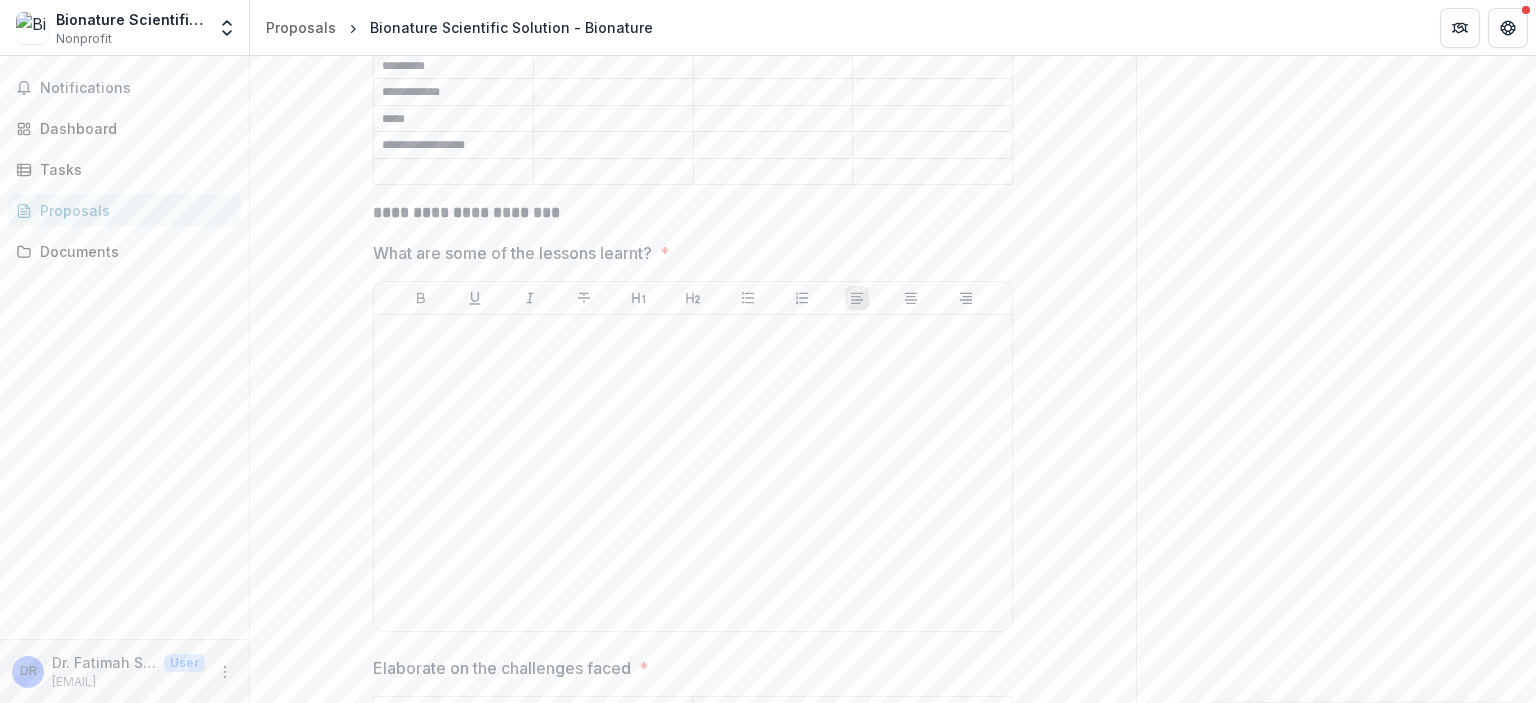 drag, startPoint x: 1535, startPoint y: 276, endPoint x: 1535, endPoint y: 95, distance: 181 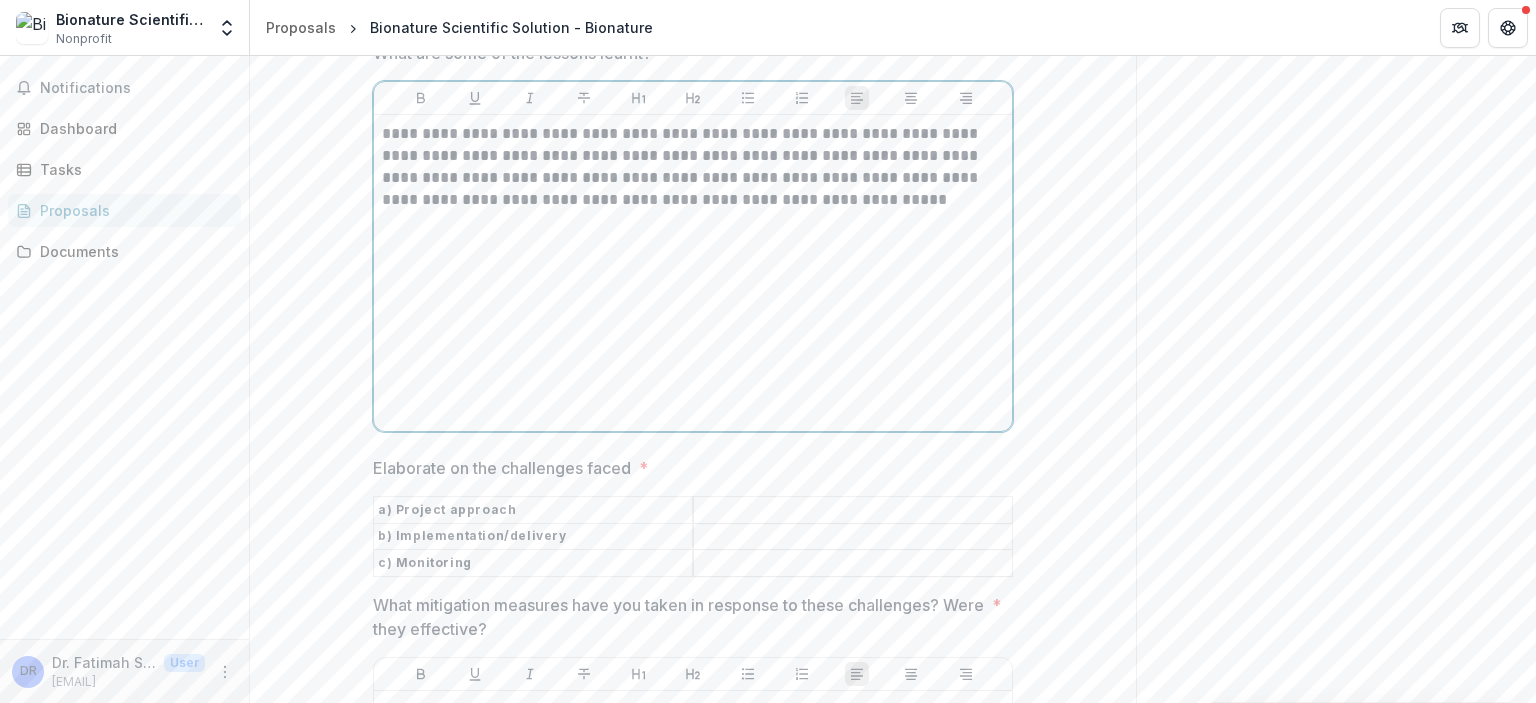 scroll, scrollTop: 1645, scrollLeft: 0, axis: vertical 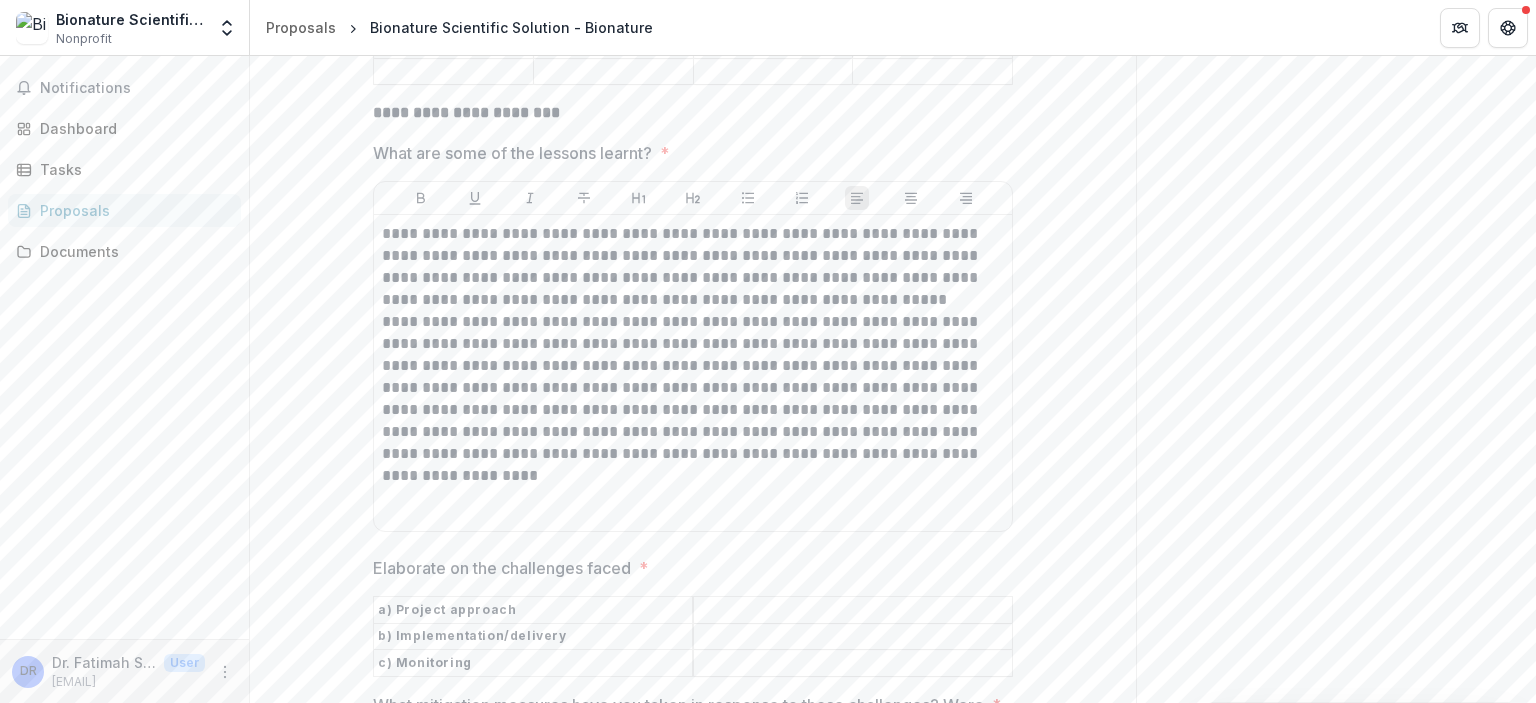 click on "**********" at bounding box center (693, 1367) 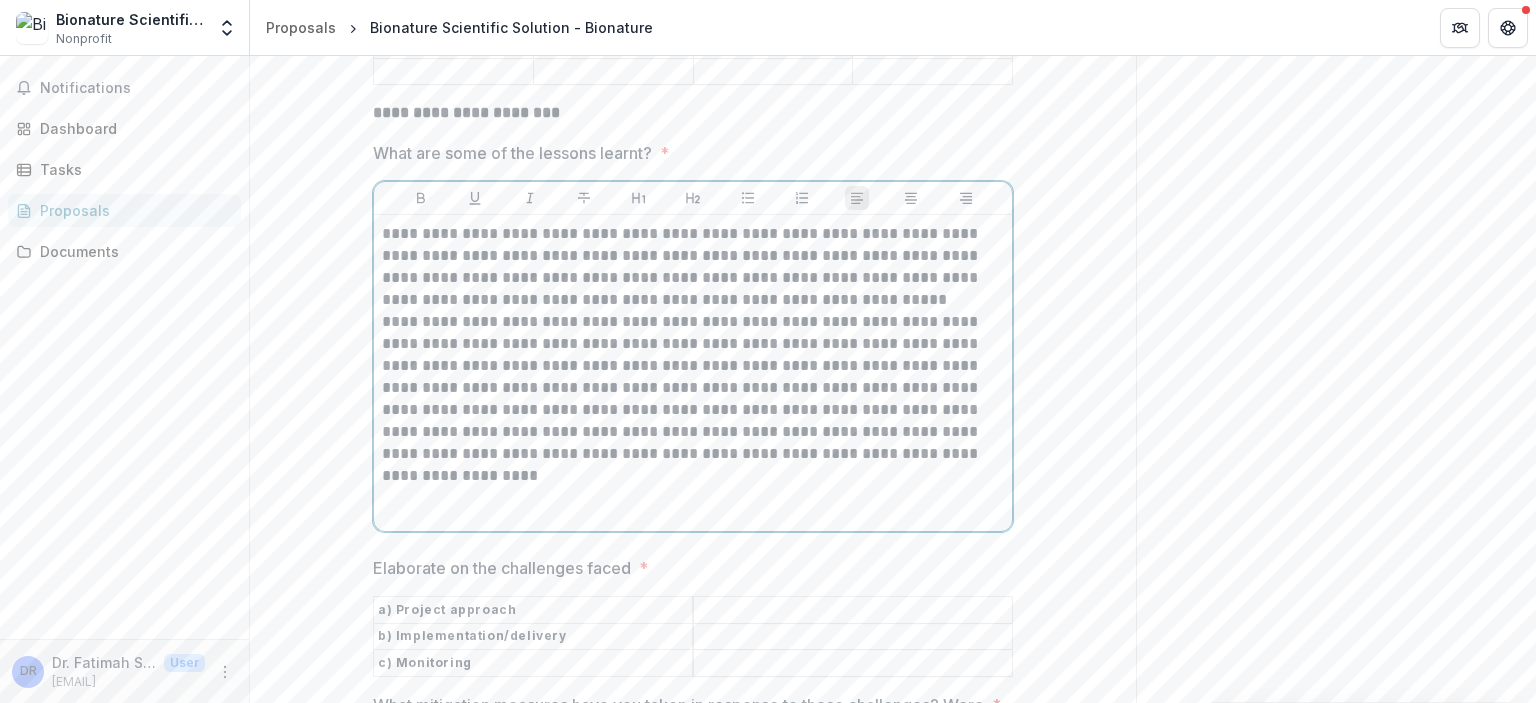 click on "**********" at bounding box center (693, 267) 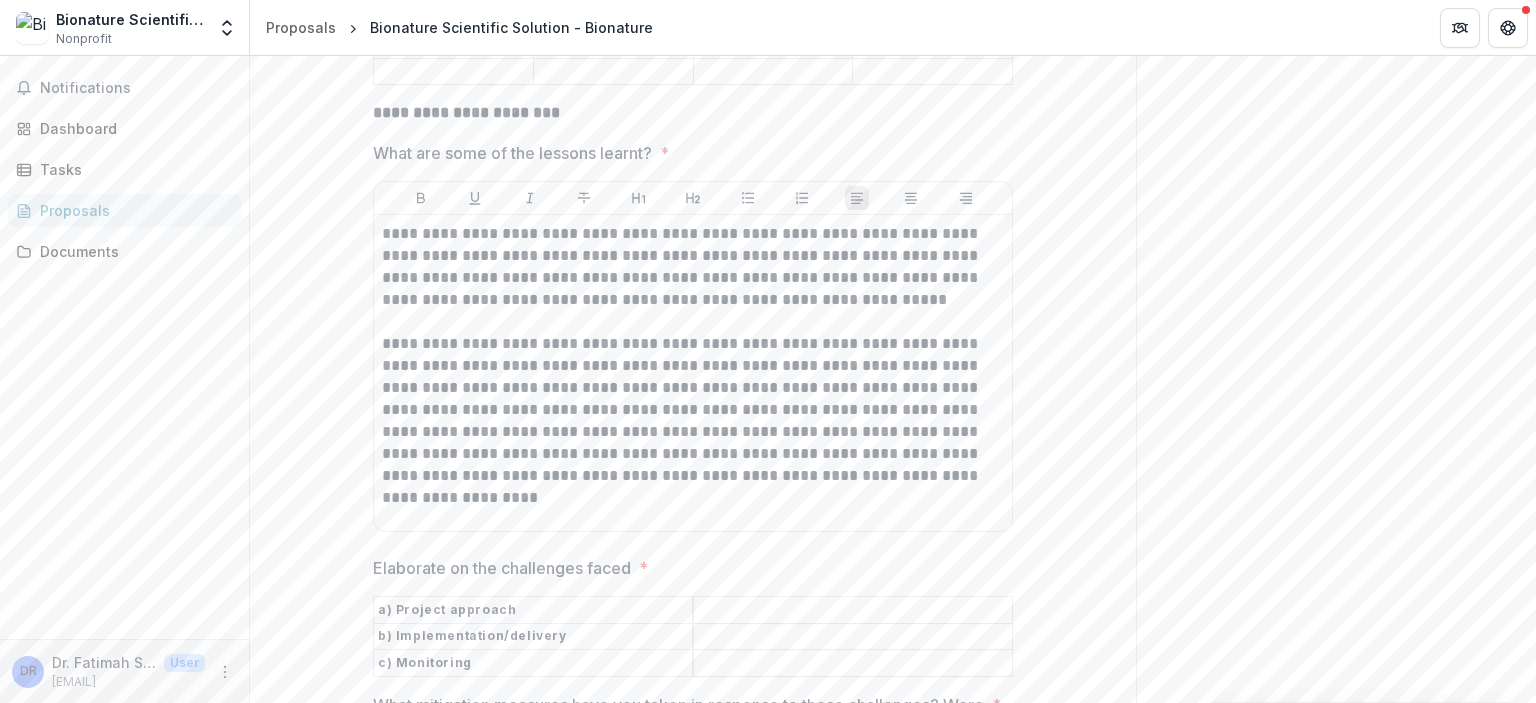 click on "Send comments or questions to   Yayasan Hasanah   in the box below.   Yayasan Hasanah   will be notified via email of your comment. DR Dr. F Add Comment Comments 0 No comments yet No comments for this proposal" at bounding box center (1336, 1186) 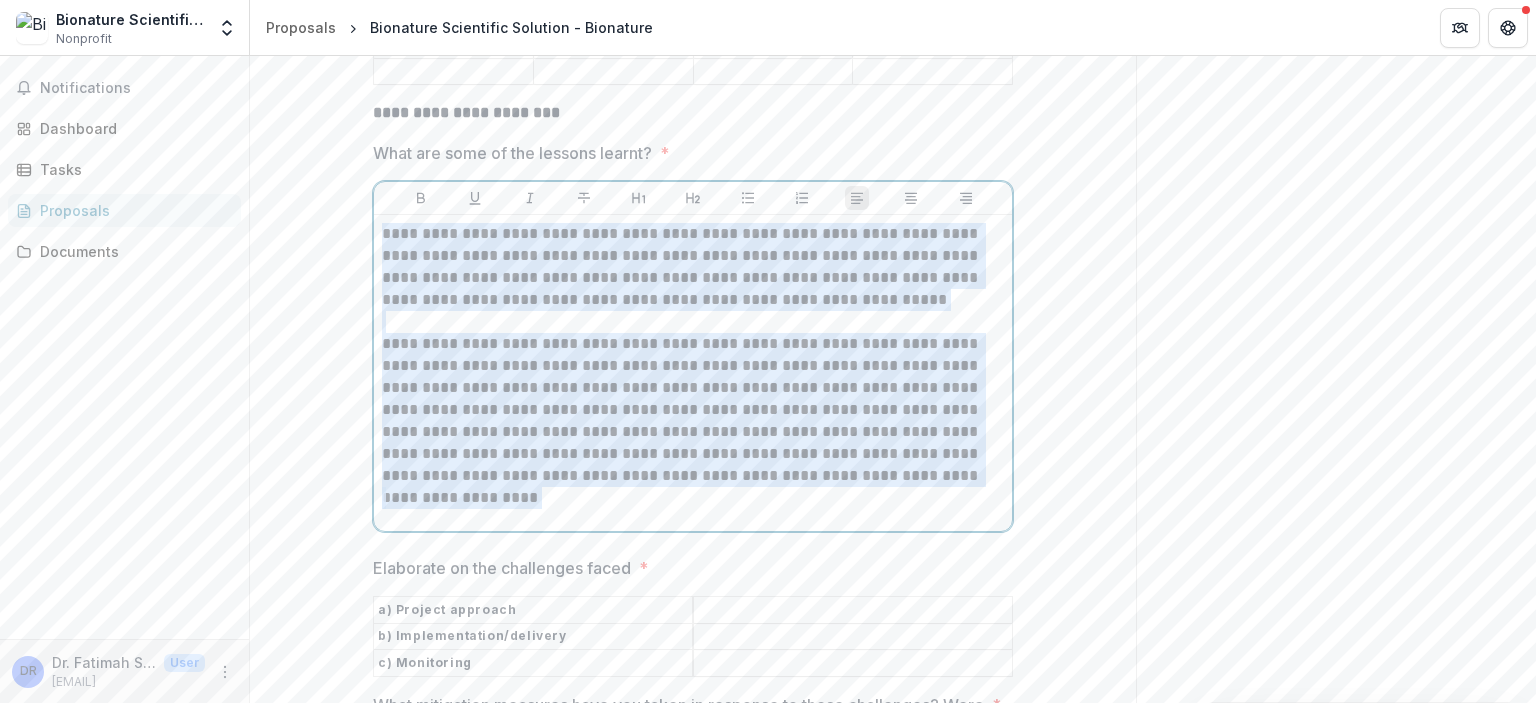 drag, startPoint x: 380, startPoint y: 203, endPoint x: 1008, endPoint y: 462, distance: 679.31213 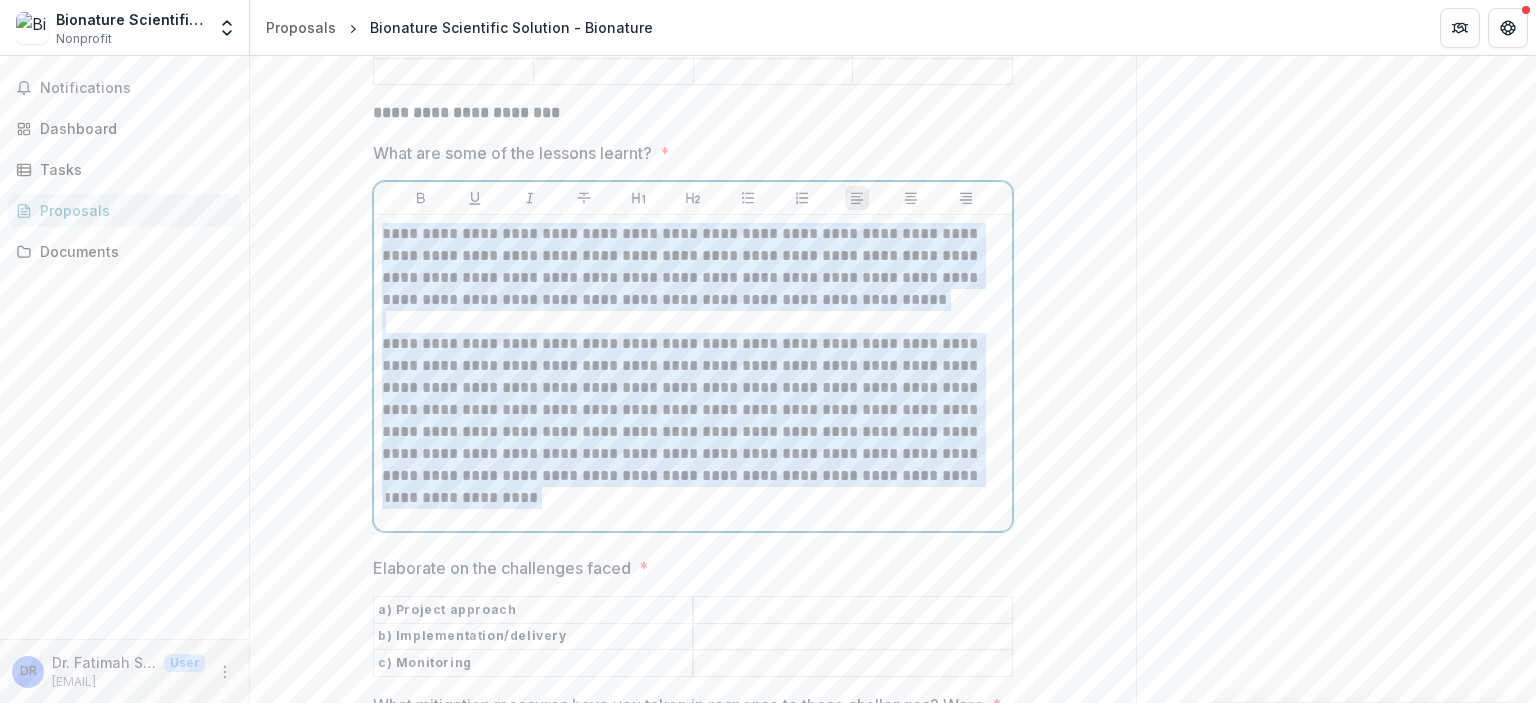 click on "**********" at bounding box center [693, 373] 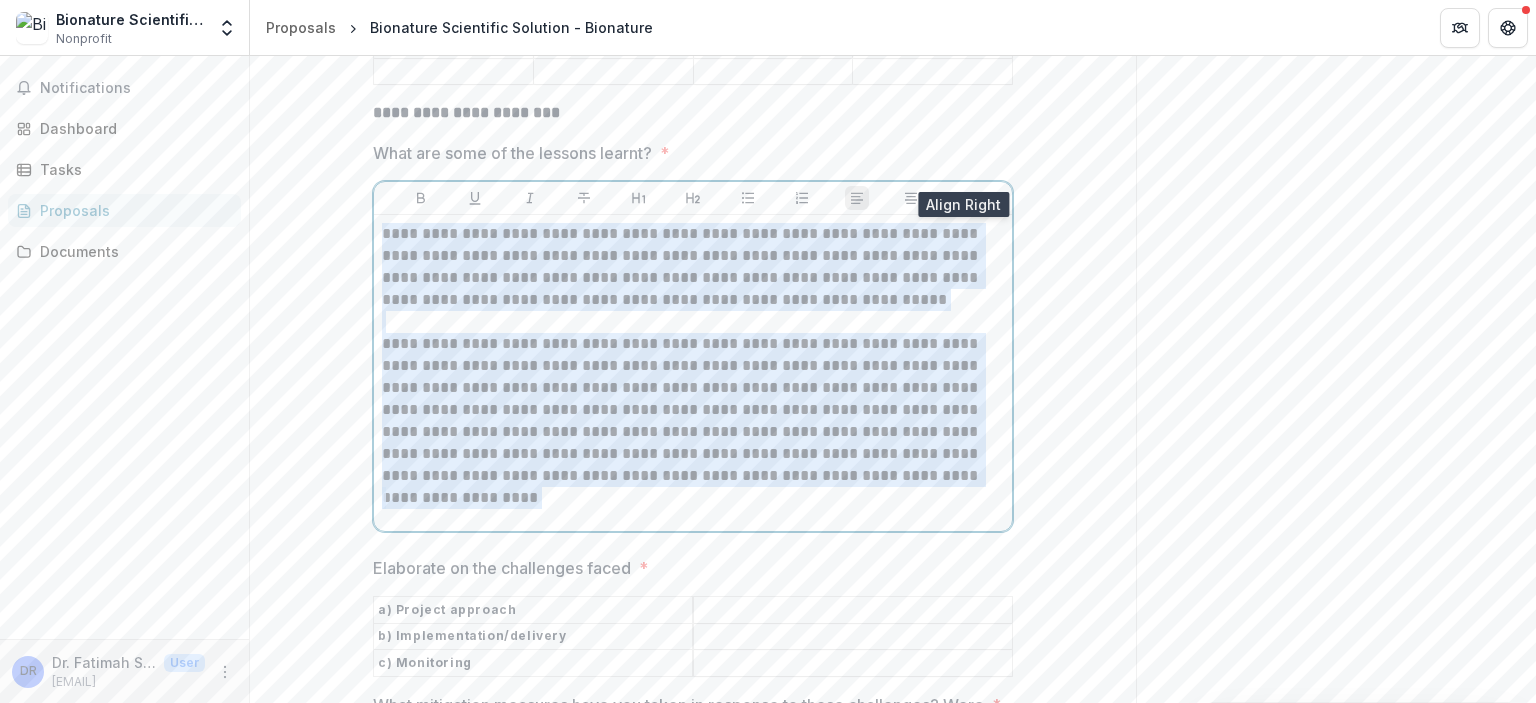 click 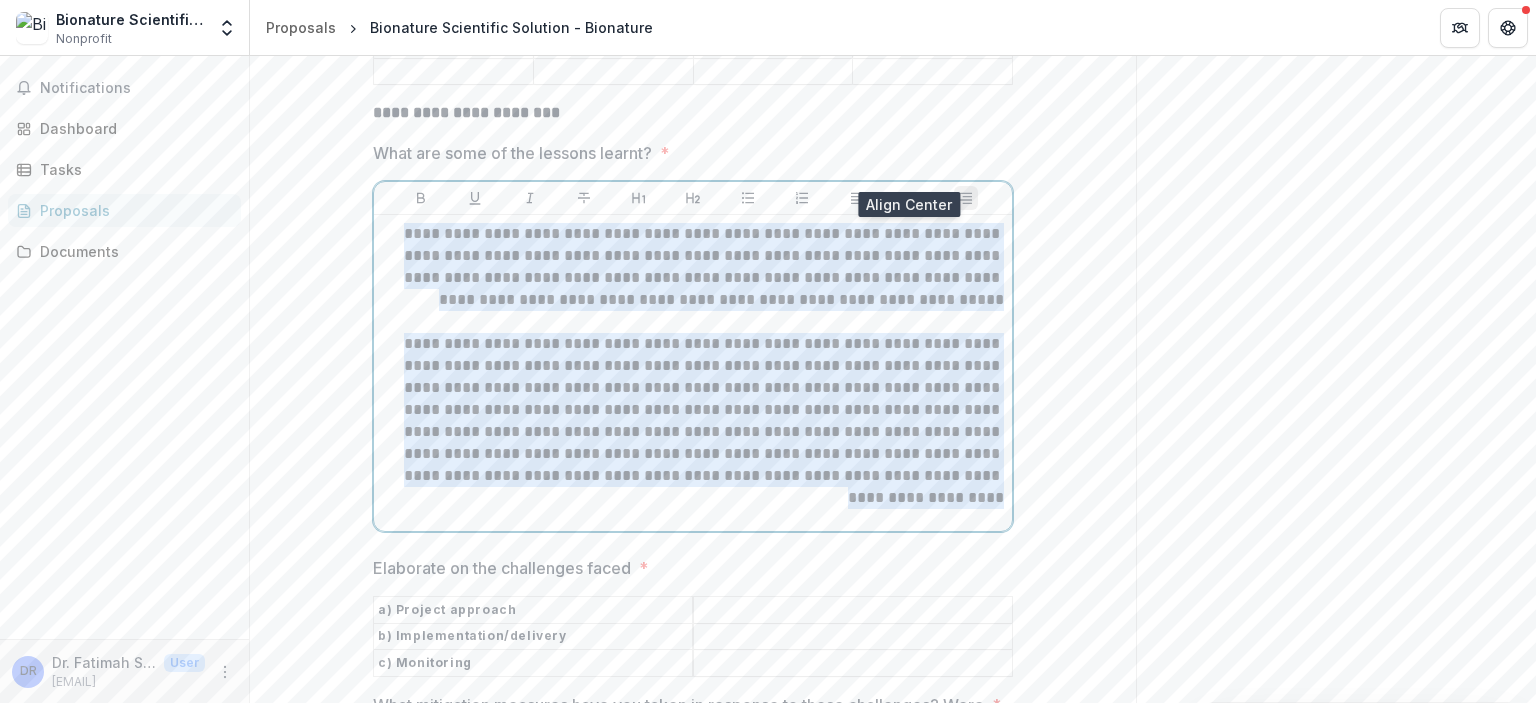 click 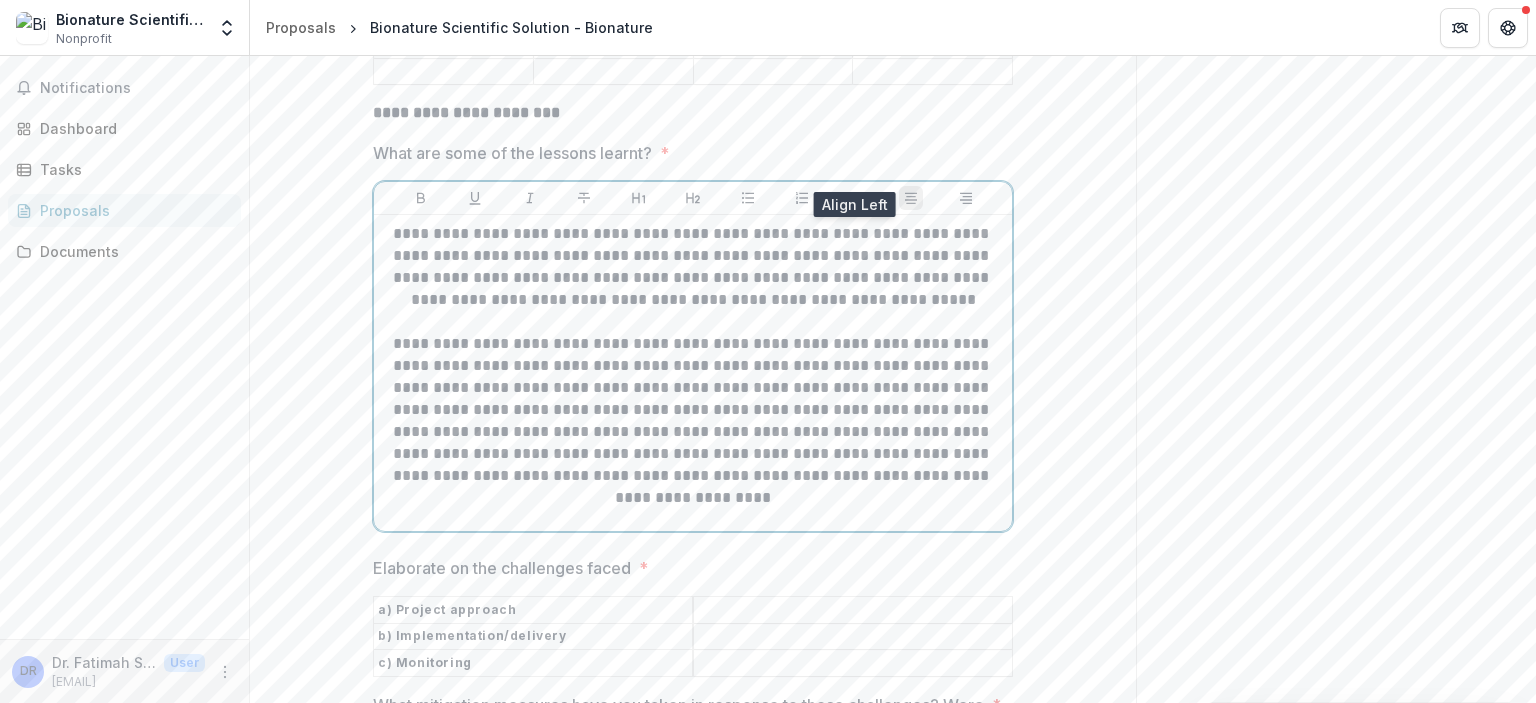 click 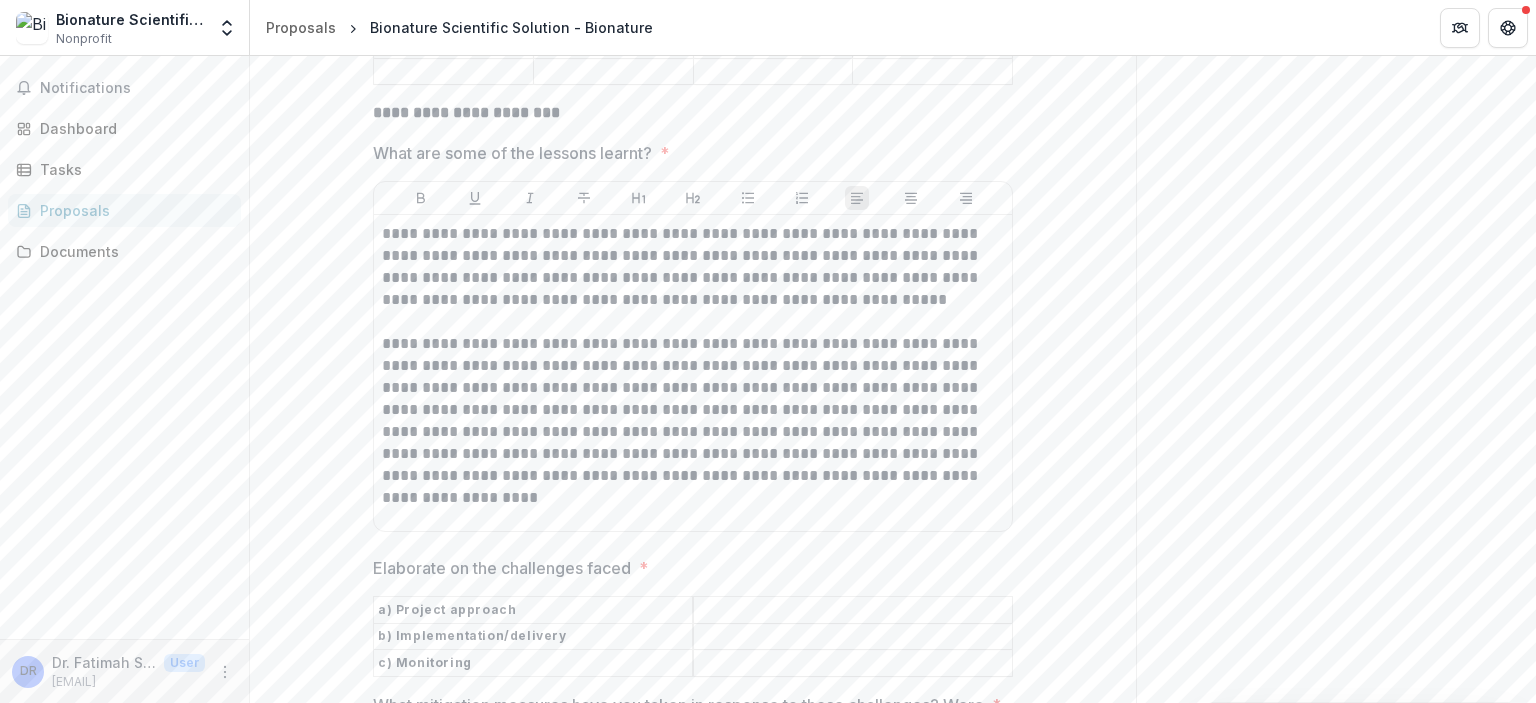 click on "Send comments or questions to   Yayasan Hasanah   in the box below.   Yayasan Hasanah   will be notified via email of your comment. DR Dr. F Add Comment Comments 0 No comments yet No comments for this proposal" at bounding box center (1336, 1186) 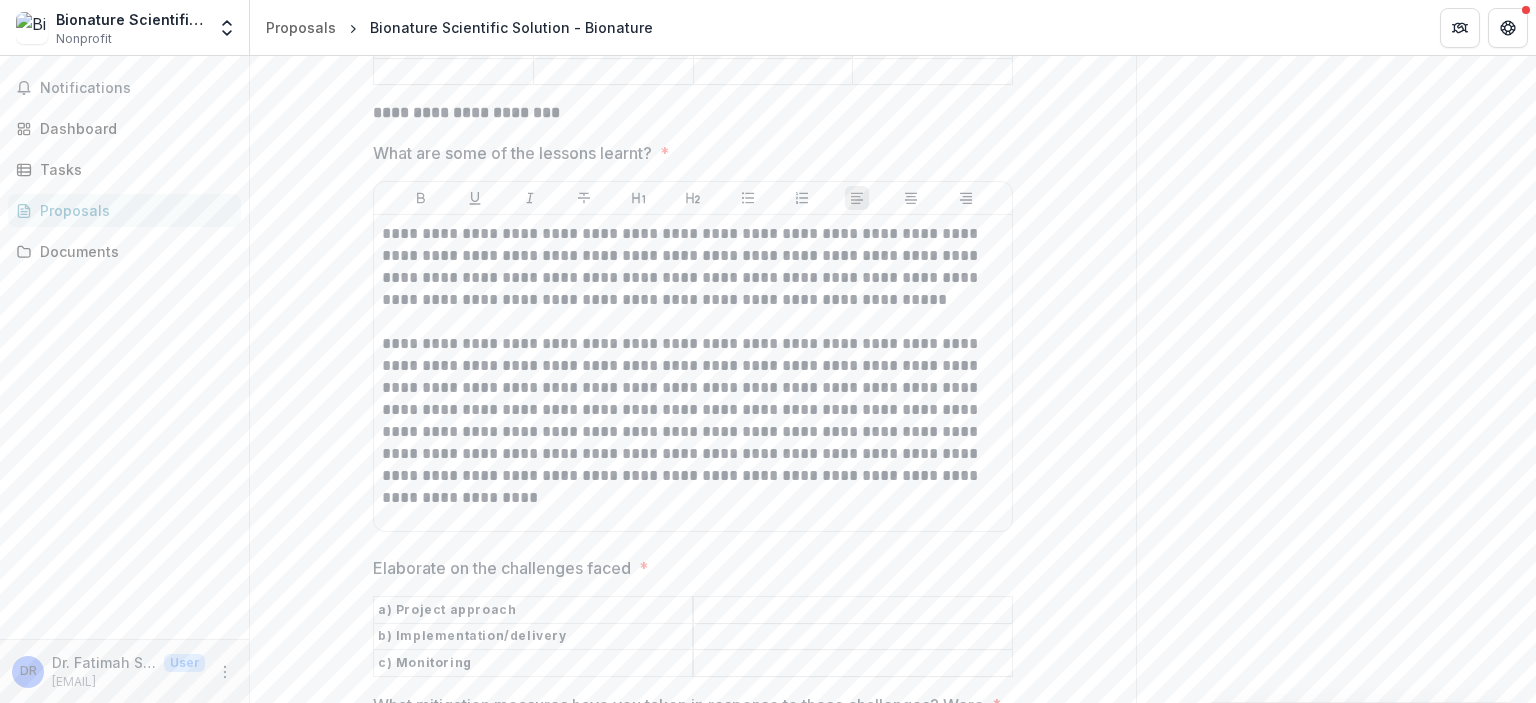 scroll, scrollTop: 1845, scrollLeft: 0, axis: vertical 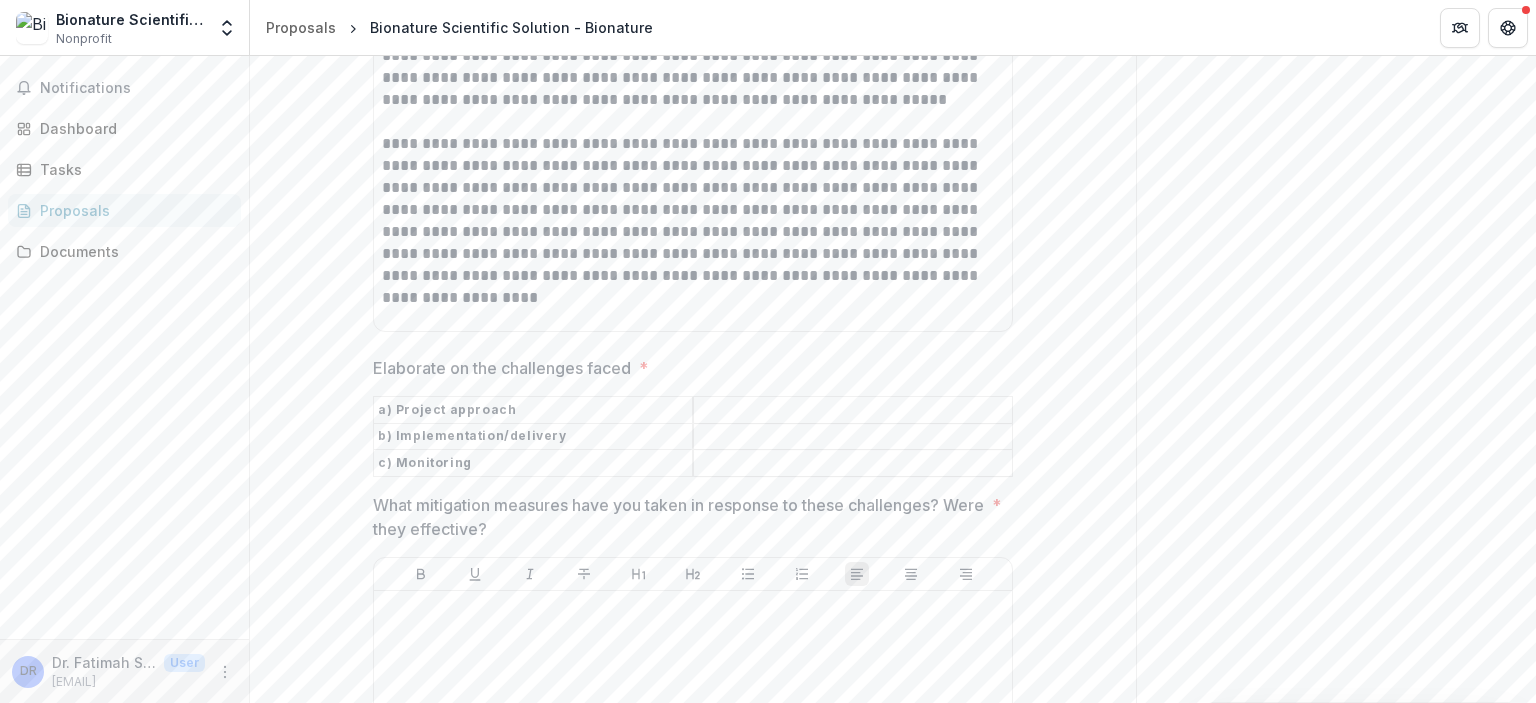 drag, startPoint x: 739, startPoint y: 390, endPoint x: 784, endPoint y: 368, distance: 50.08992 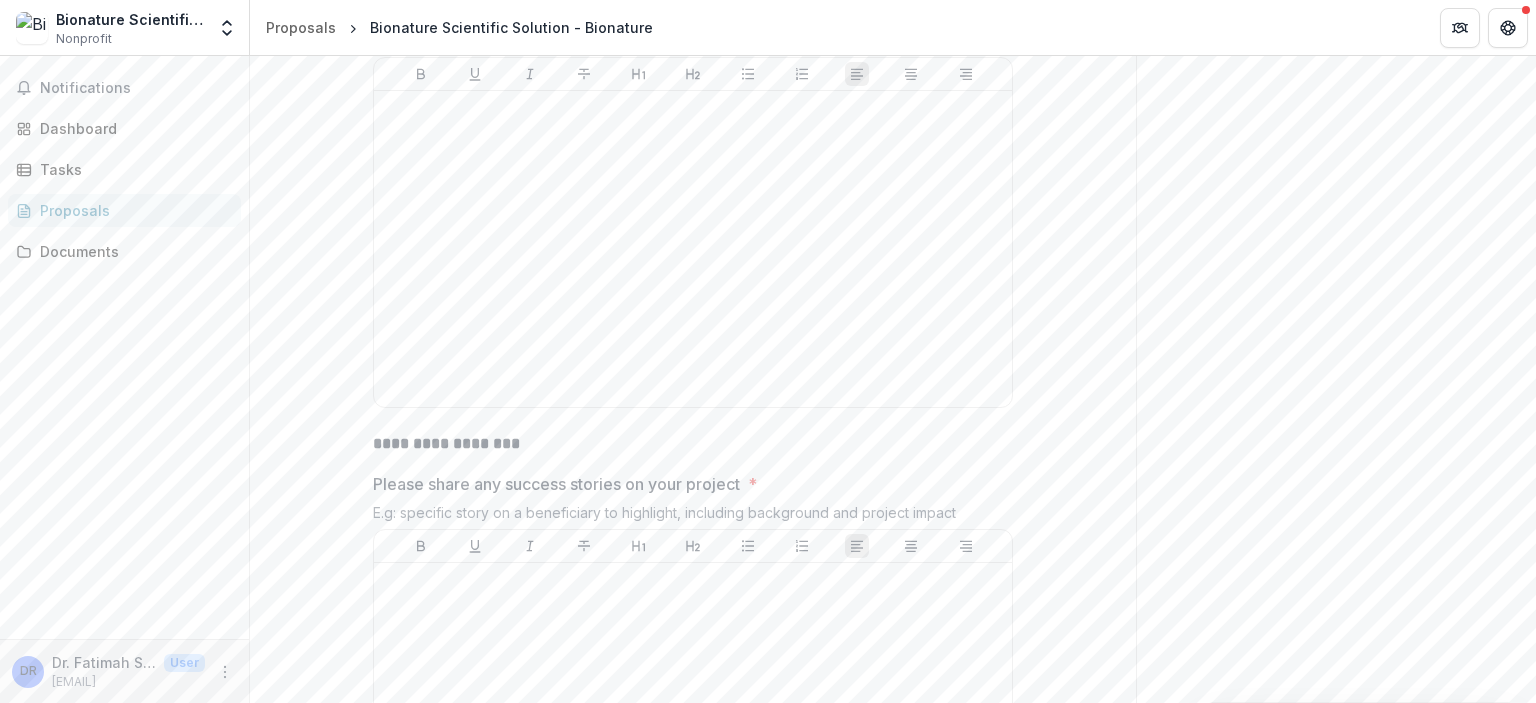 scroll, scrollTop: 2245, scrollLeft: 0, axis: vertical 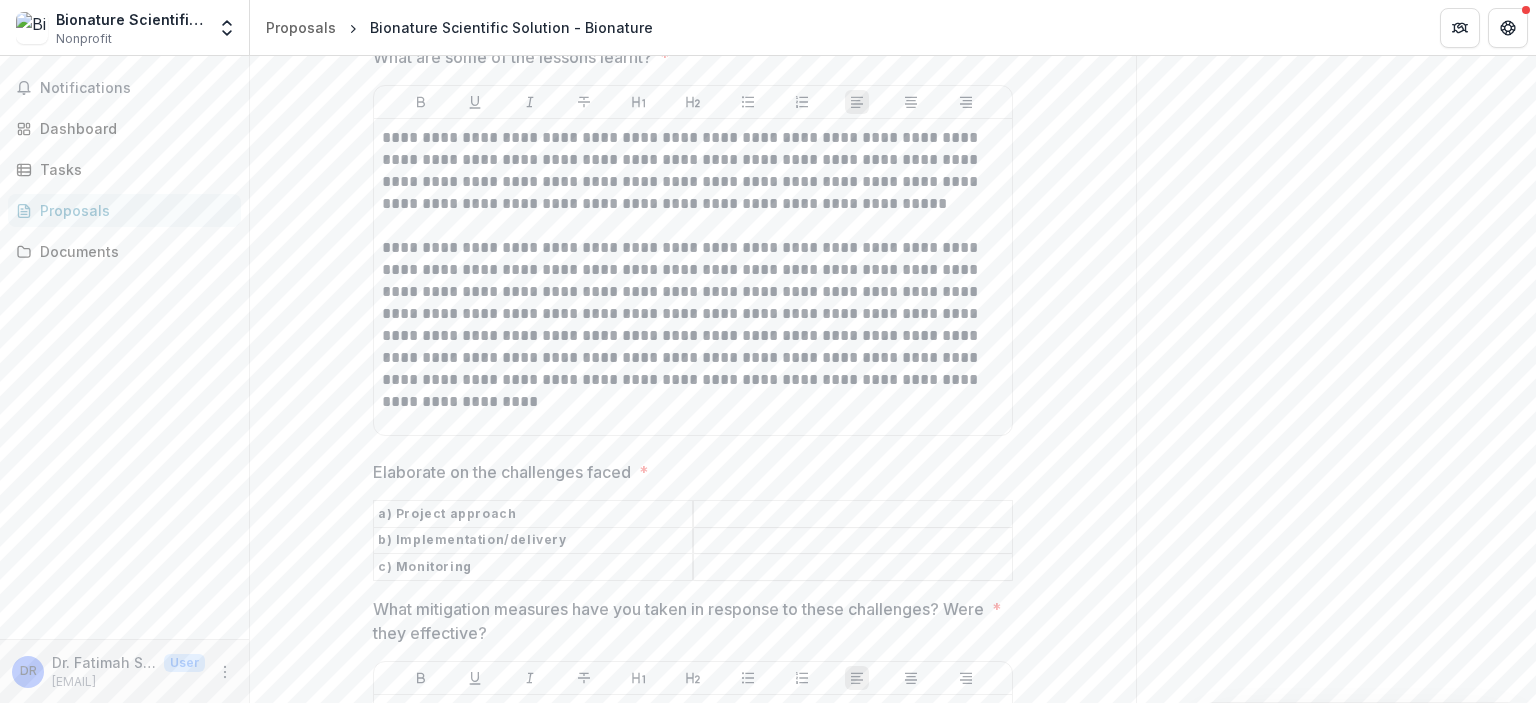 drag, startPoint x: 712, startPoint y: 492, endPoint x: 821, endPoint y: 475, distance: 110.317726 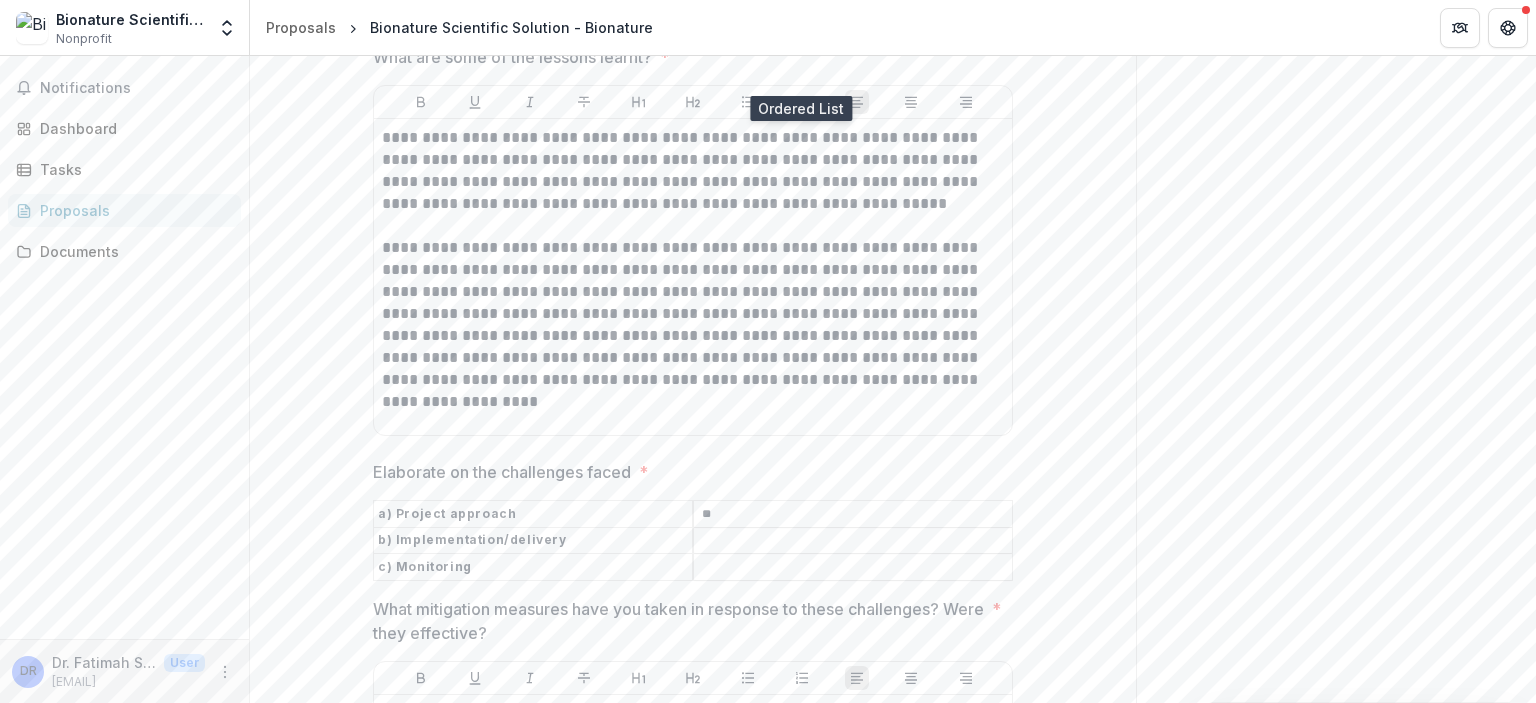 type on "*" 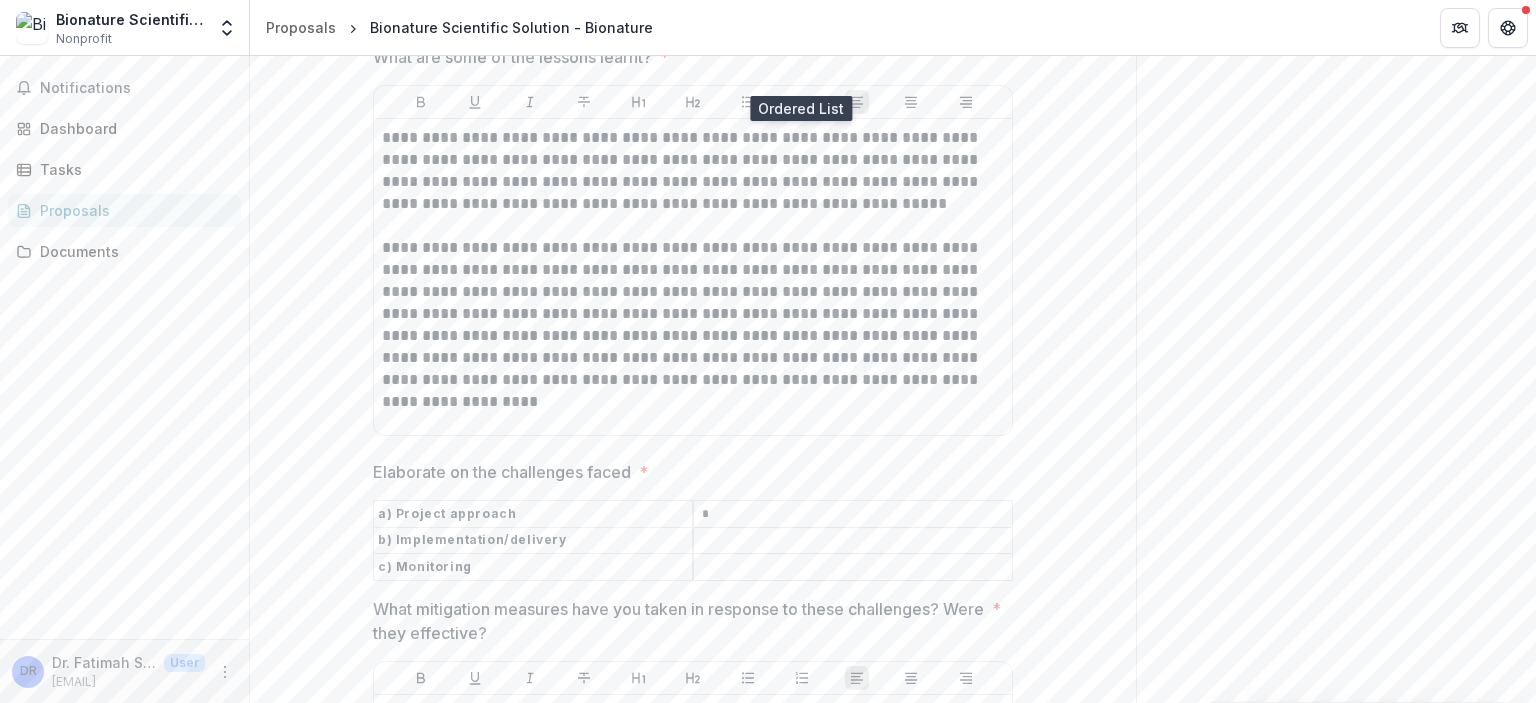 type 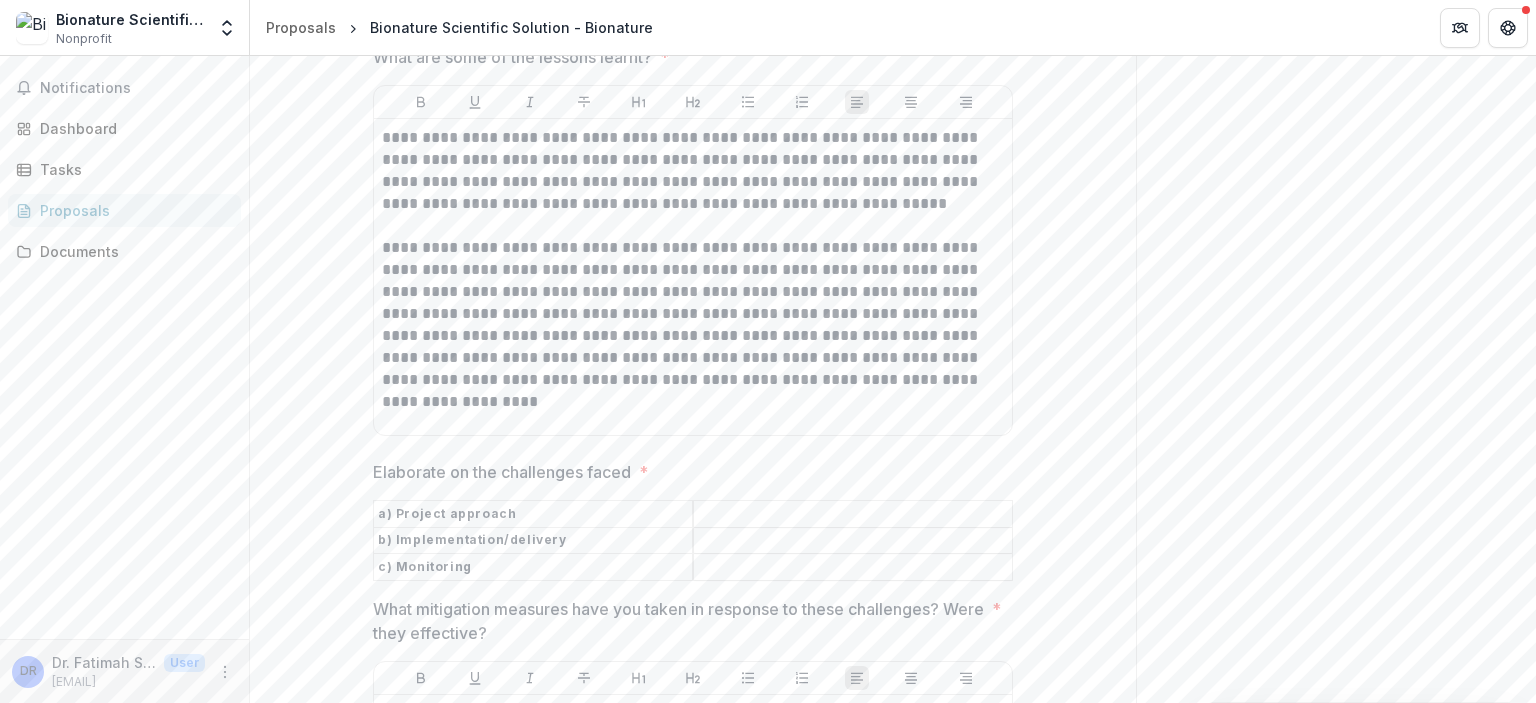 click on "Elaborate on the challenges faced *" at bounding box center (853, 541) 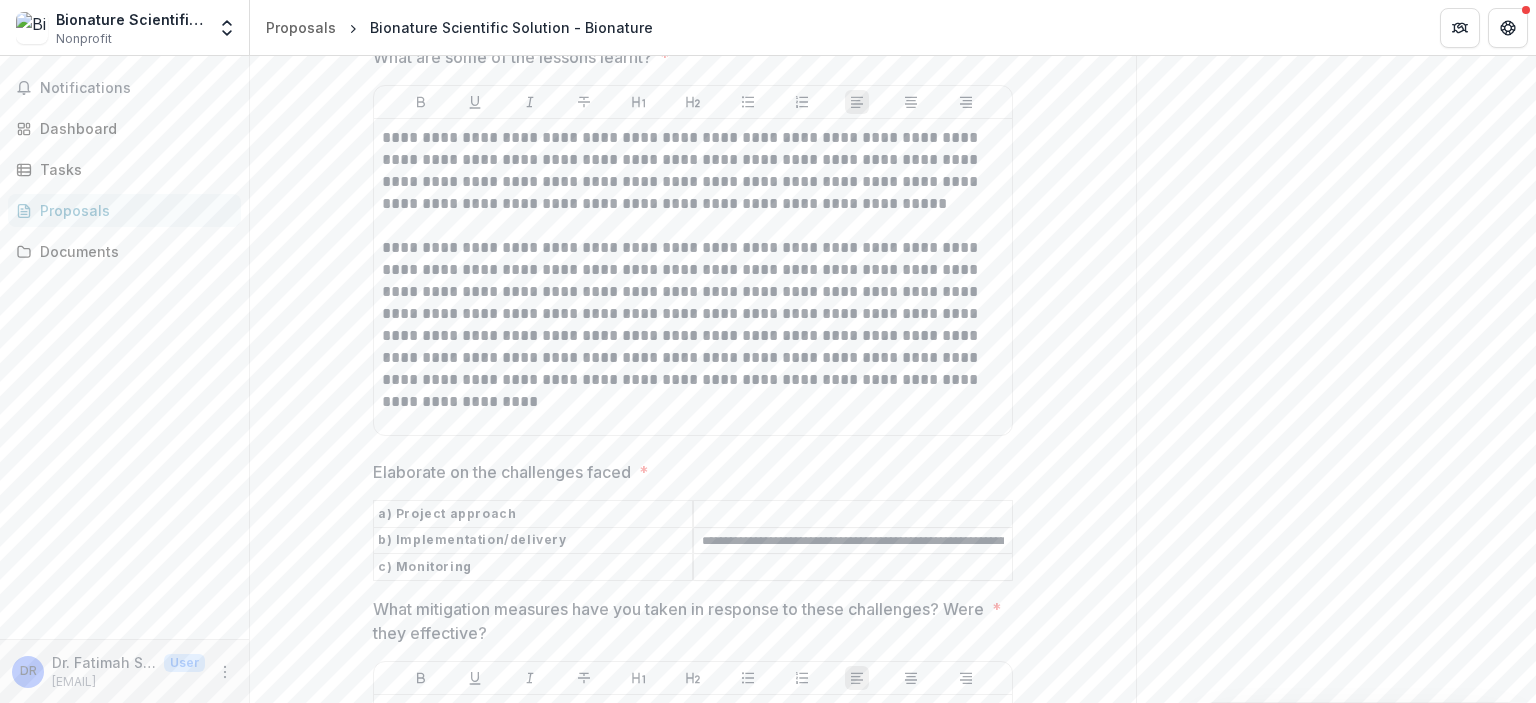 scroll, scrollTop: 0, scrollLeft: 102, axis: horizontal 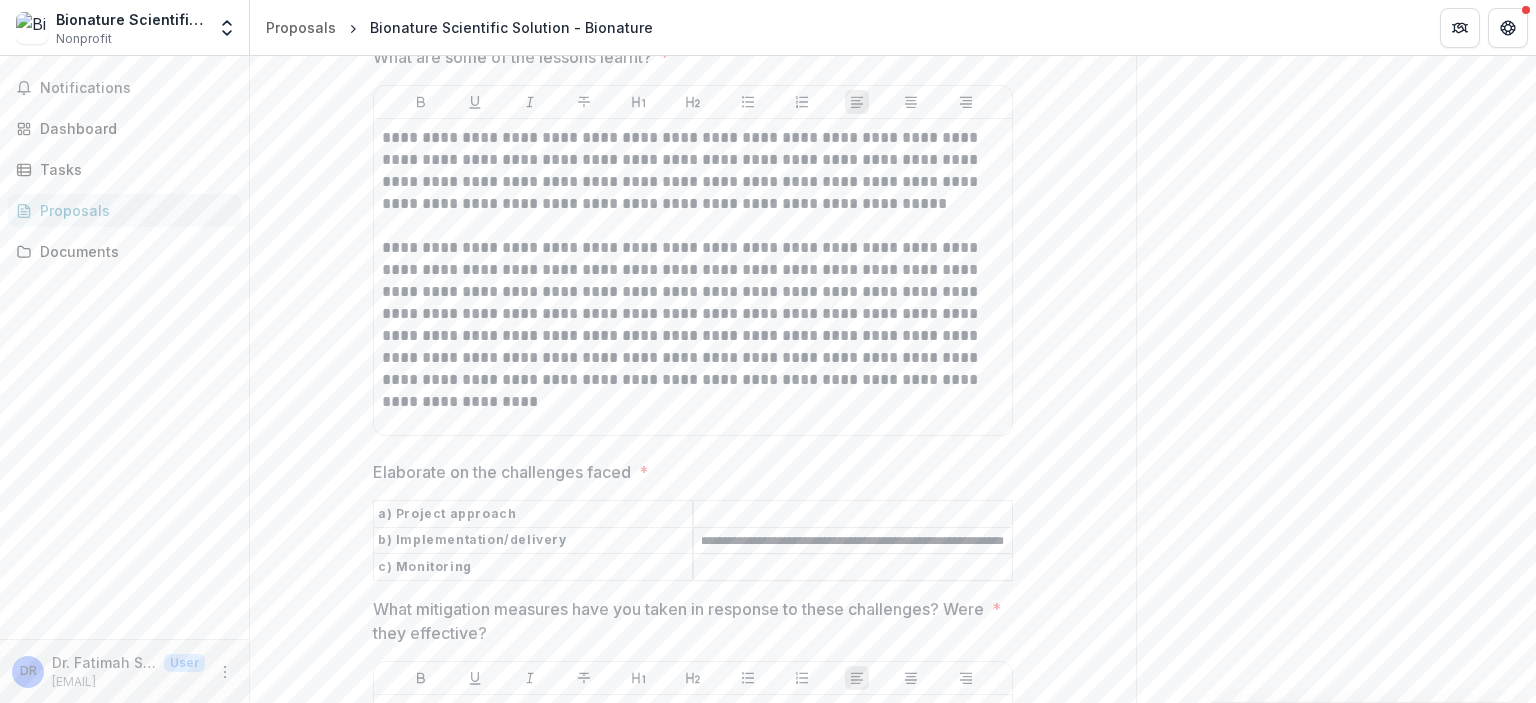drag, startPoint x: 711, startPoint y: 515, endPoint x: 746, endPoint y: 506, distance: 36.138622 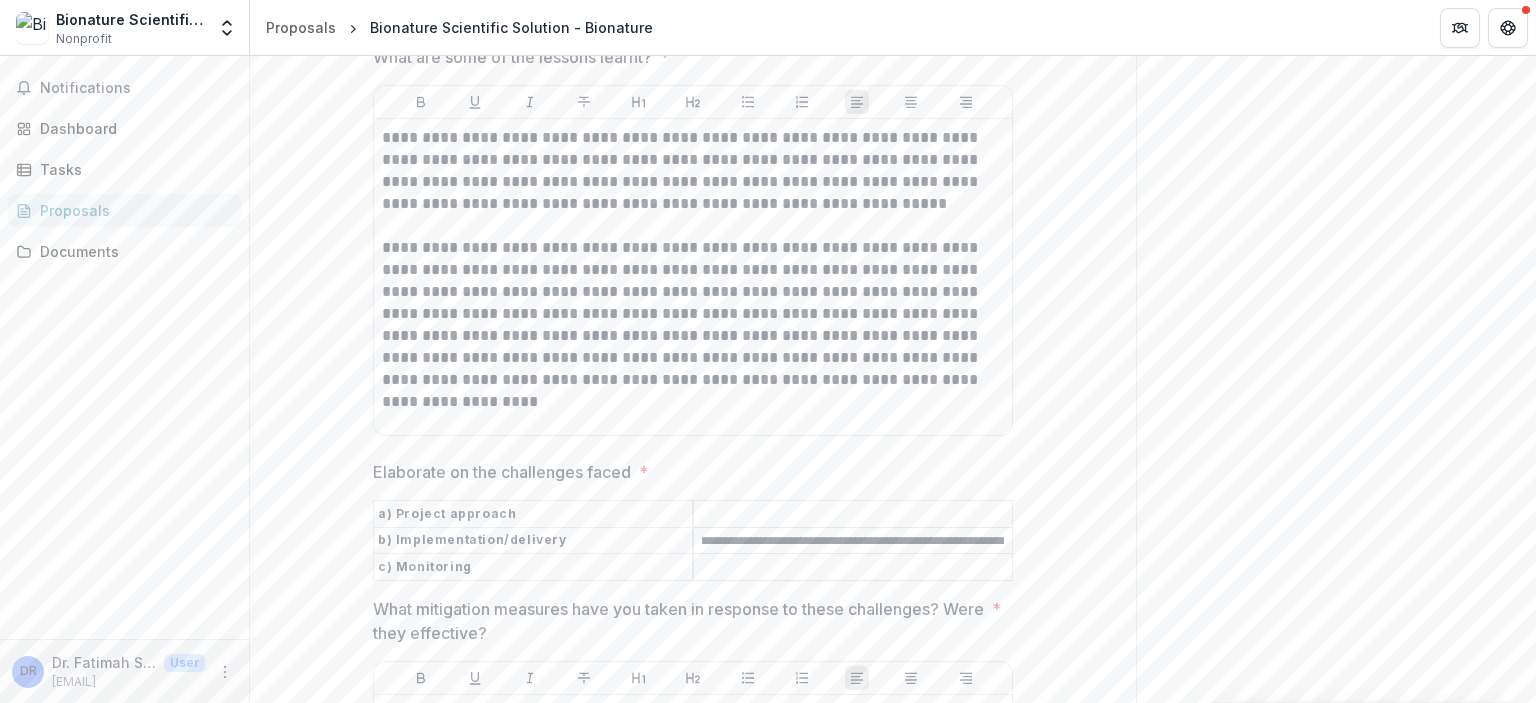 scroll, scrollTop: 0, scrollLeft: 0, axis: both 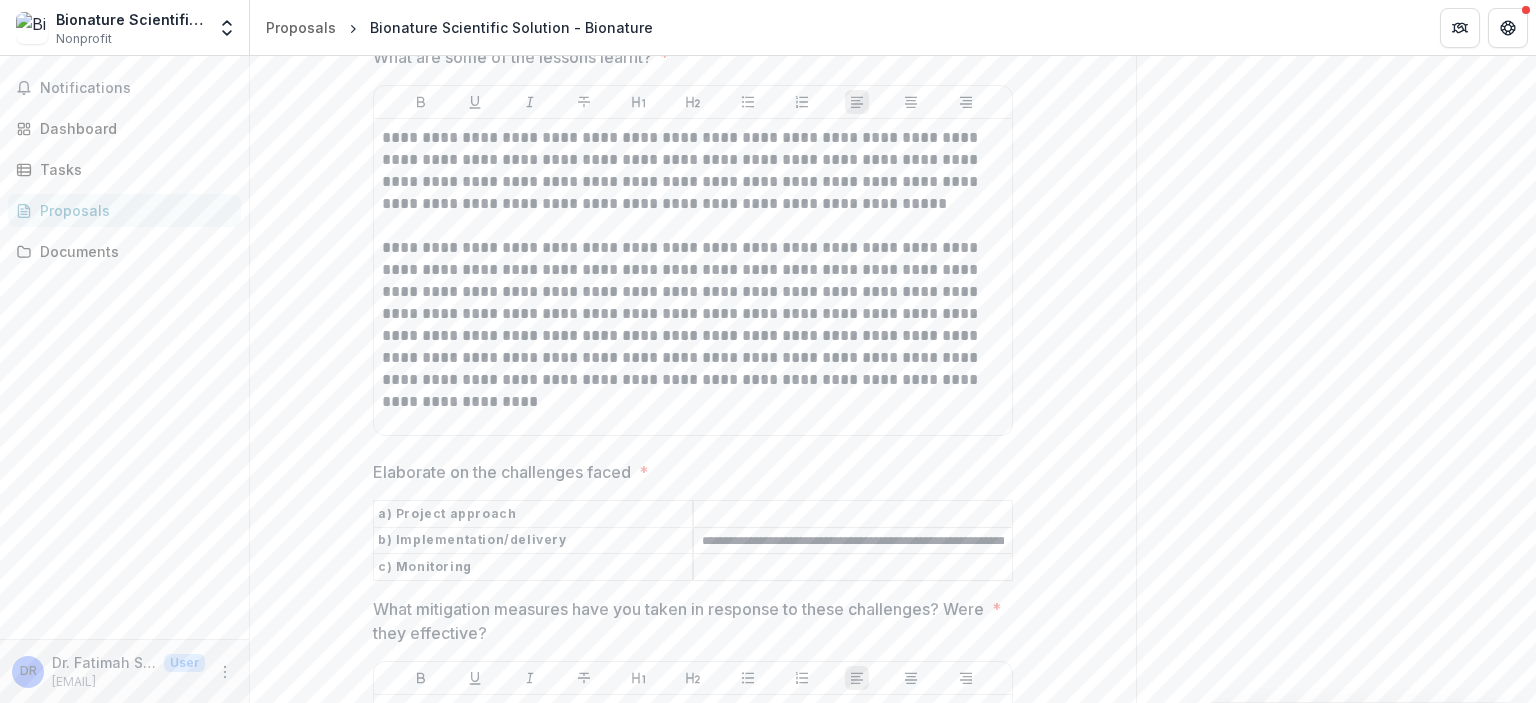 click on "Send comments or questions to   Yayasan Hasanah   in the box below.   Yayasan Hasanah   will be notified via email of your comment. DR Dr. F Add Comment Comments 0 No comments yet No comments for this proposal" at bounding box center (1336, 1090) 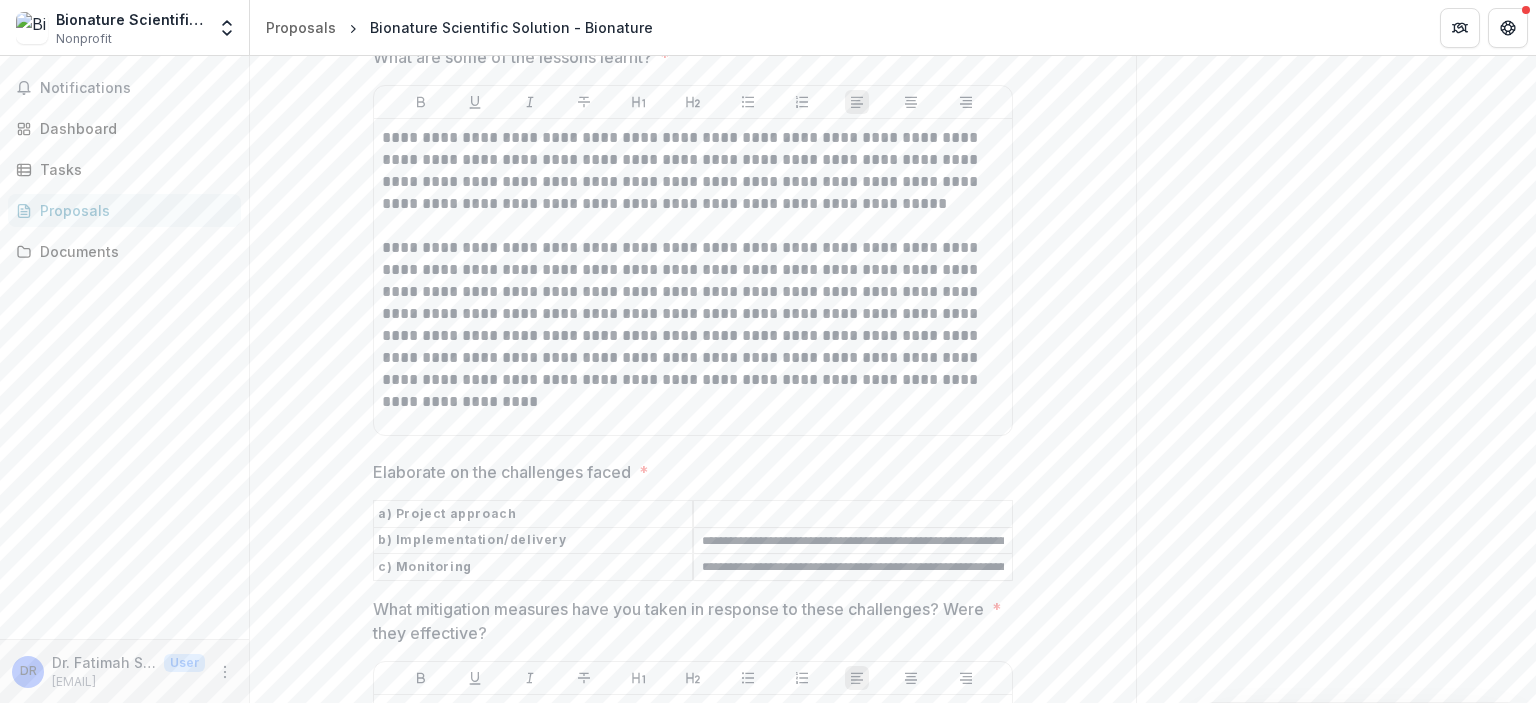 scroll, scrollTop: 0, scrollLeft: 268, axis: horizontal 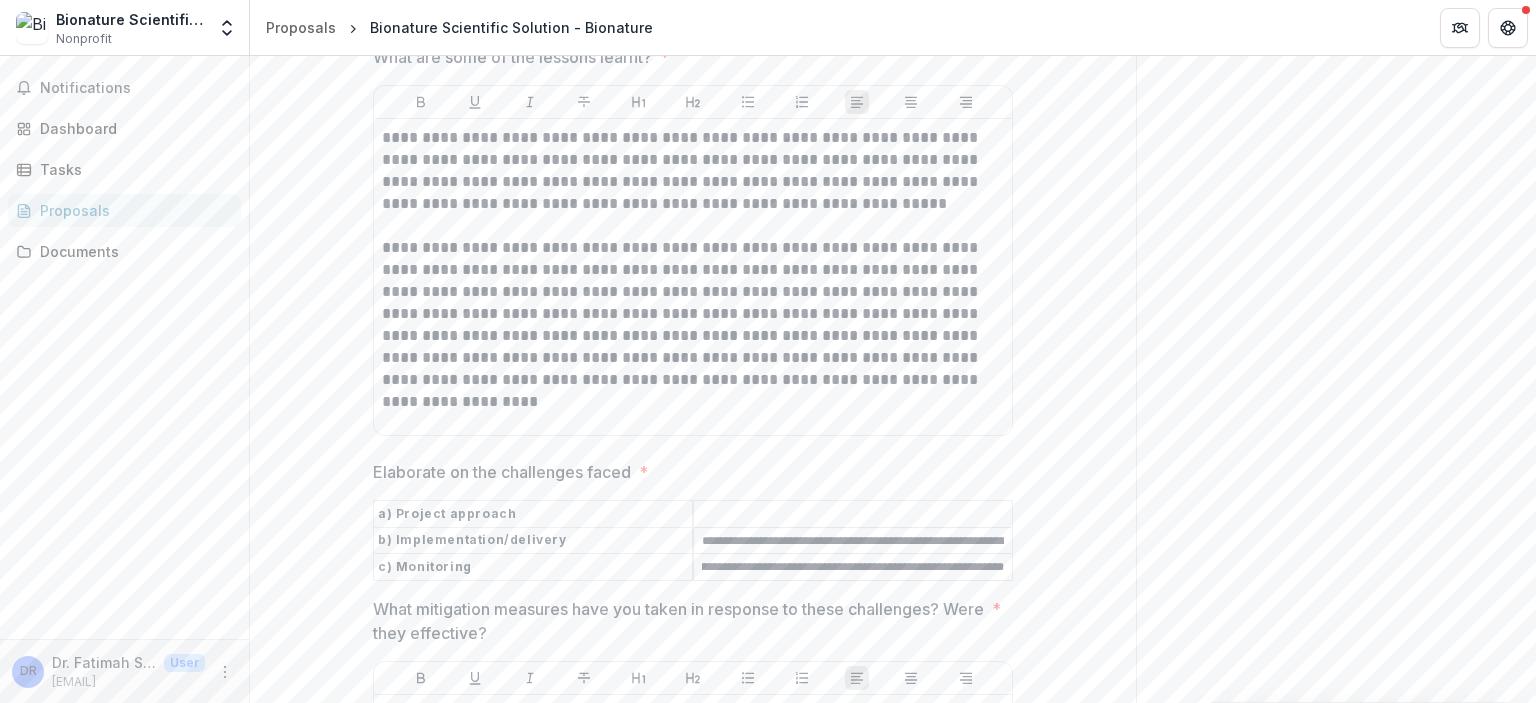 drag, startPoint x: 745, startPoint y: 541, endPoint x: 860, endPoint y: 515, distance: 117.902504 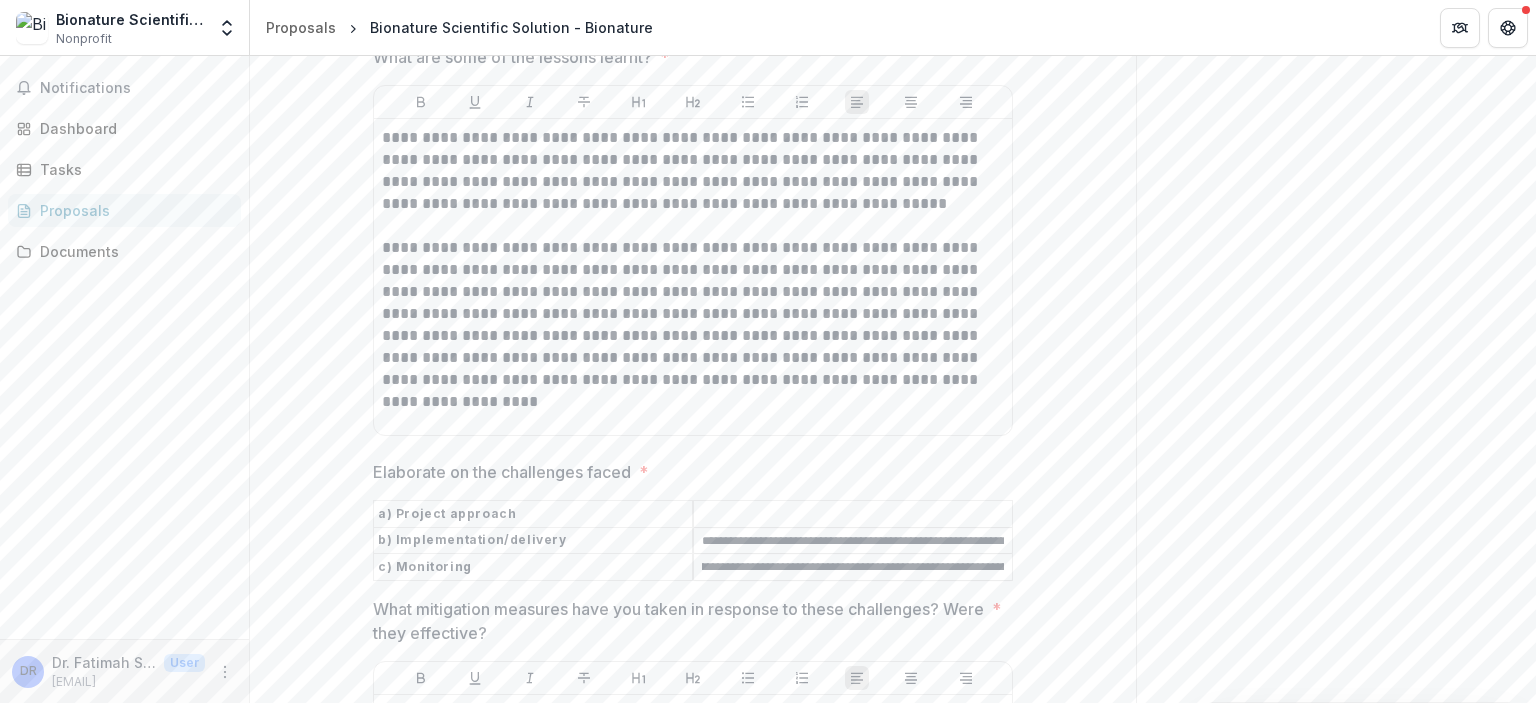 scroll, scrollTop: 0, scrollLeft: 0, axis: both 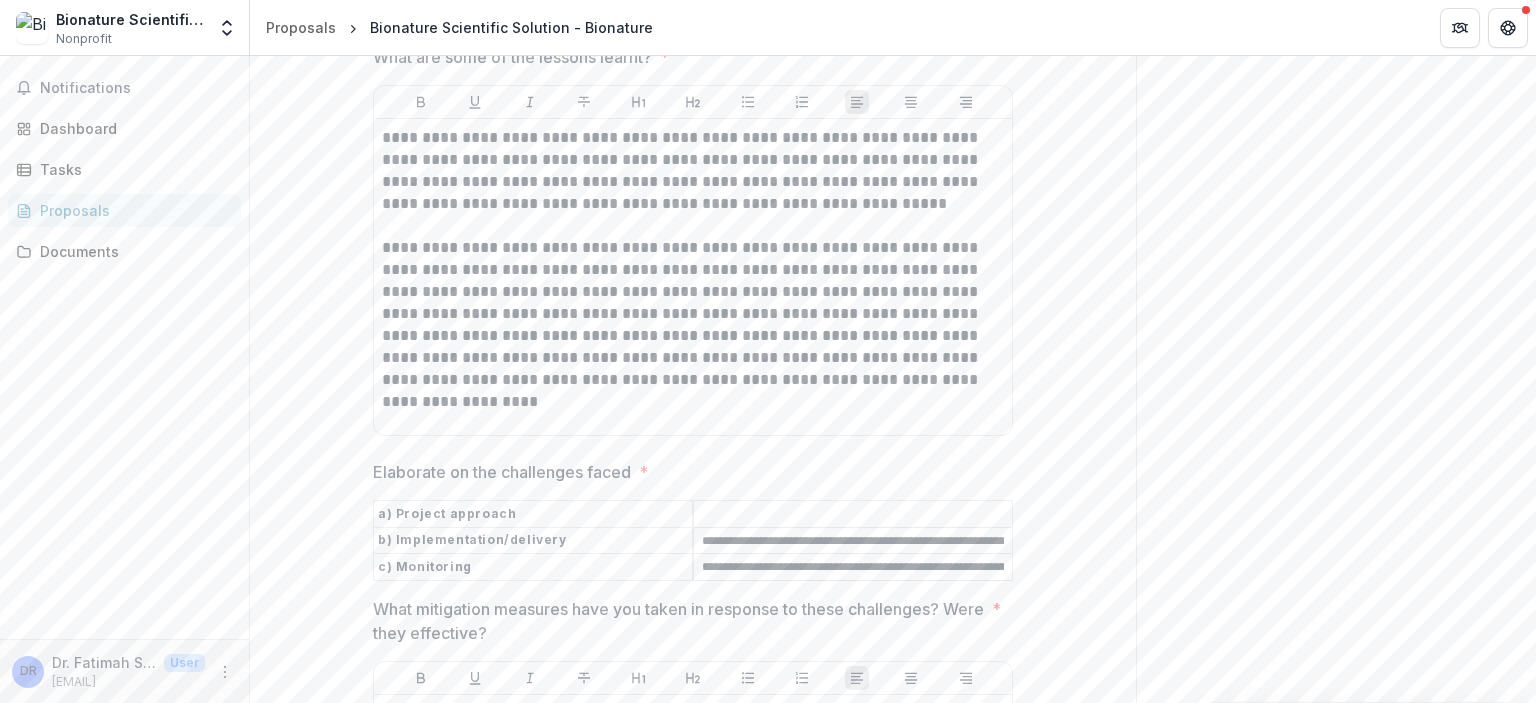 type on "**********" 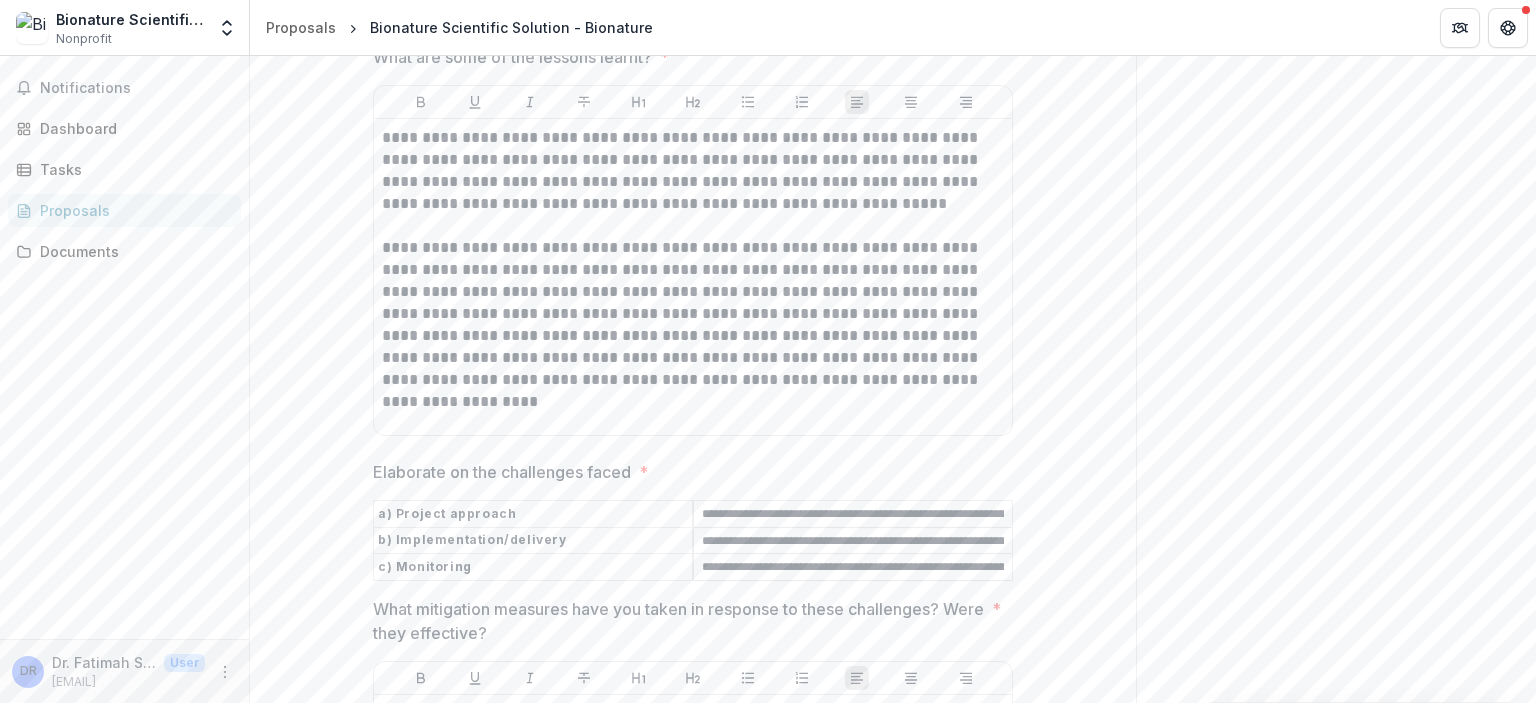 scroll, scrollTop: 0, scrollLeft: 359, axis: horizontal 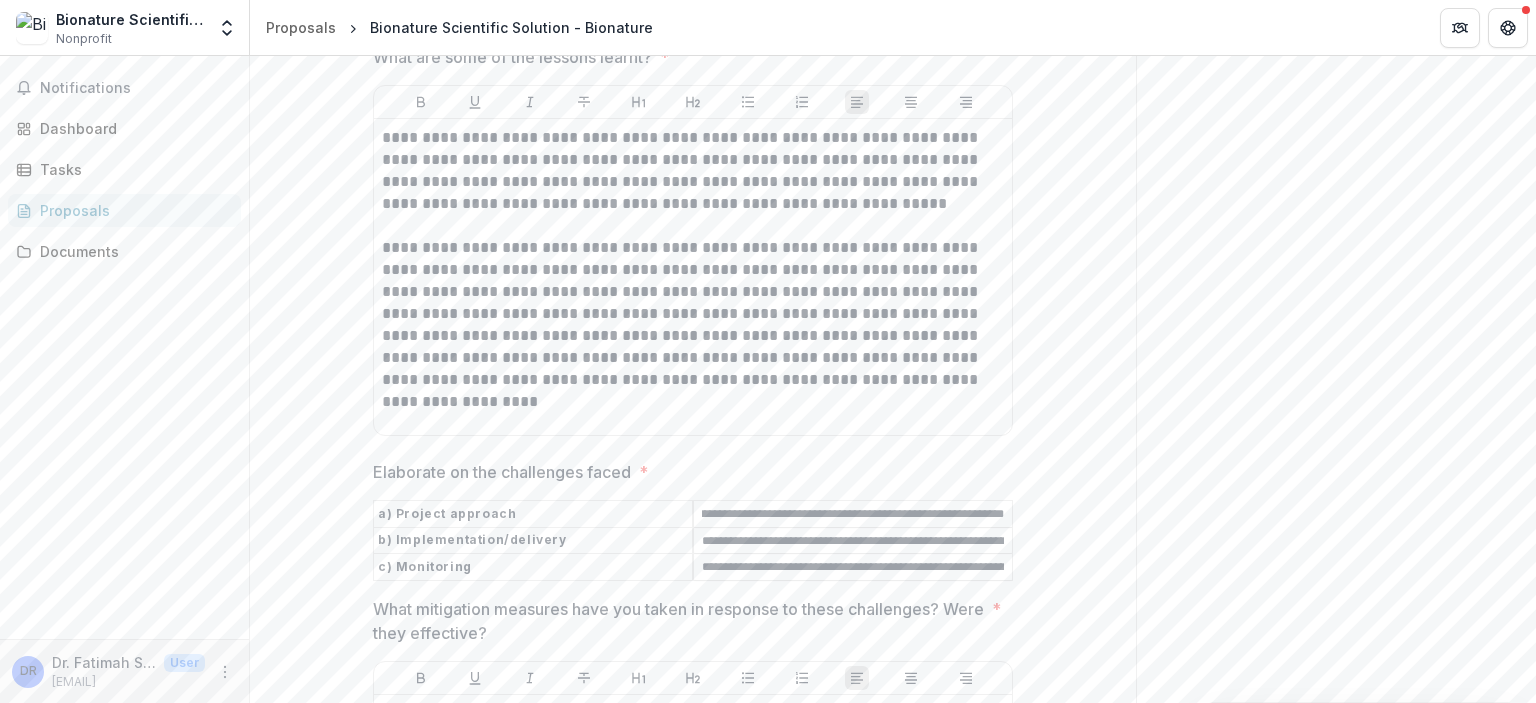 click on "**********" at bounding box center [853, 515] 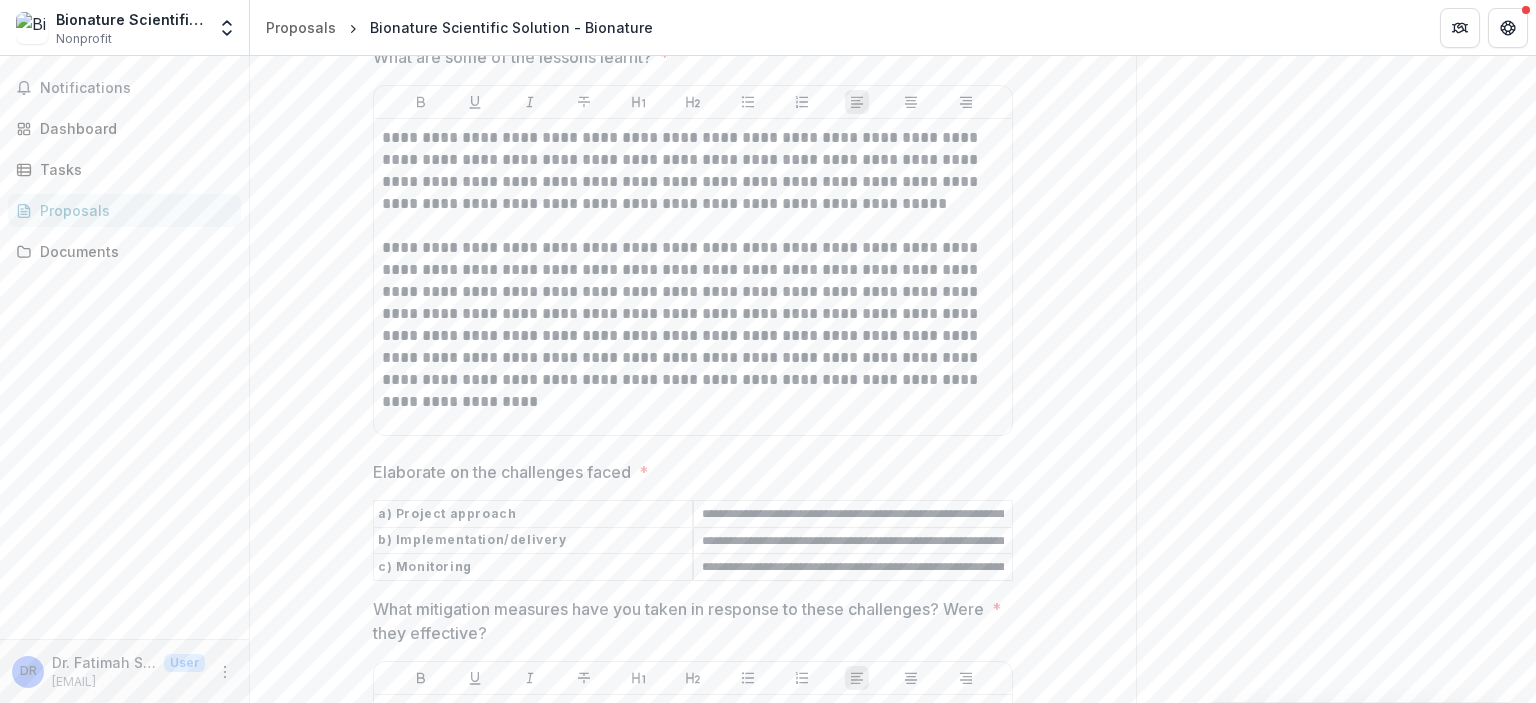 click on "**********" at bounding box center [853, 541] 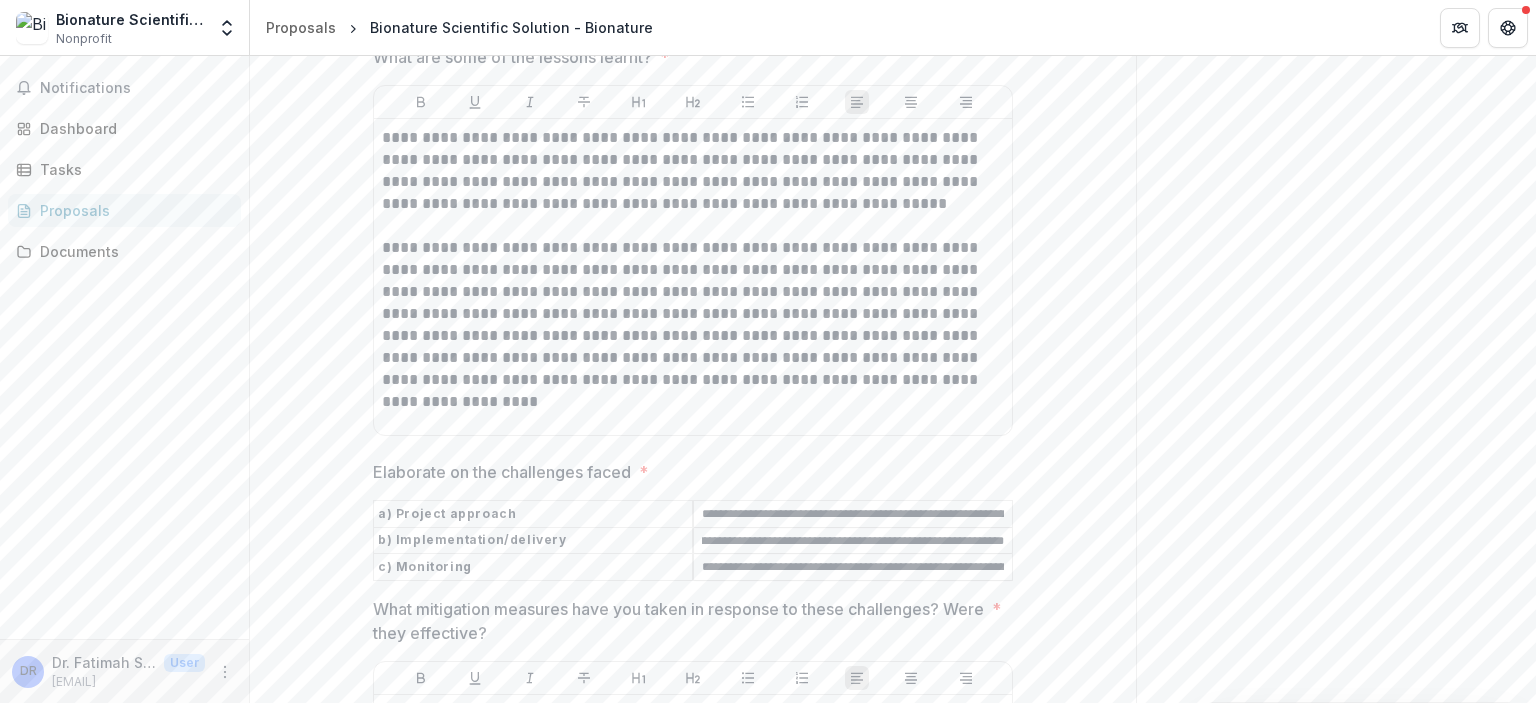 scroll, scrollTop: 0, scrollLeft: 193, axis: horizontal 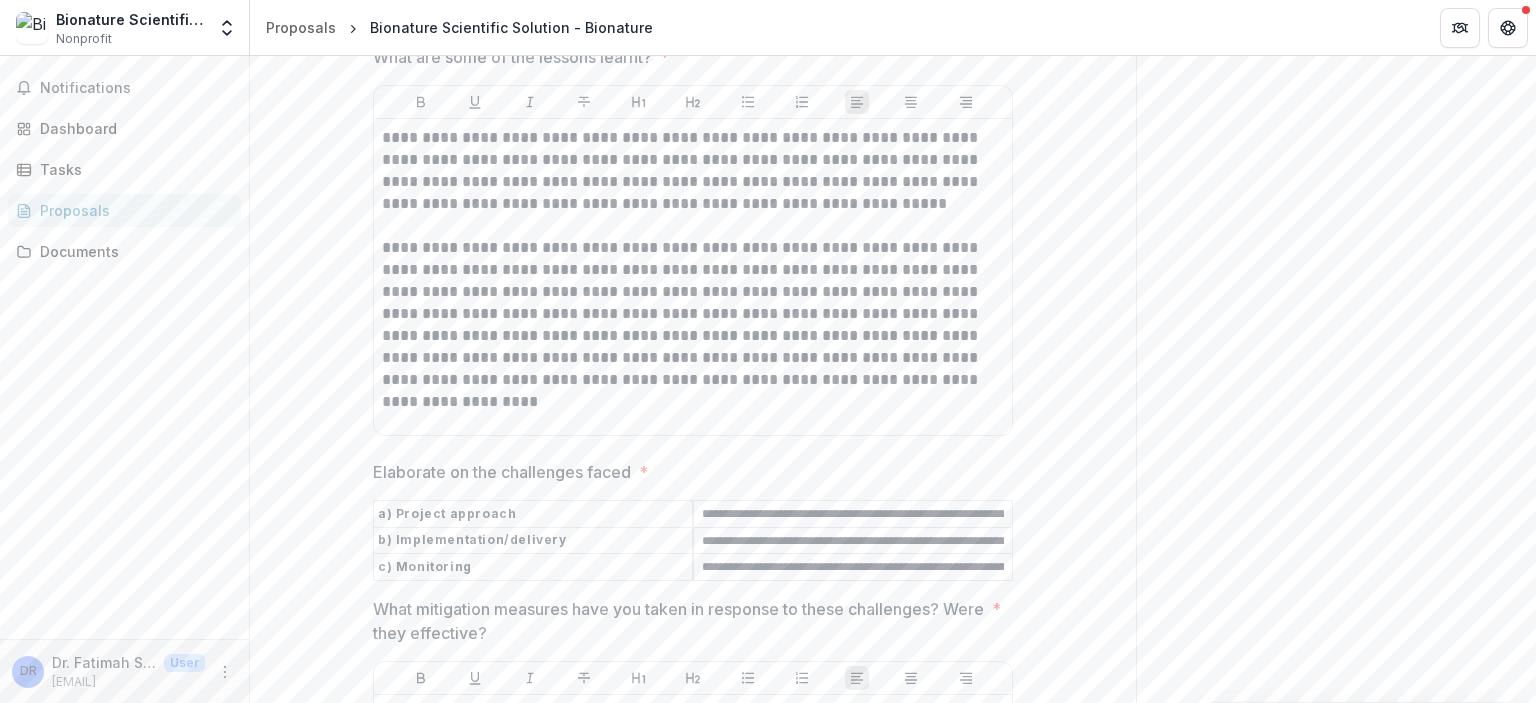 click on "**********" at bounding box center [853, 515] 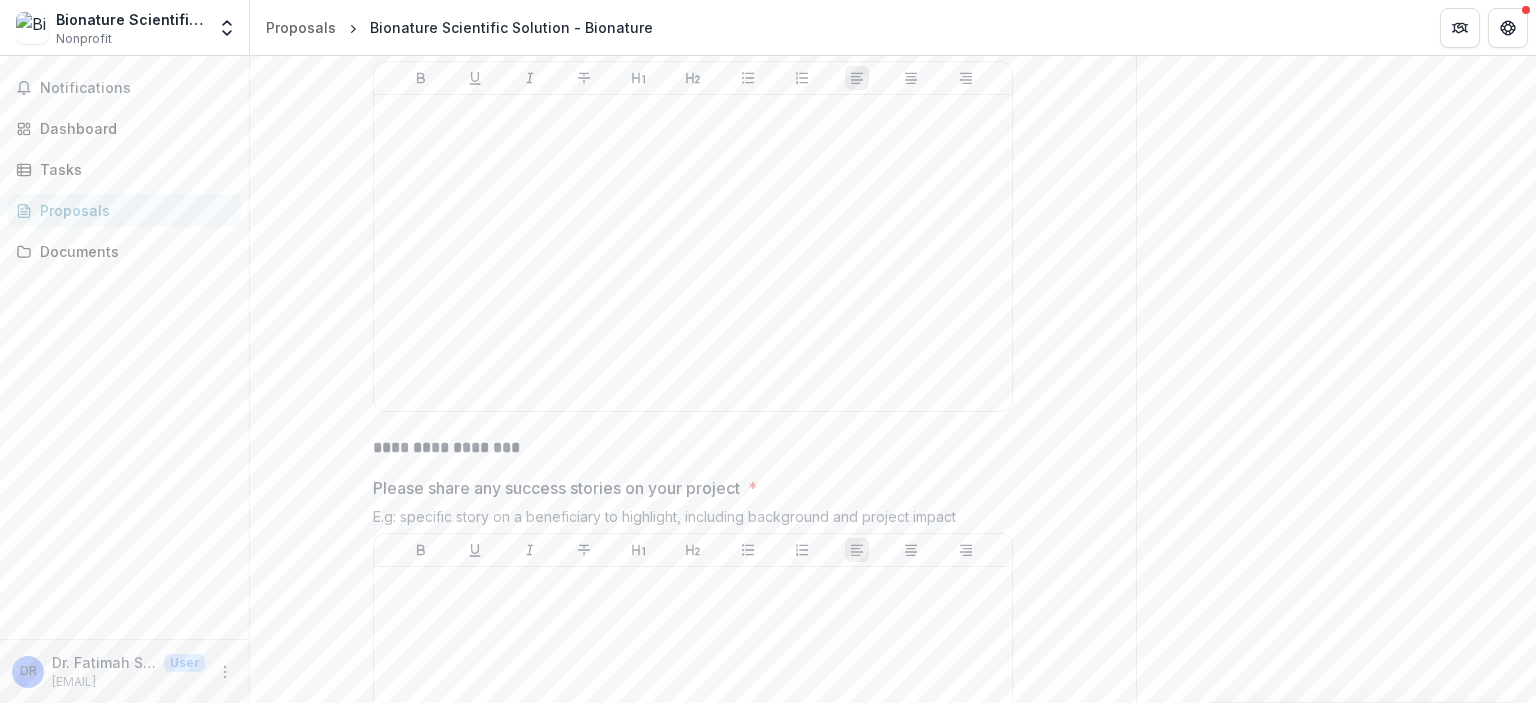 scroll, scrollTop: 2241, scrollLeft: 0, axis: vertical 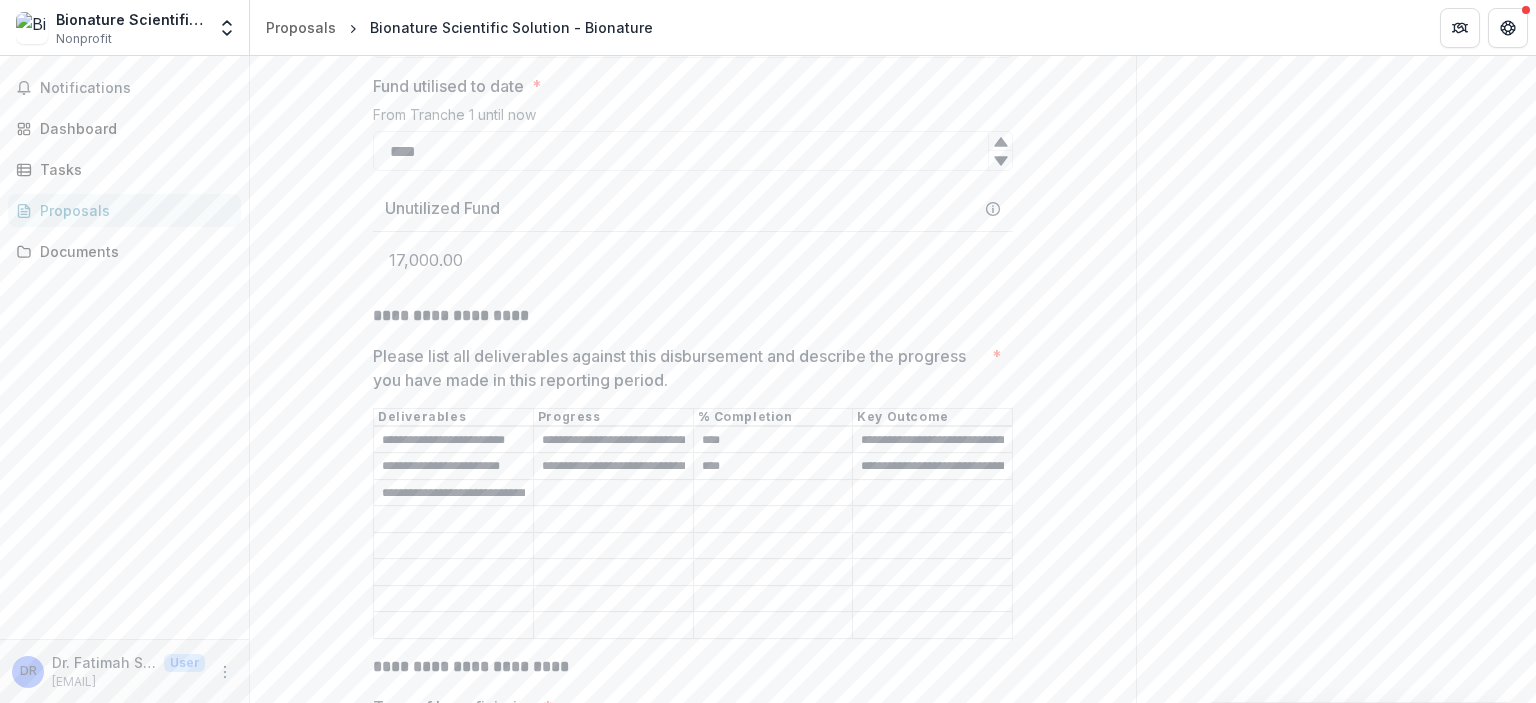 type on "**********" 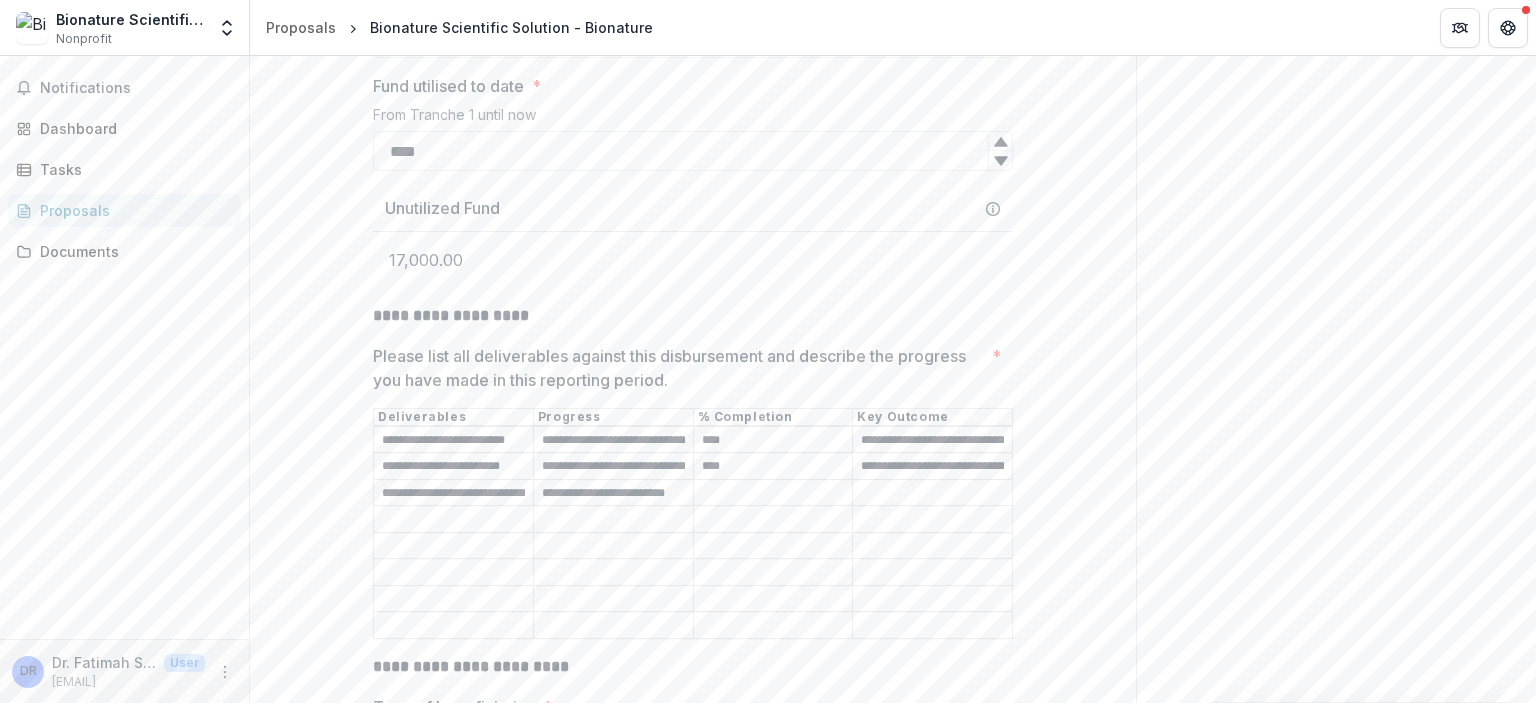 scroll, scrollTop: 0, scrollLeft: 8, axis: horizontal 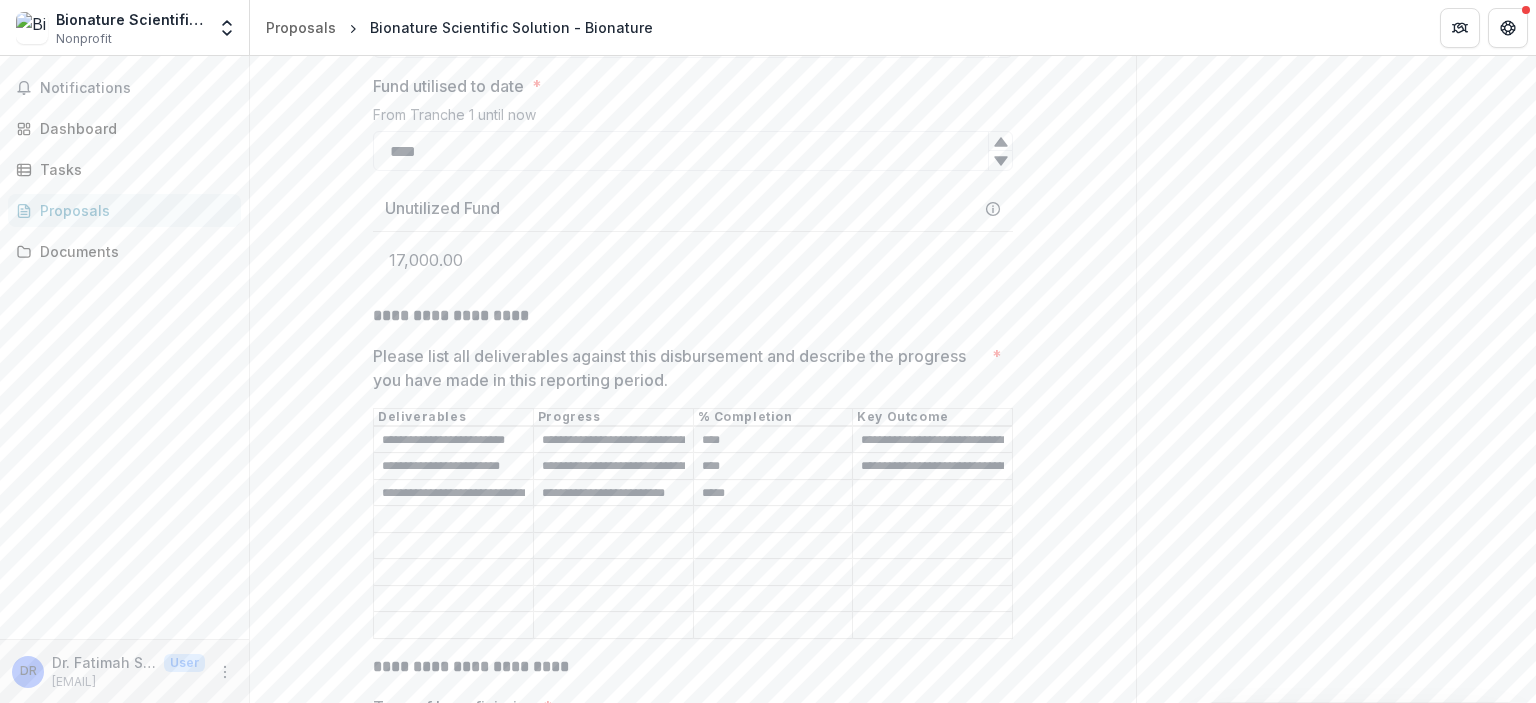 type on "*****" 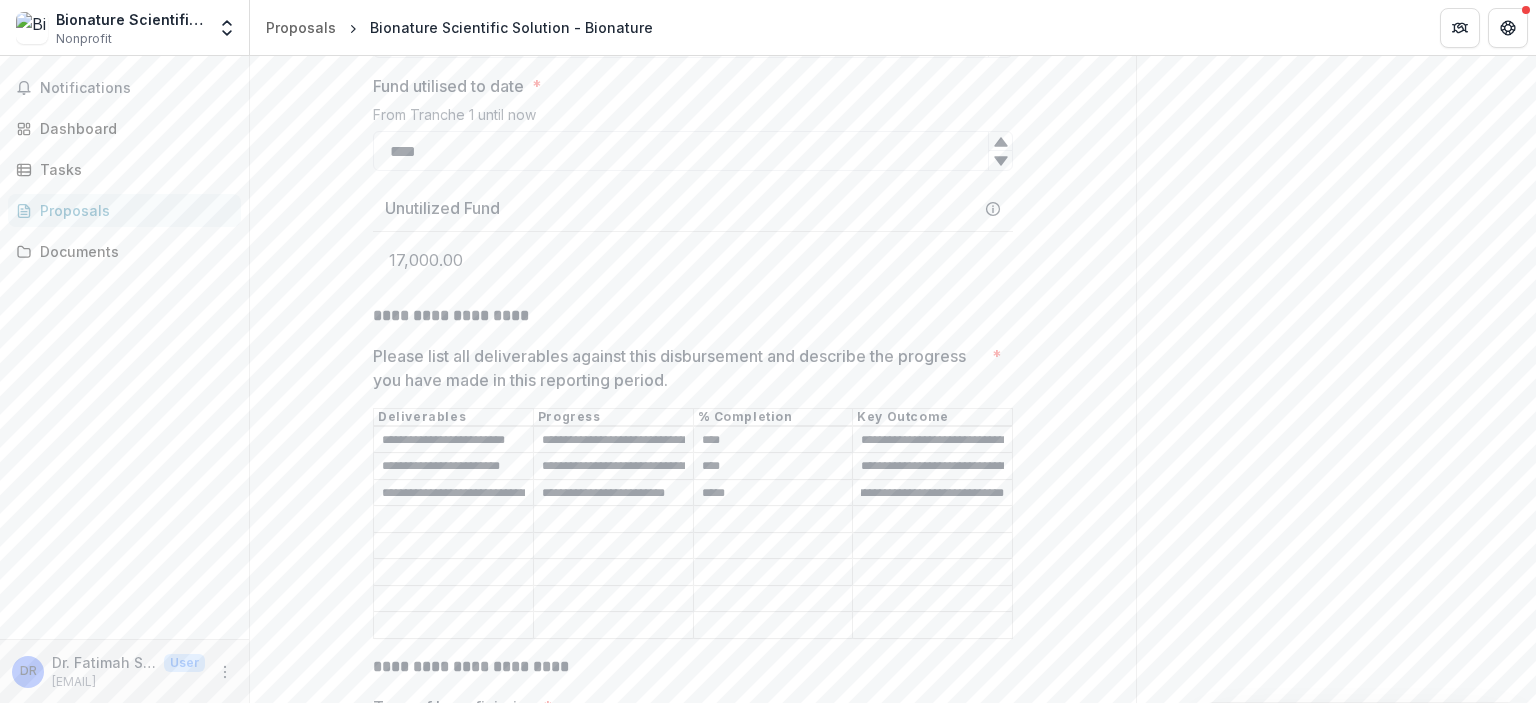 scroll, scrollTop: 0, scrollLeft: 259, axis: horizontal 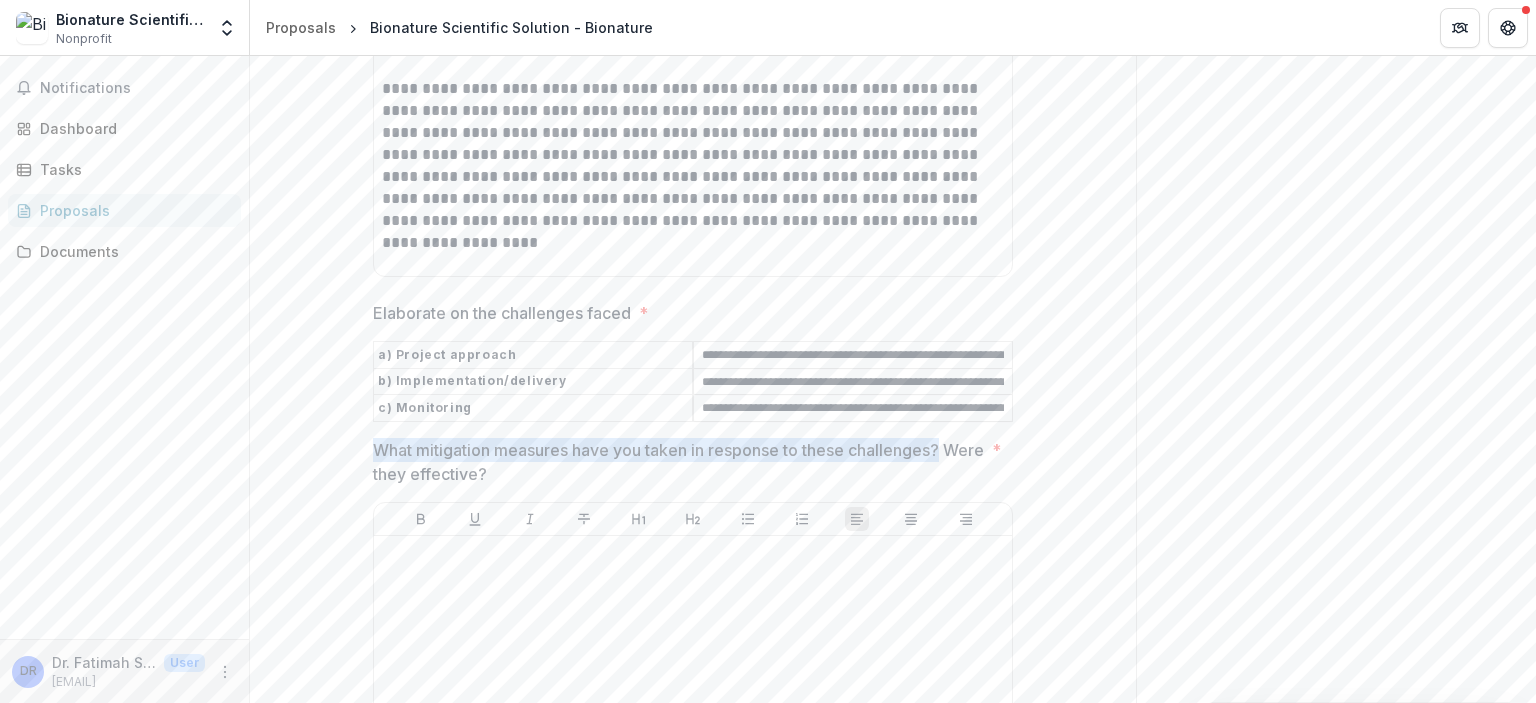 drag, startPoint x: 372, startPoint y: 418, endPoint x: 967, endPoint y: 422, distance: 595.0134 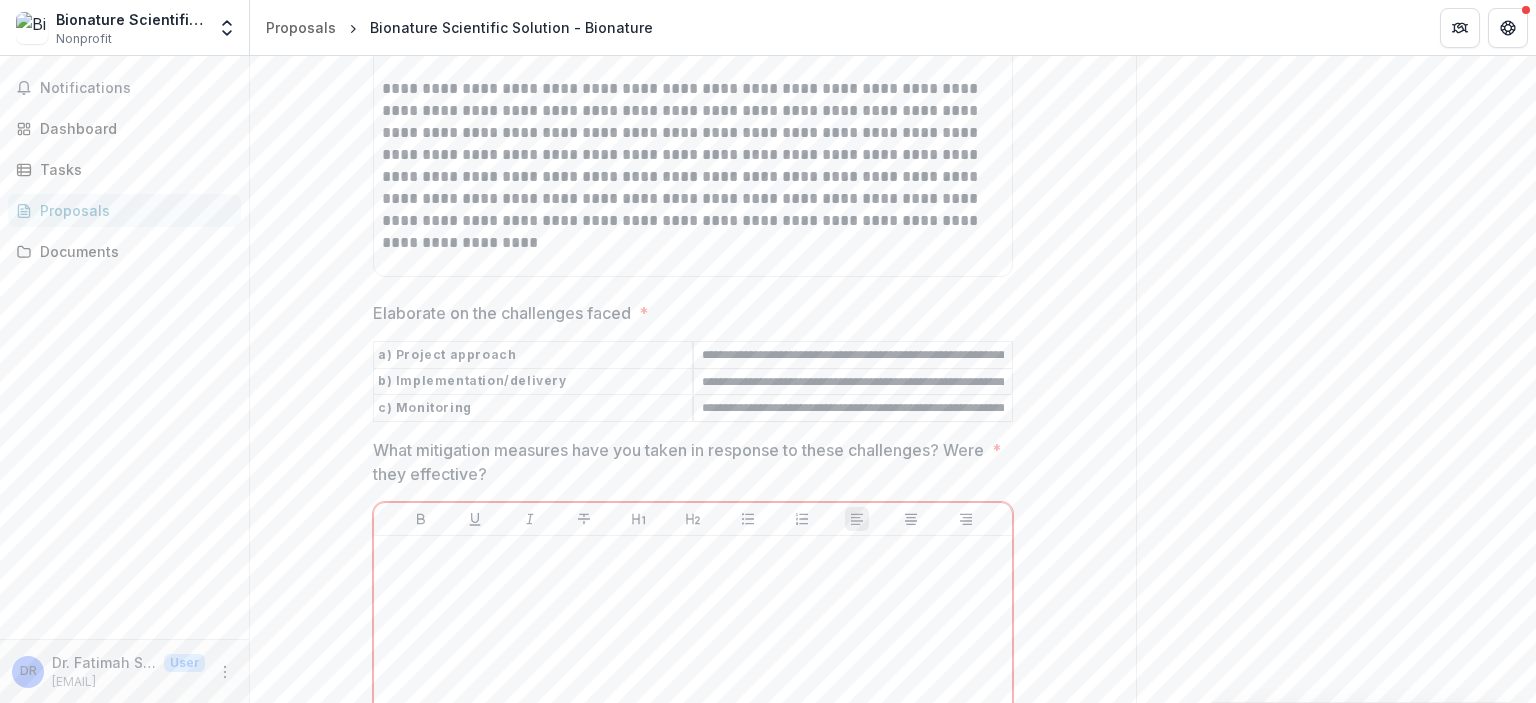 drag, startPoint x: 919, startPoint y: 413, endPoint x: 609, endPoint y: 420, distance: 310.079 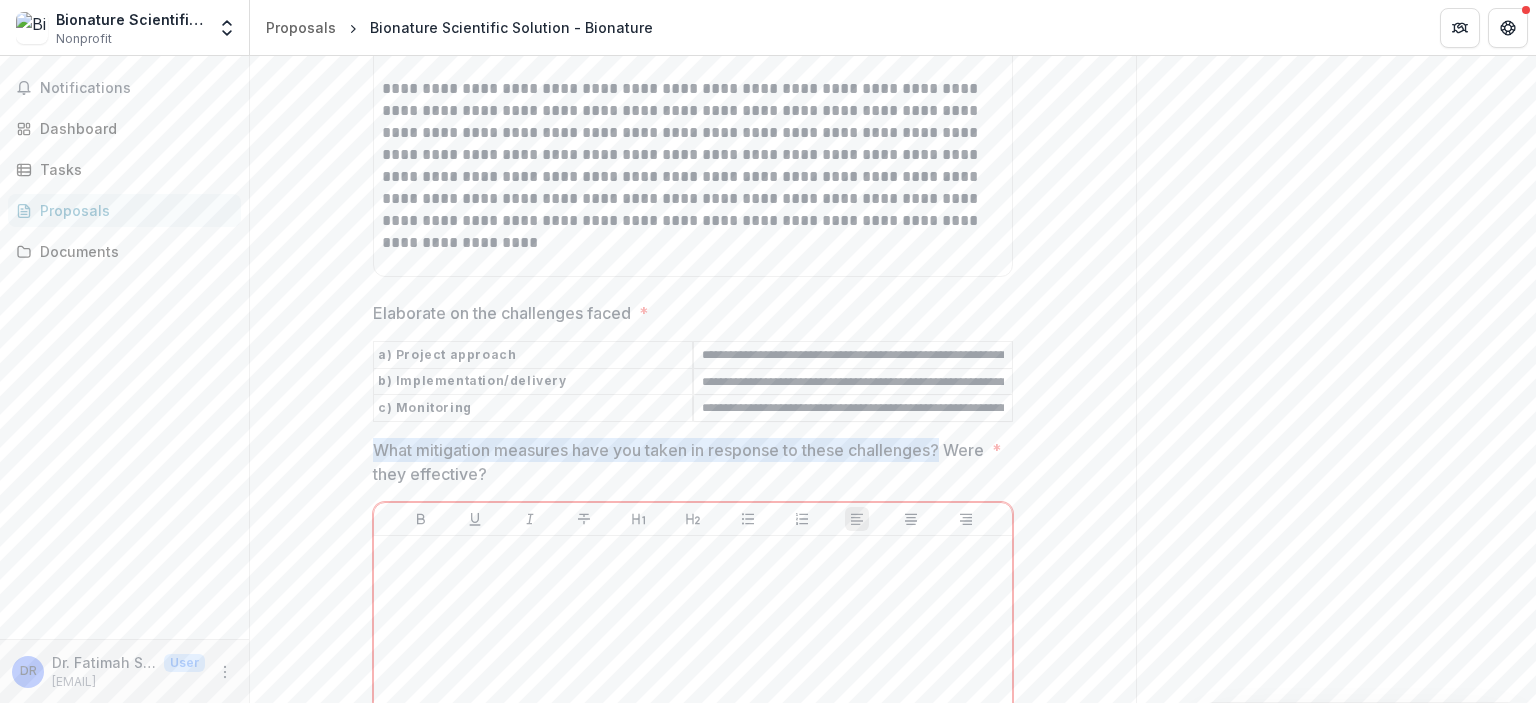 drag, startPoint x: 373, startPoint y: 417, endPoint x: 942, endPoint y: 409, distance: 569.0562 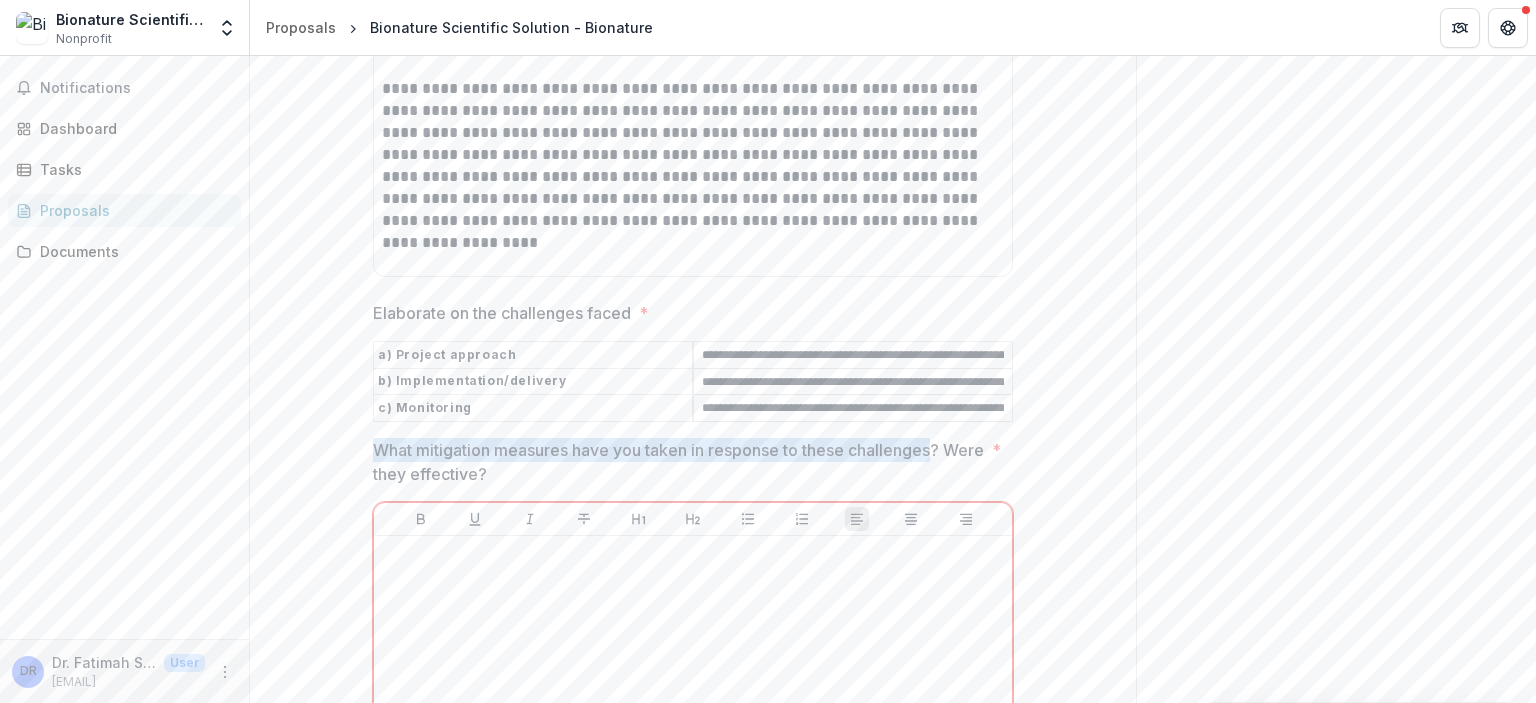 drag, startPoint x: 372, startPoint y: 411, endPoint x: 934, endPoint y: 424, distance: 562.1503 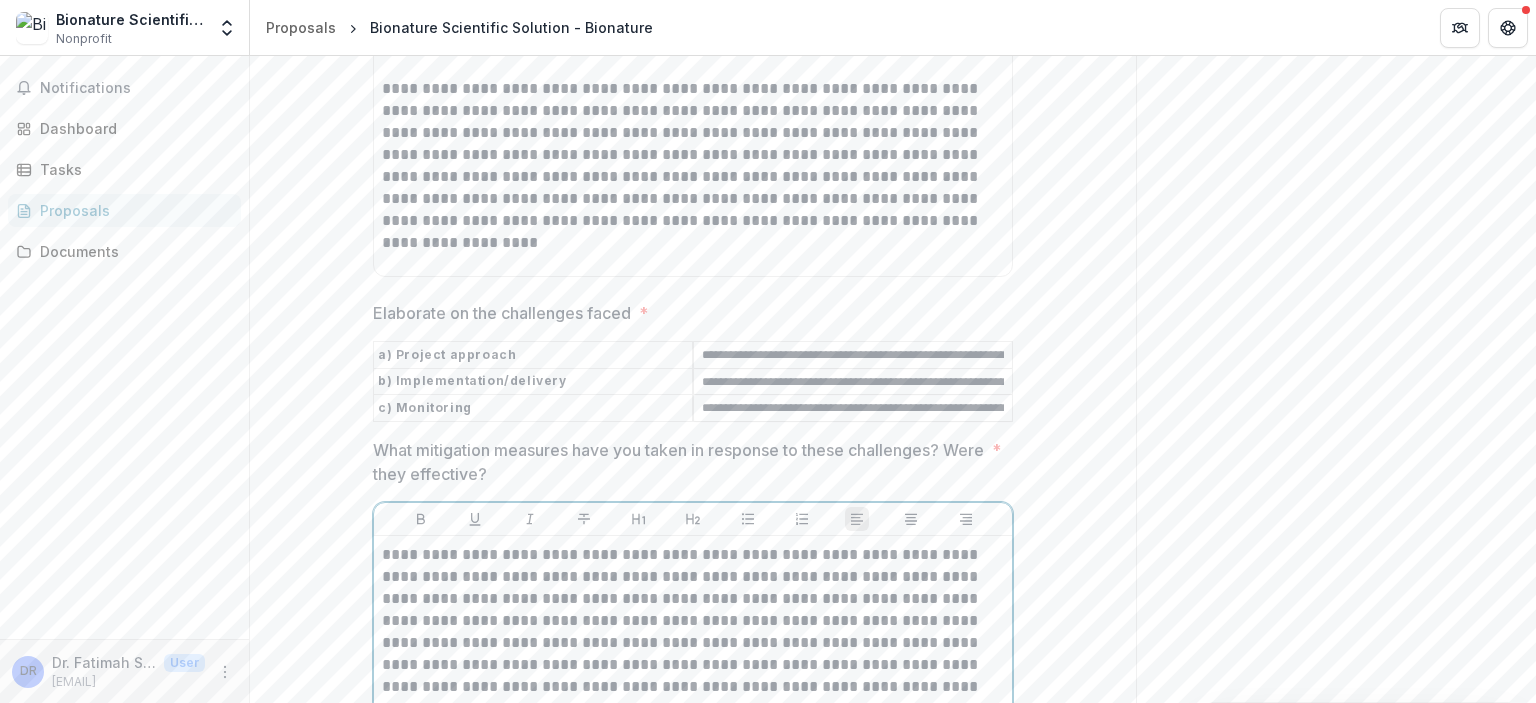 scroll, scrollTop: 2100, scrollLeft: 0, axis: vertical 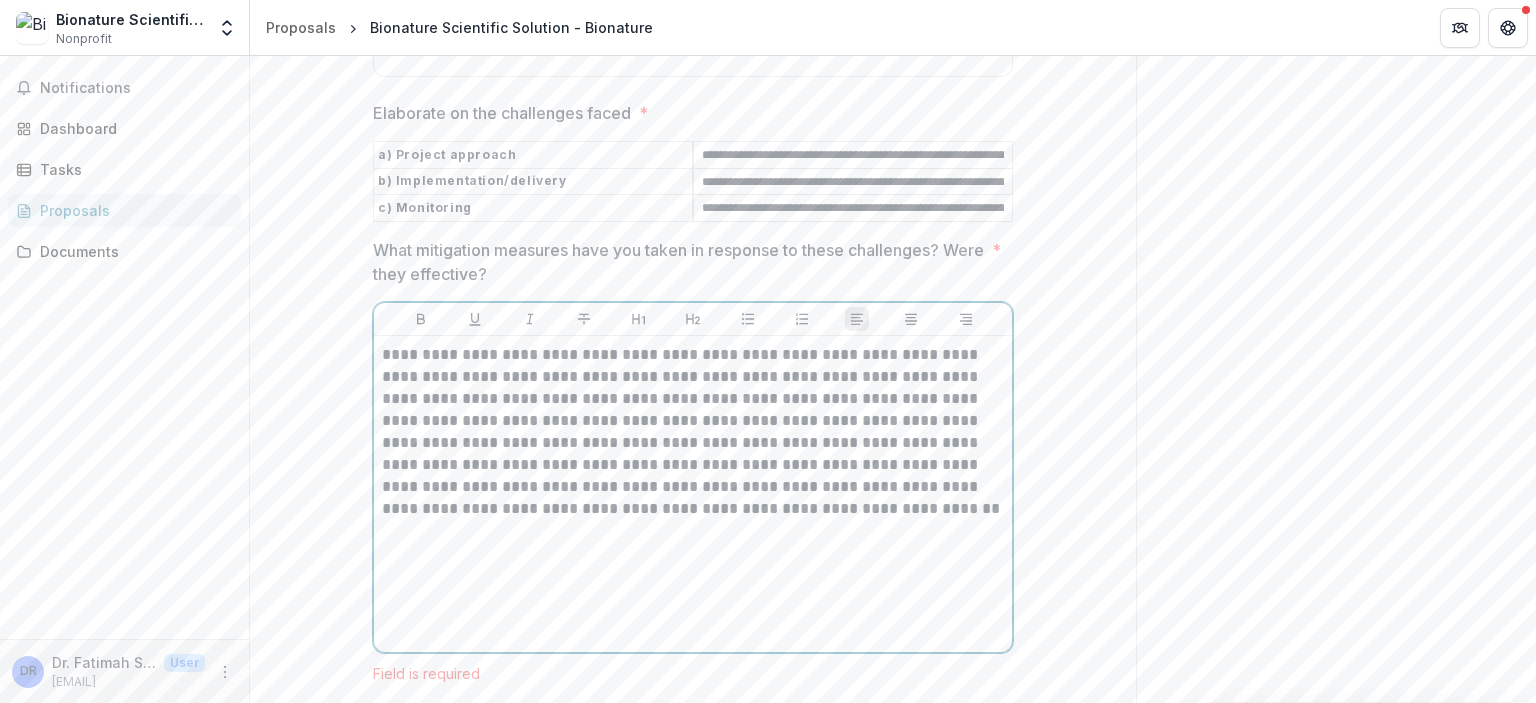 click on "**********" at bounding box center (693, 432) 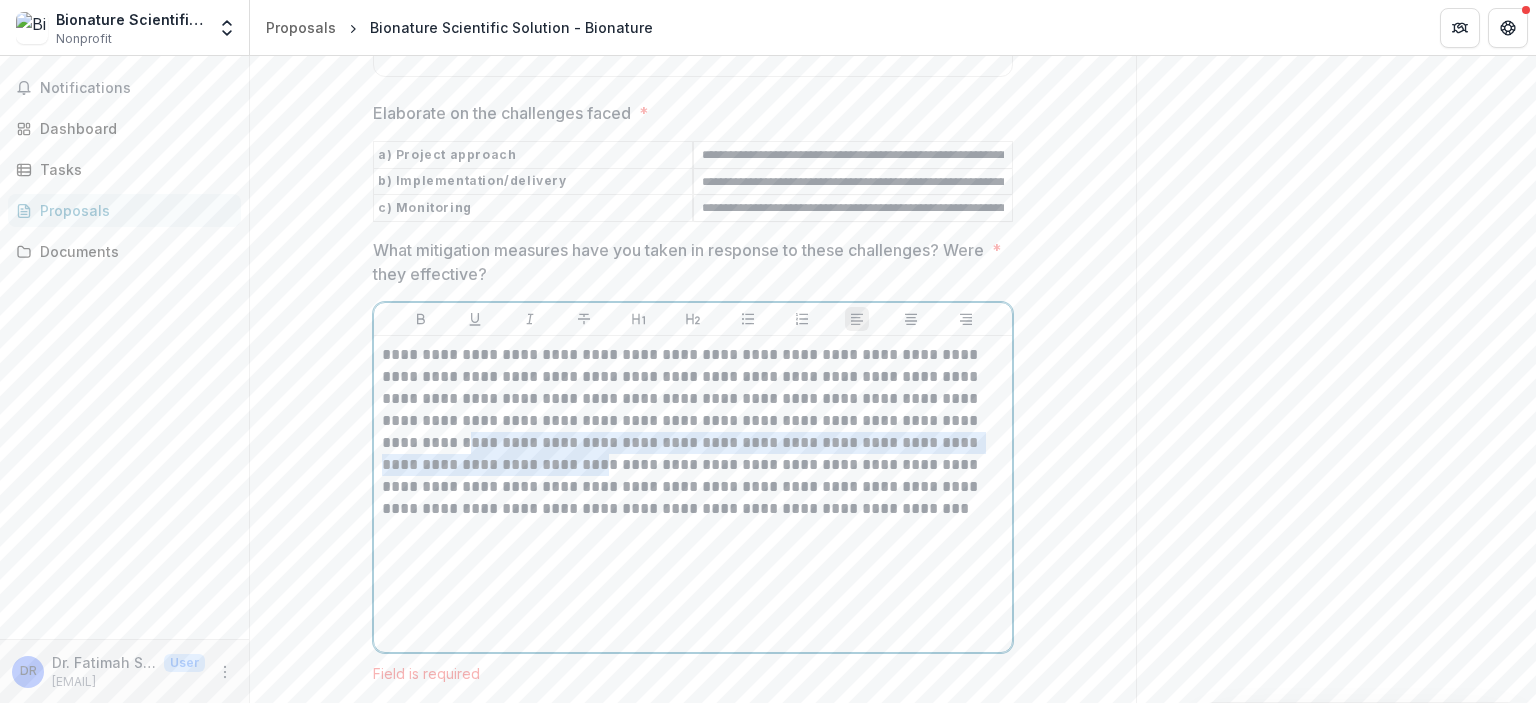 drag, startPoint x: 950, startPoint y: 383, endPoint x: 430, endPoint y: 396, distance: 520.1625 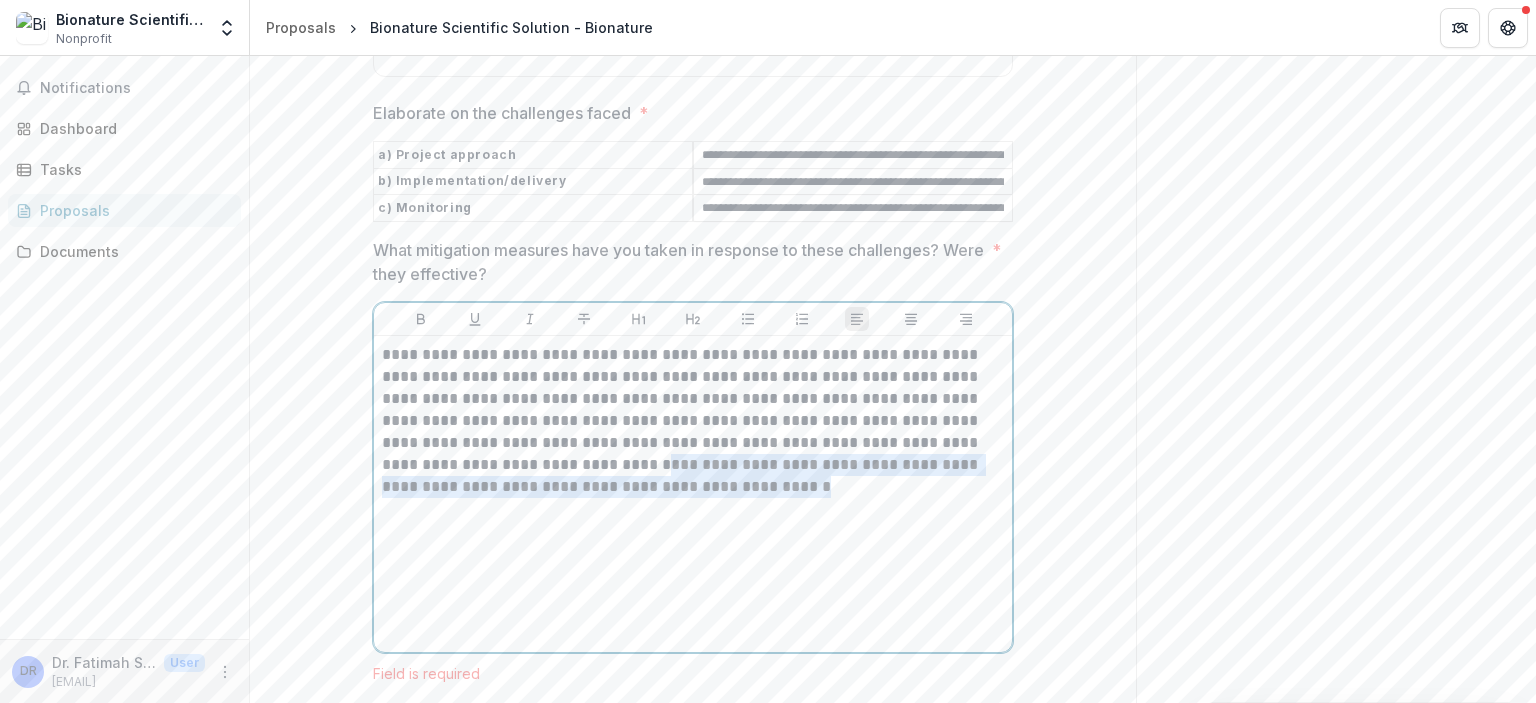 drag, startPoint x: 500, startPoint y: 435, endPoint x: 664, endPoint y: 435, distance: 164 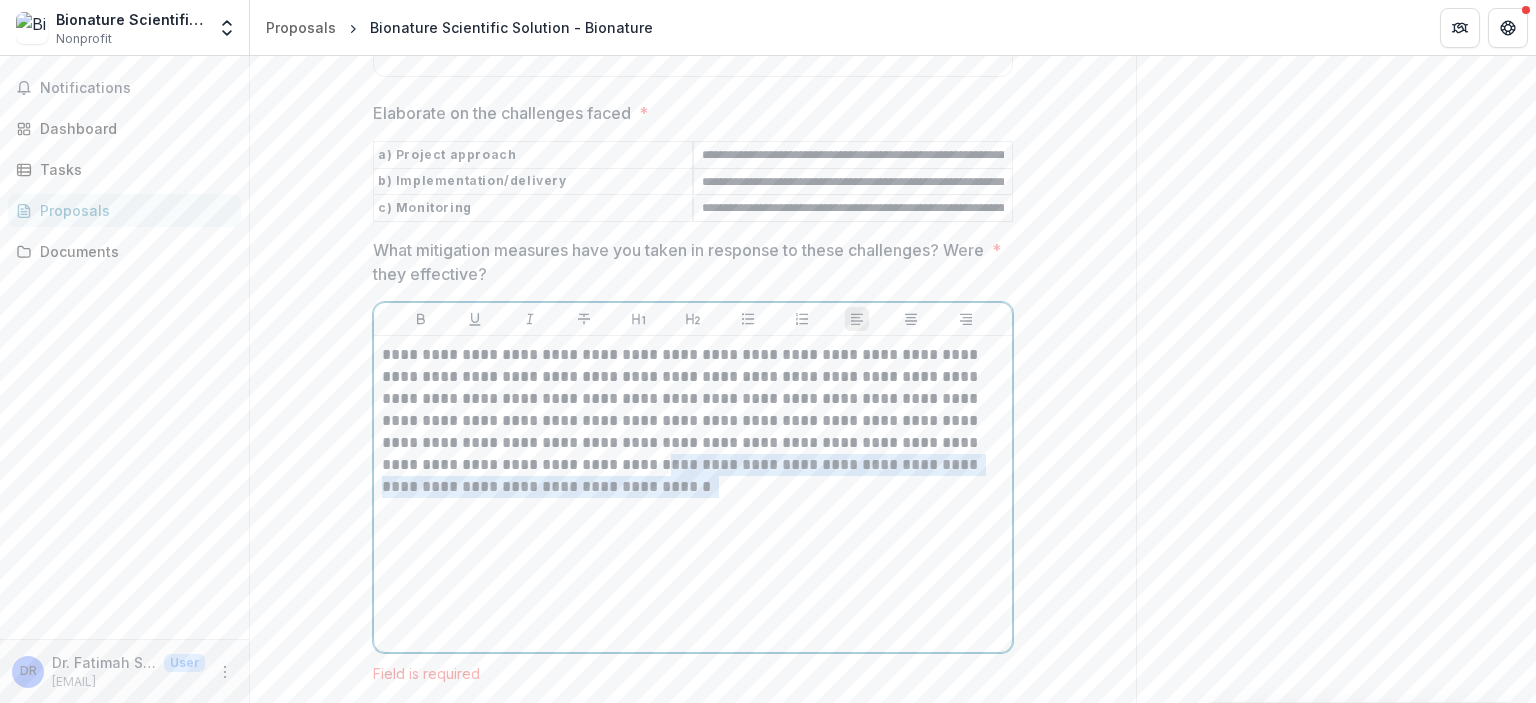 drag, startPoint x: 497, startPoint y: 431, endPoint x: 628, endPoint y: 515, distance: 155.61812 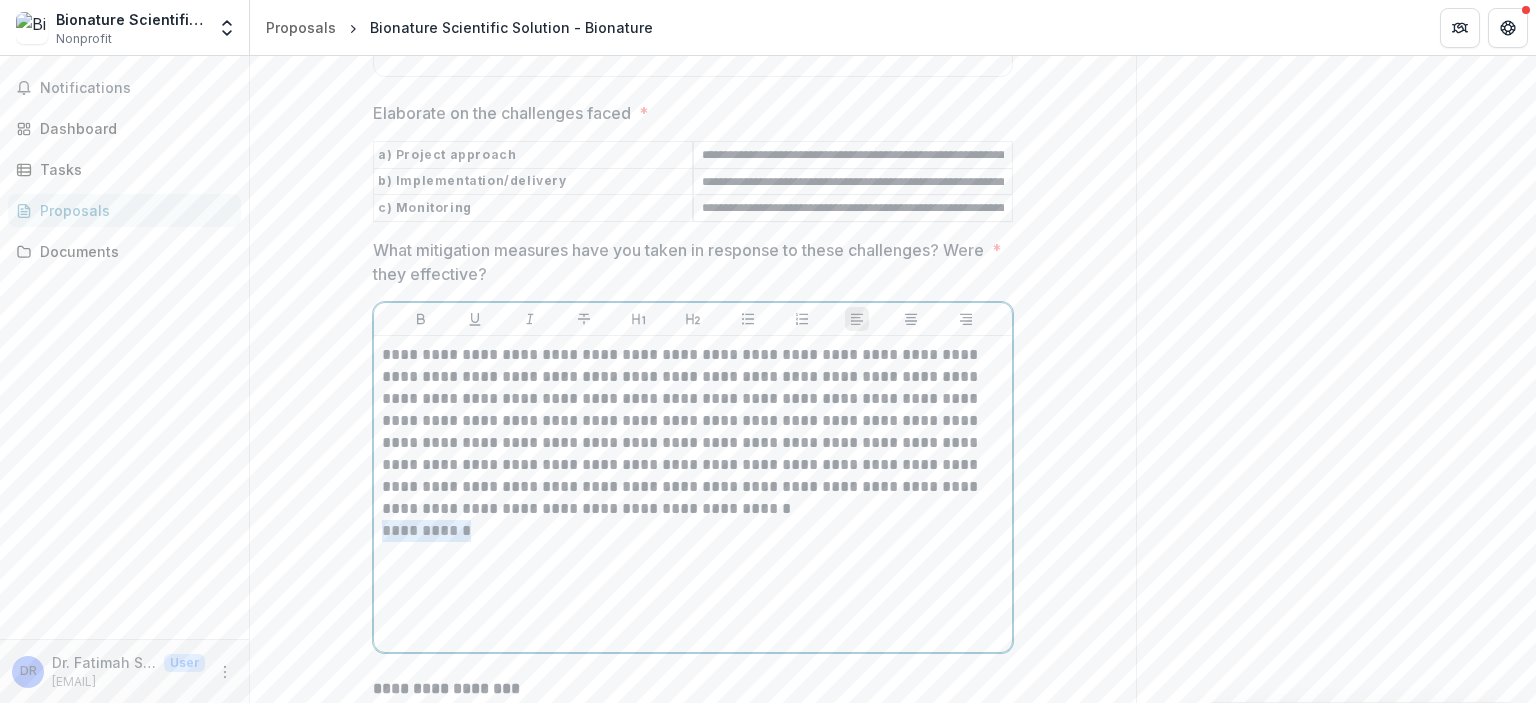 drag, startPoint x: 481, startPoint y: 506, endPoint x: 373, endPoint y: 496, distance: 108.461975 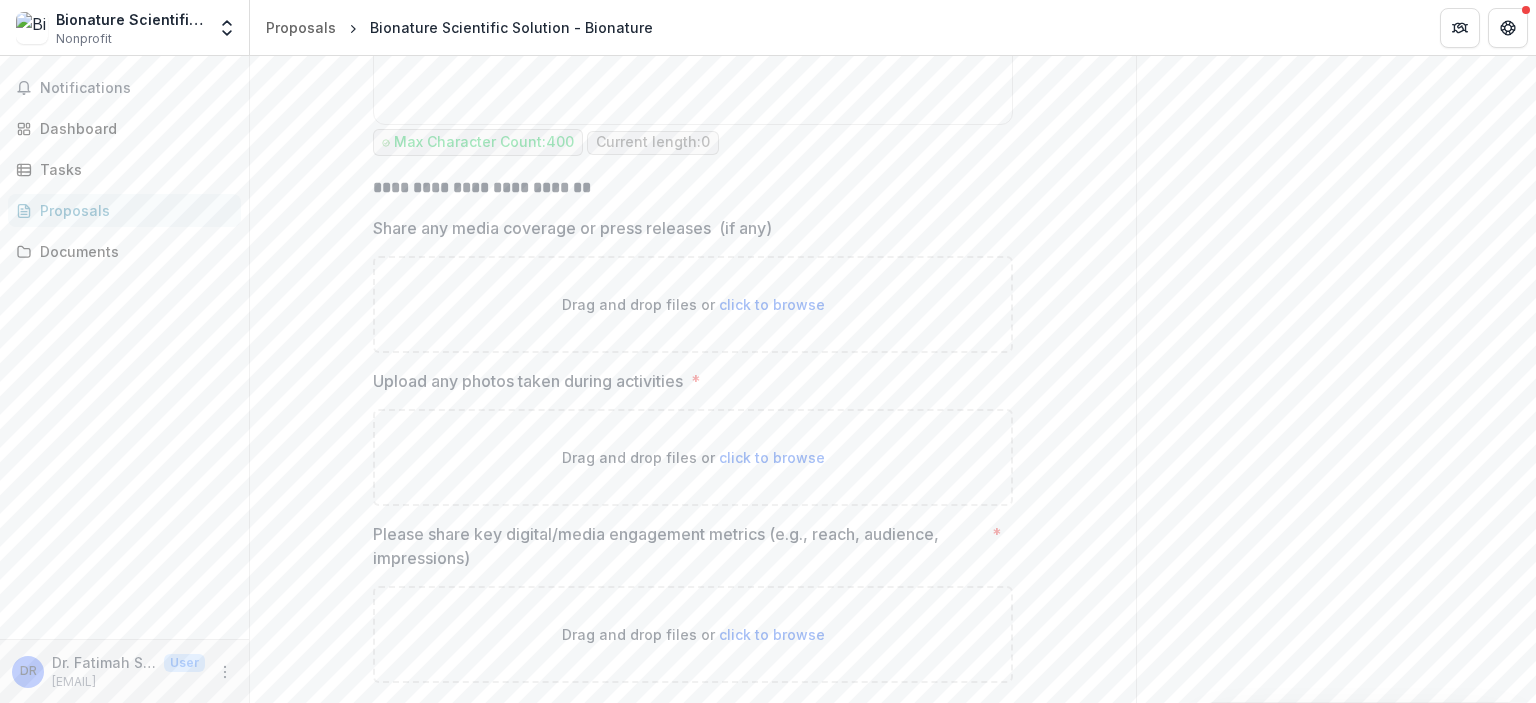 scroll, scrollTop: 4300, scrollLeft: 0, axis: vertical 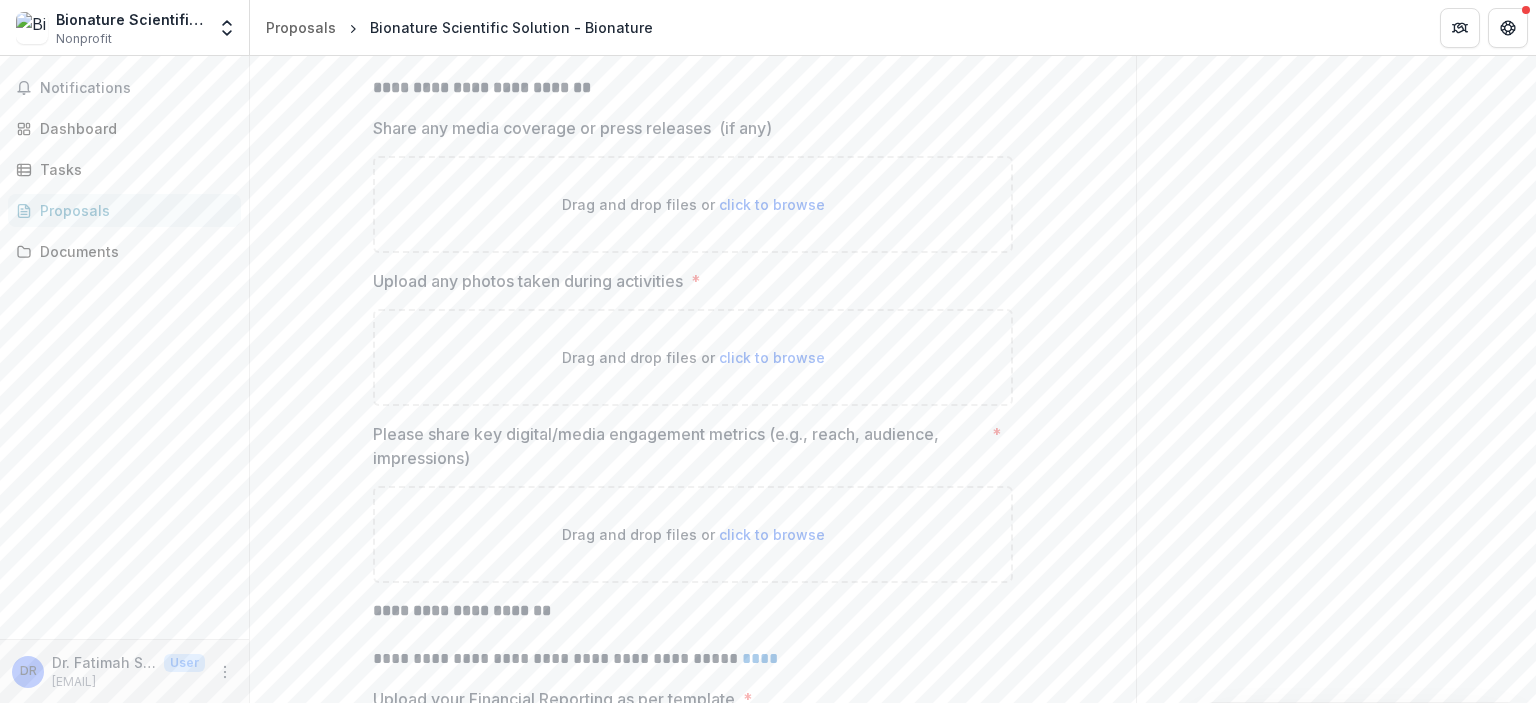 drag, startPoint x: 1535, startPoint y: 581, endPoint x: 1535, endPoint y: 47, distance: 534 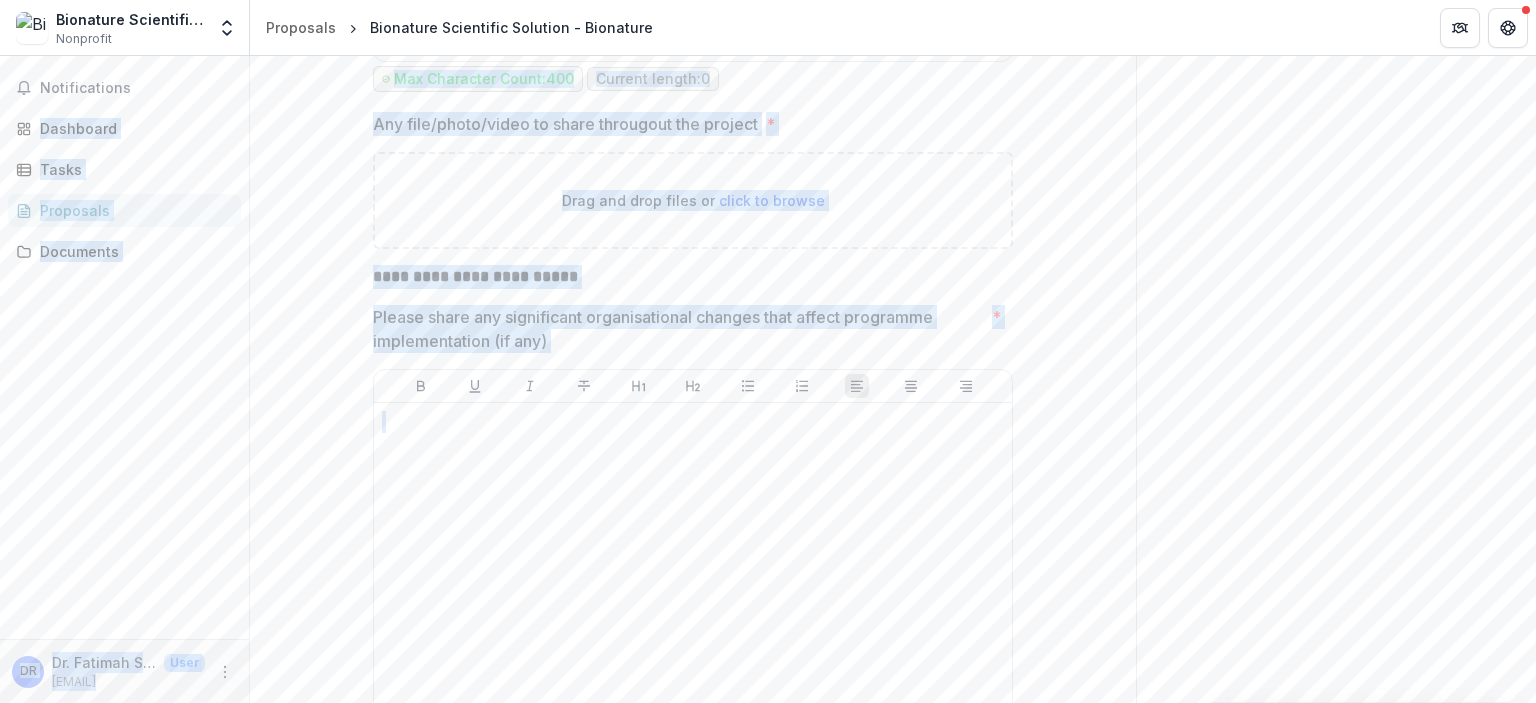 scroll, scrollTop: 2669, scrollLeft: 0, axis: vertical 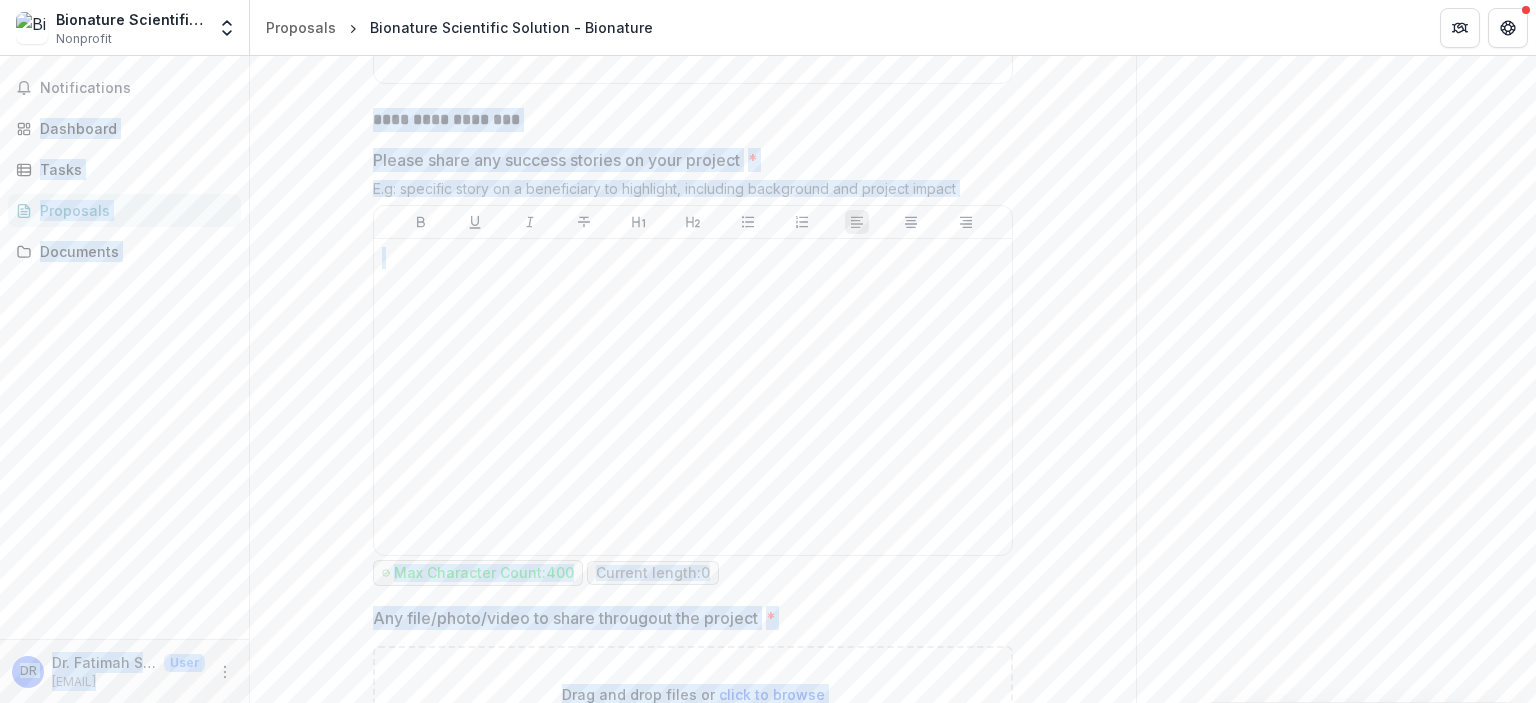 click on "Send comments or questions to   Yayasan Hasanah   in the box below.   Yayasan Hasanah   will be notified via email of your comment. DR Dr. F Add Comment Comments 0 No comments yet No comments for this proposal" at bounding box center (1336, 162) 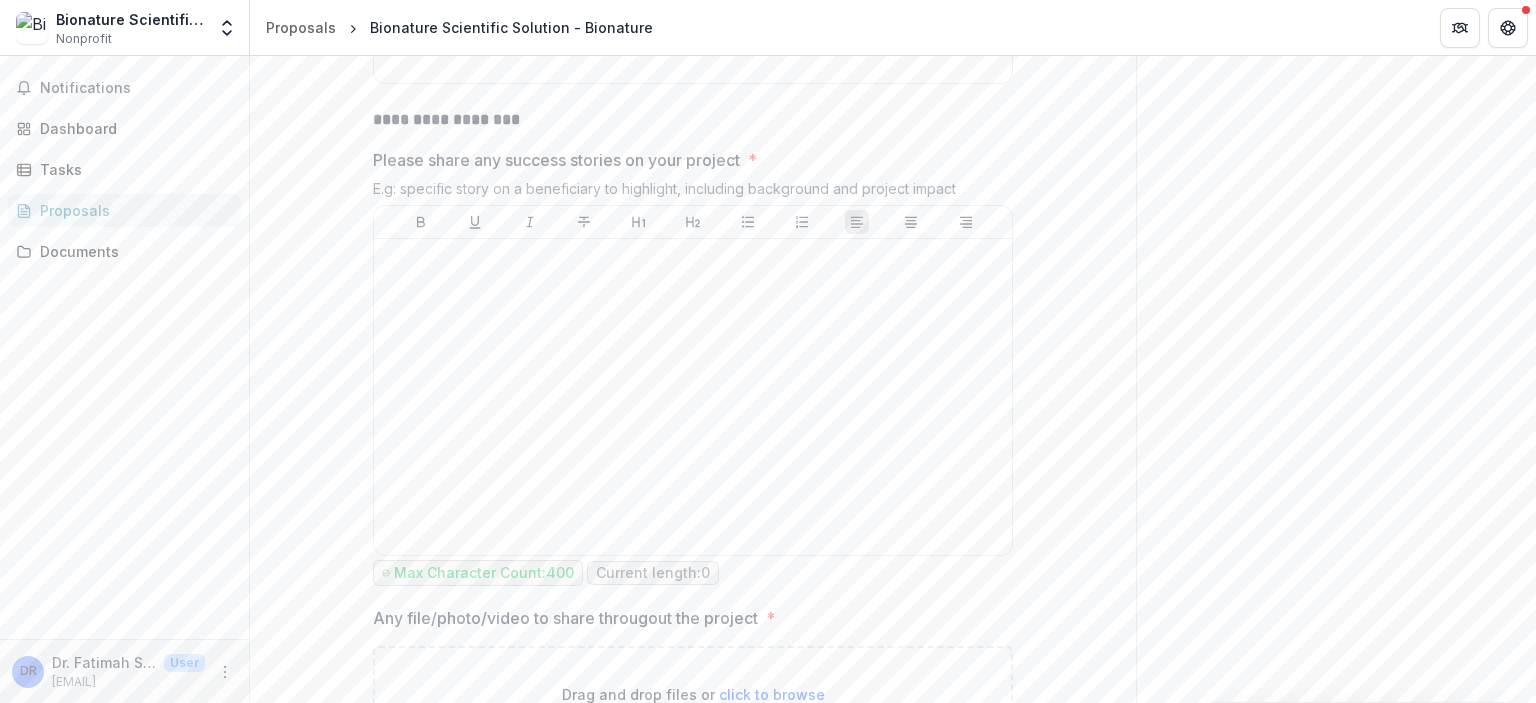 drag, startPoint x: 1535, startPoint y: 434, endPoint x: 1516, endPoint y: 210, distance: 224.80435 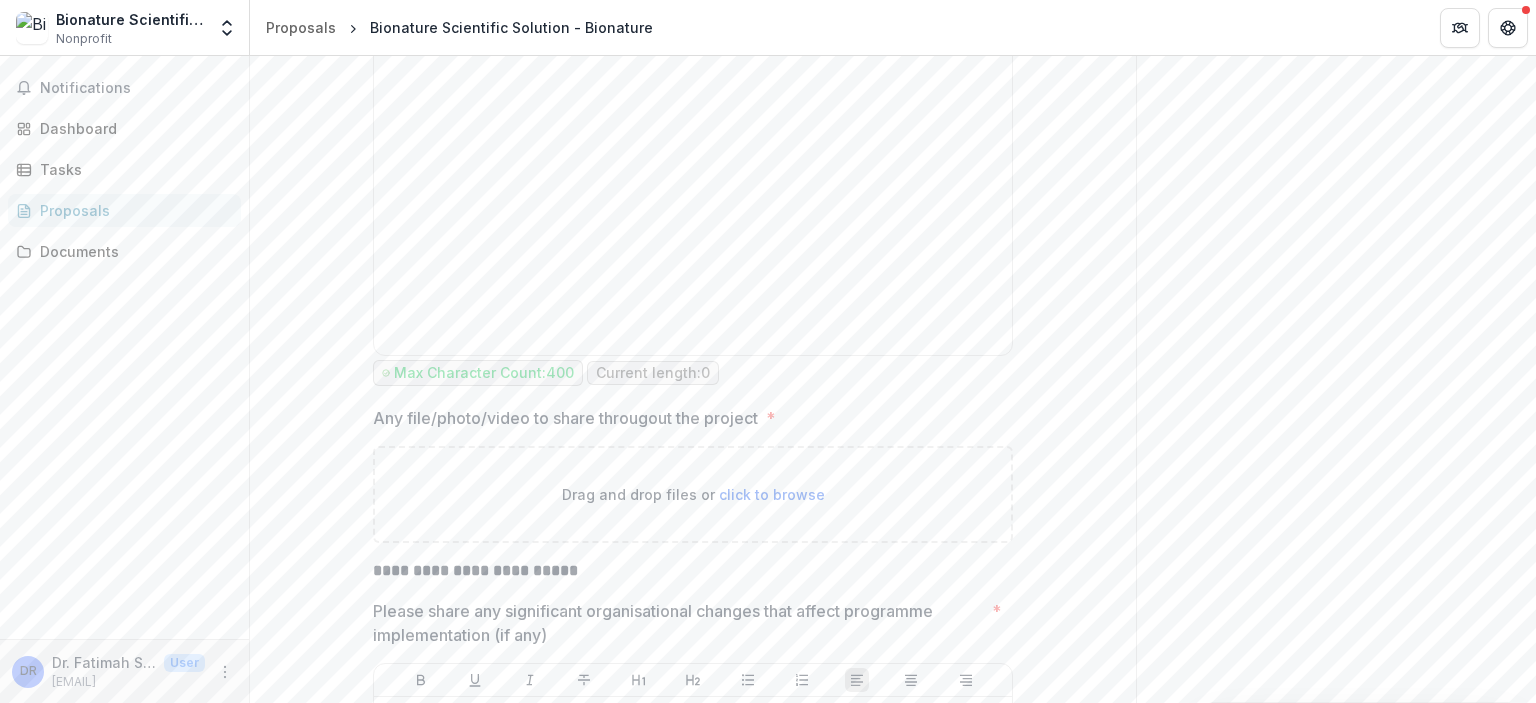 scroll, scrollTop: 2969, scrollLeft: 0, axis: vertical 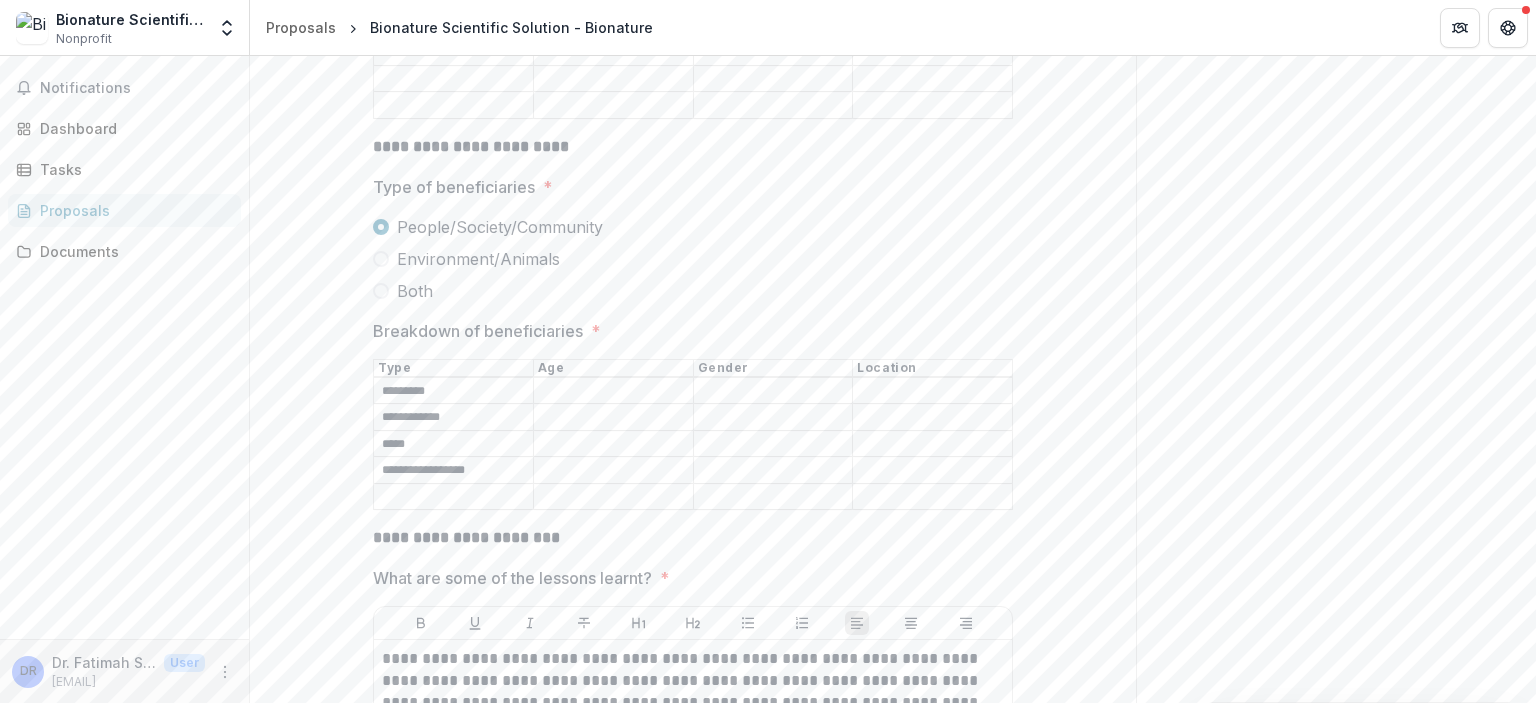 drag, startPoint x: 770, startPoint y: 377, endPoint x: 851, endPoint y: 369, distance: 81.394104 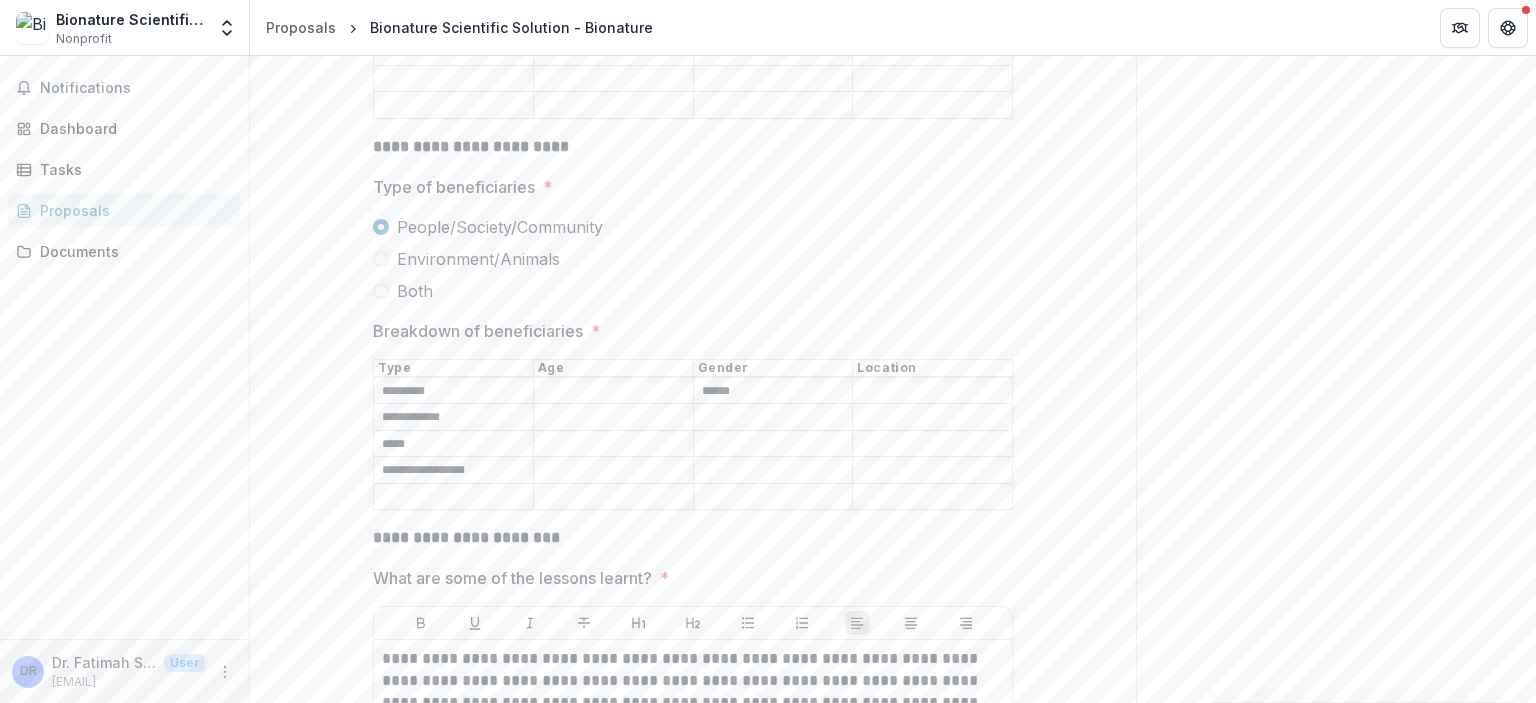 type on "******" 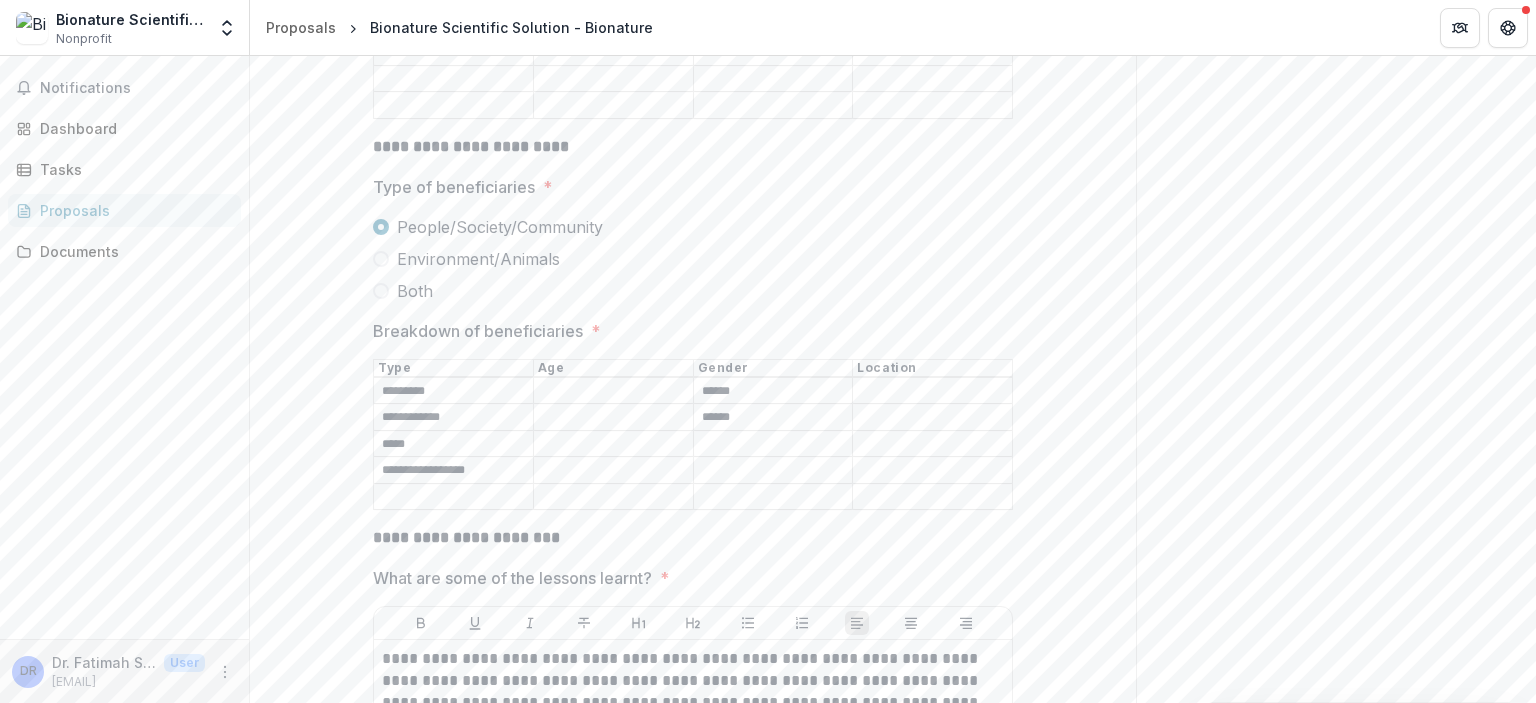 type on "******" 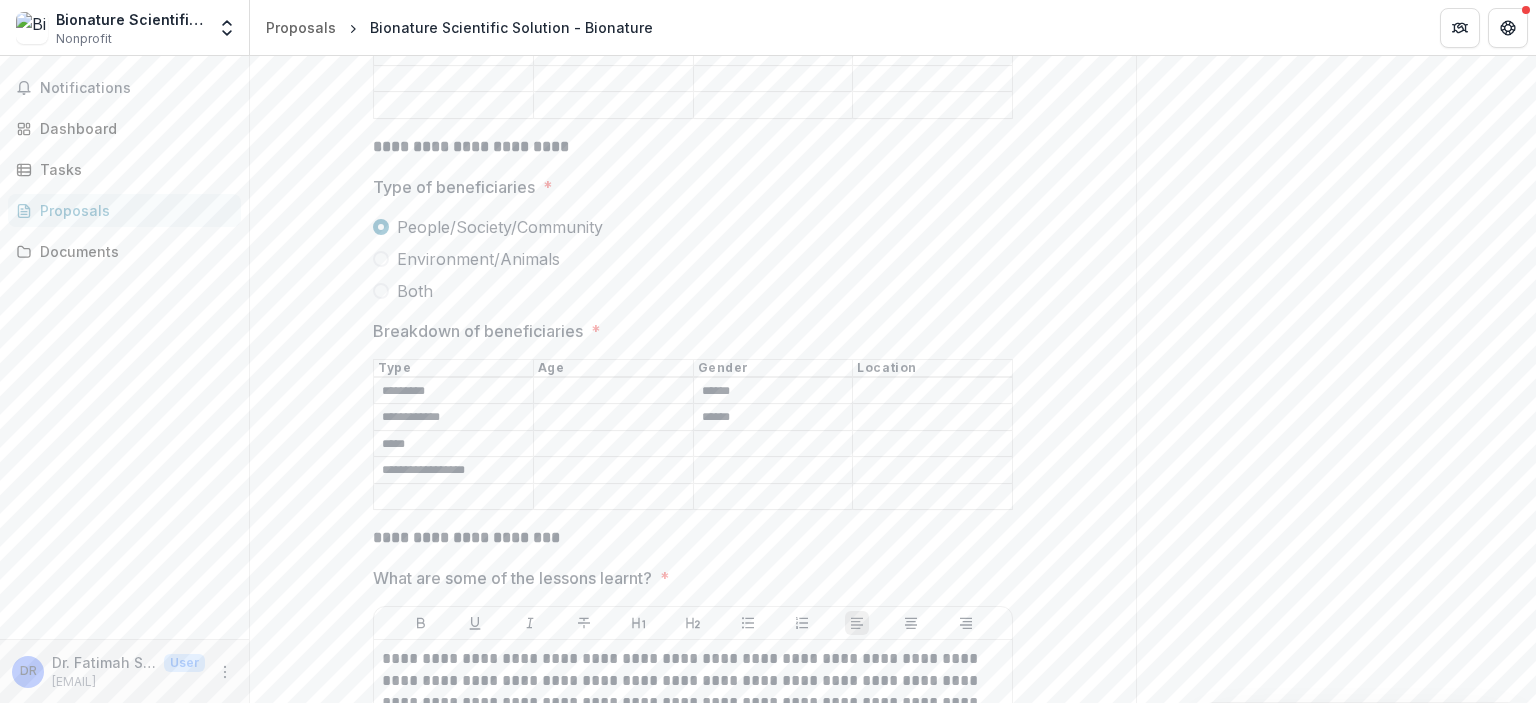 click on "Breakdown of beneficiaries *" at bounding box center [773, 444] 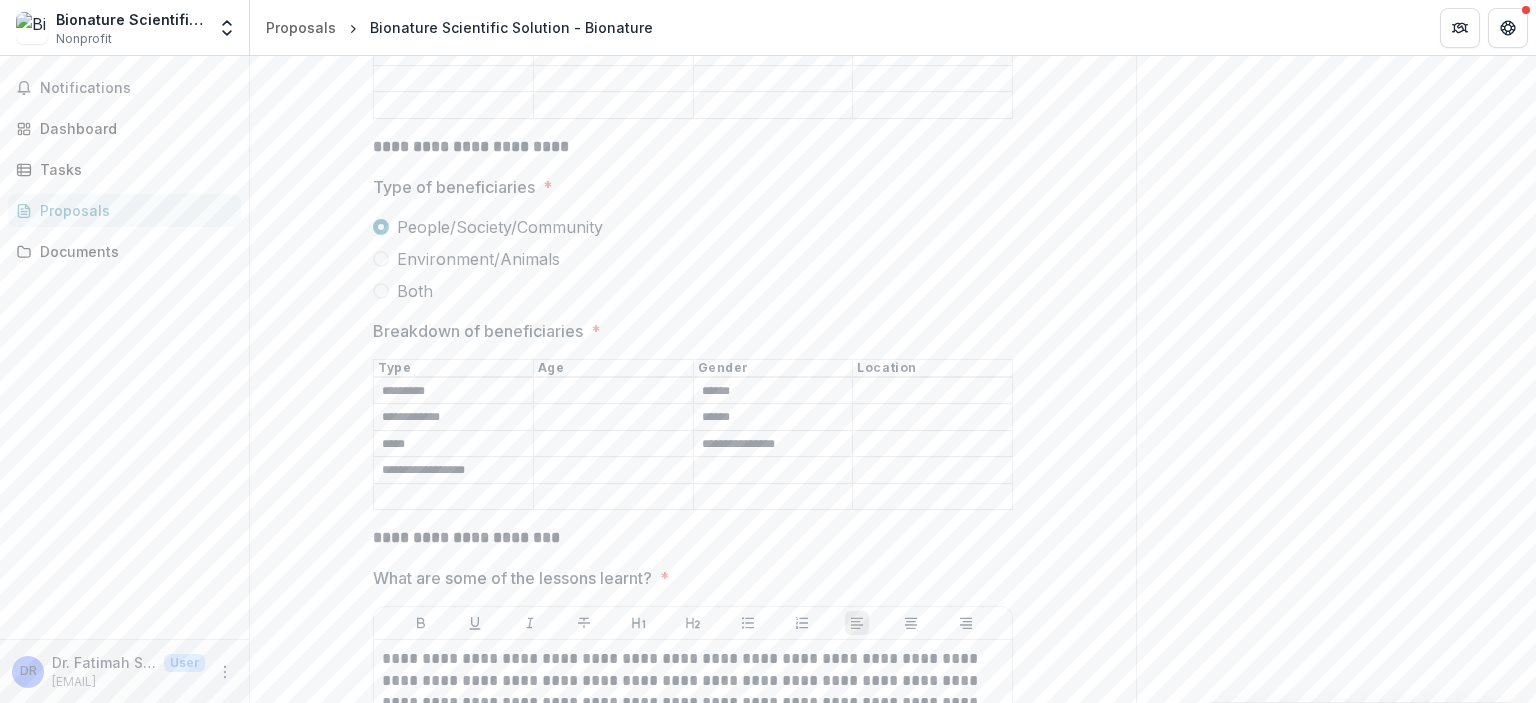 type on "**********" 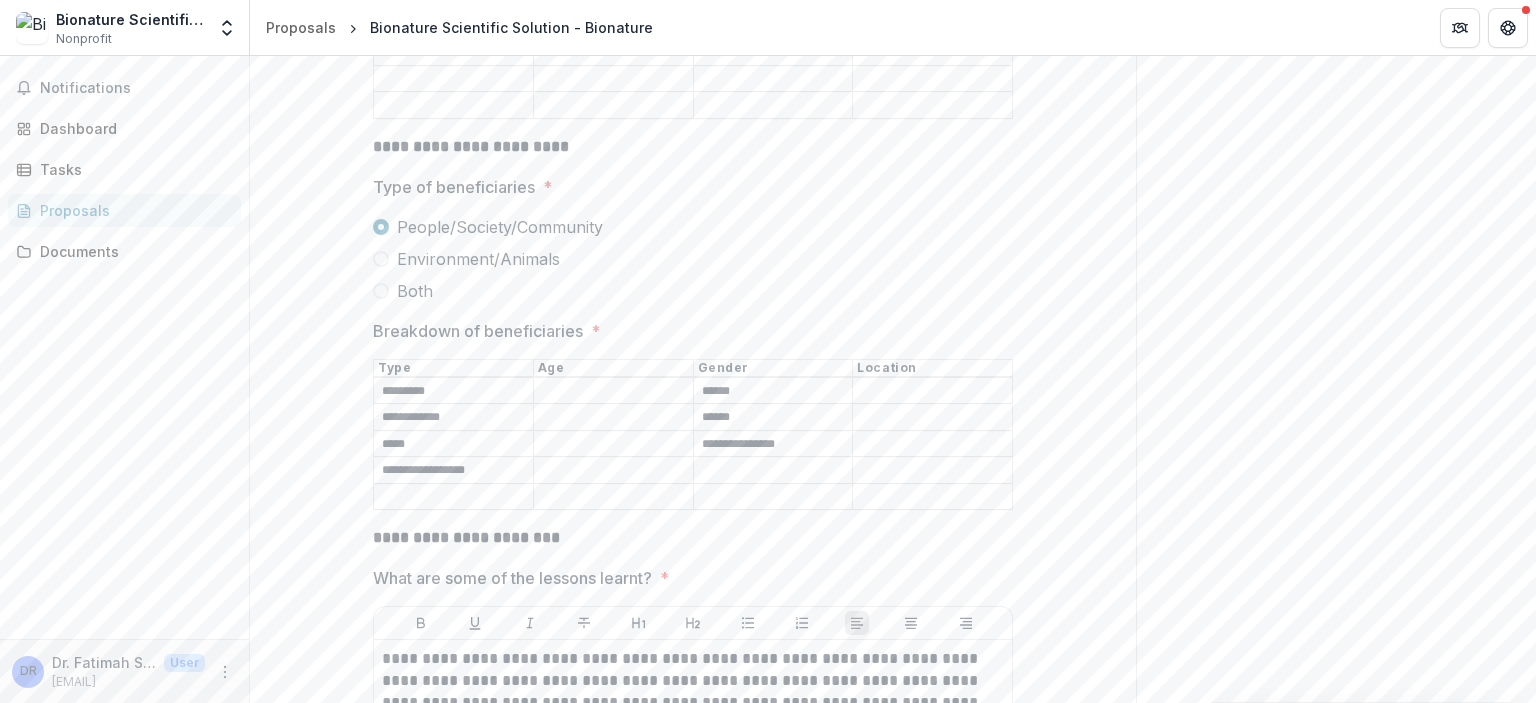 click on "Breakdown of beneficiaries *" at bounding box center [773, 471] 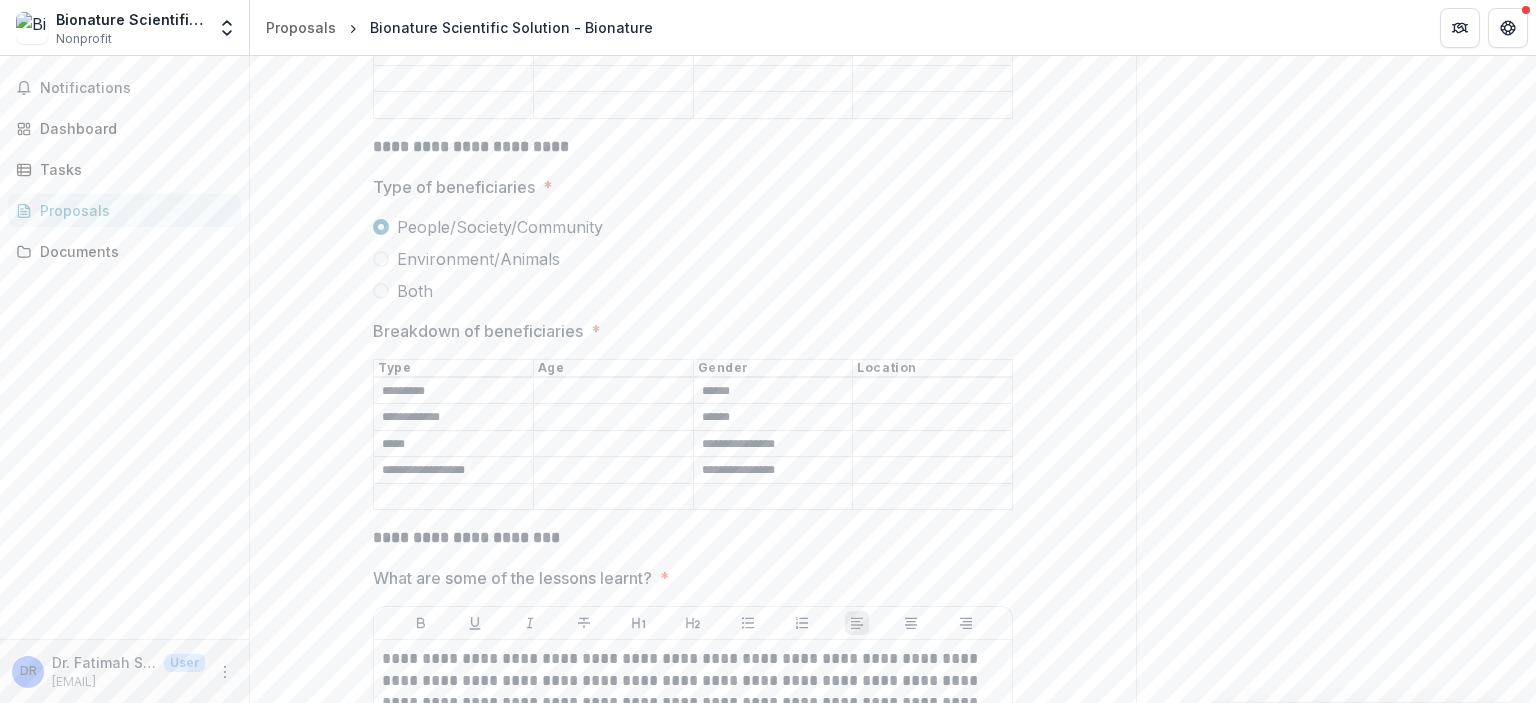 type on "**********" 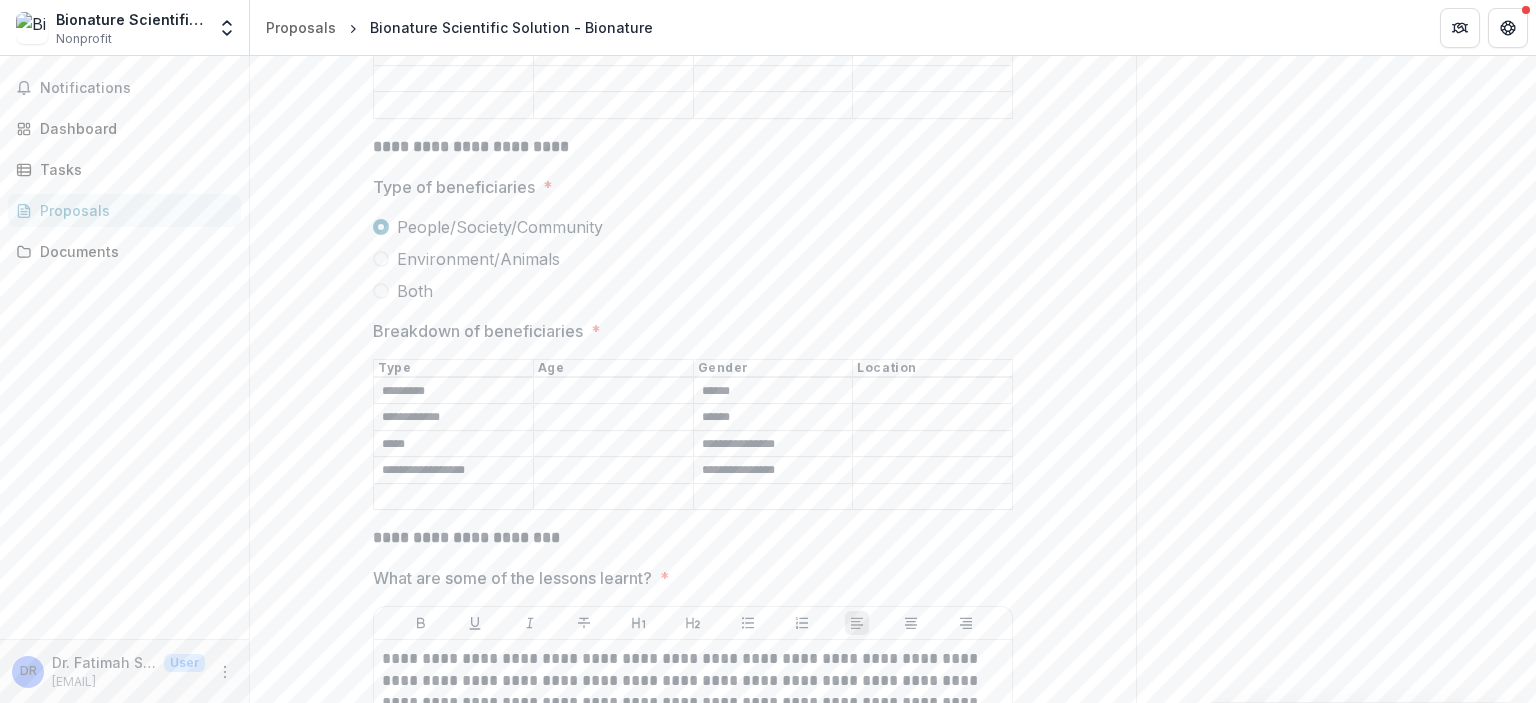 click on "Breakdown of beneficiaries *" at bounding box center [932, 391] 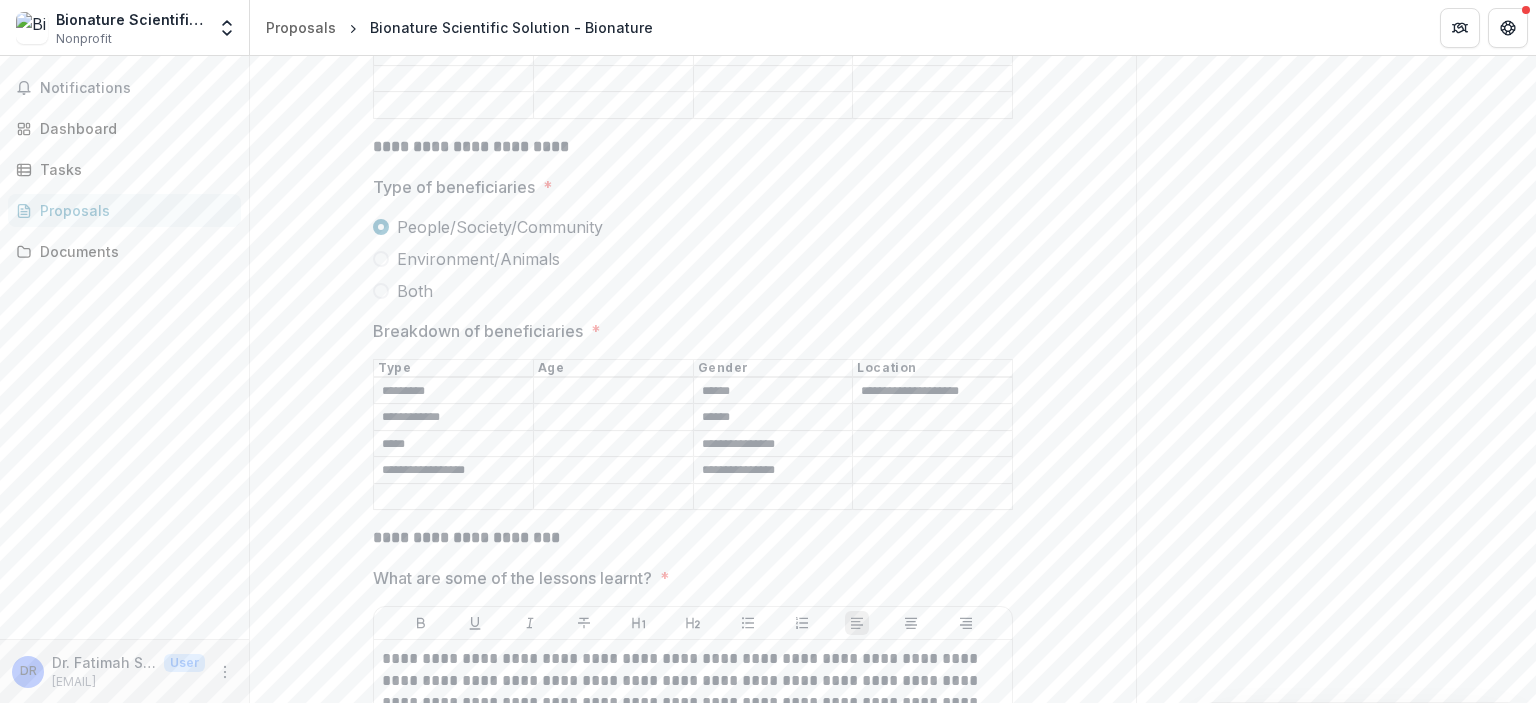 type on "**********" 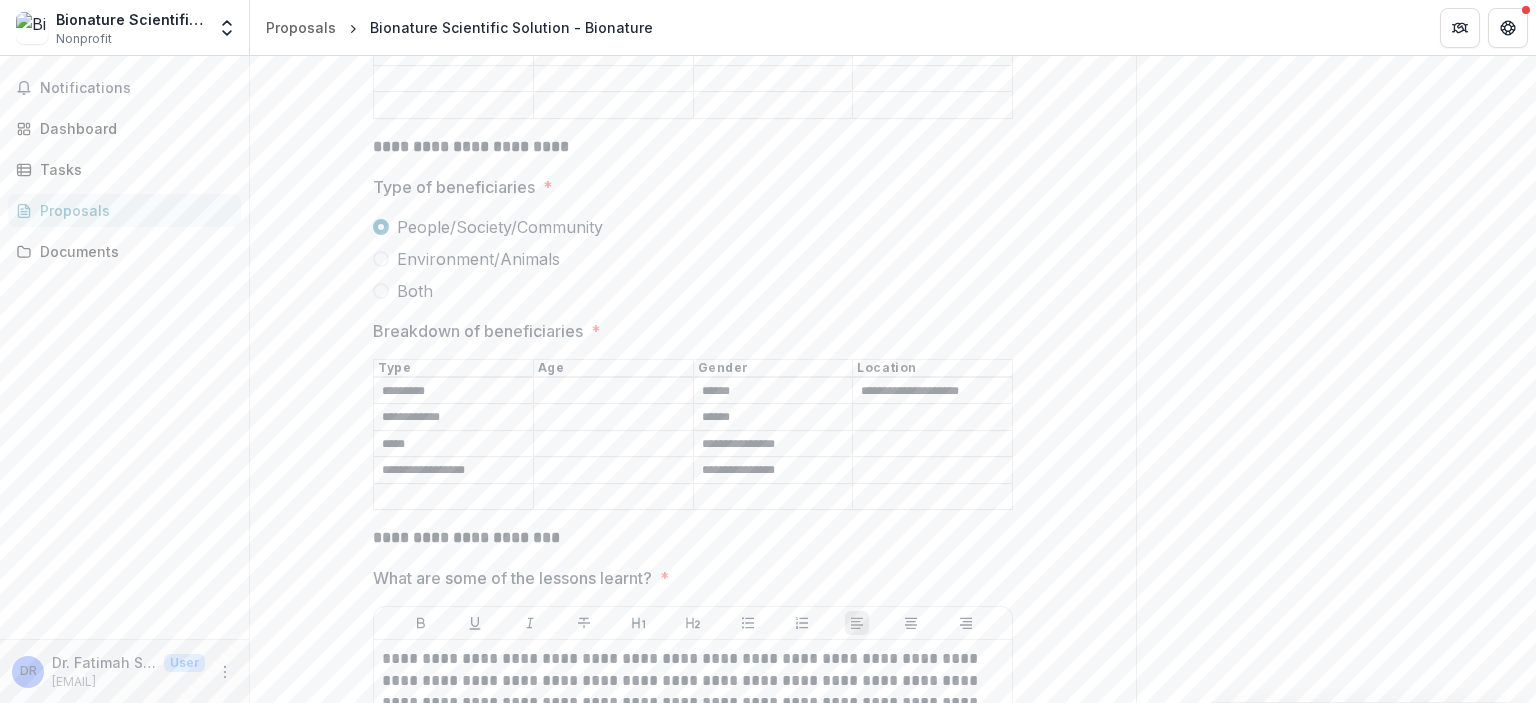 click on "Breakdown of beneficiaries *" at bounding box center (932, 418) 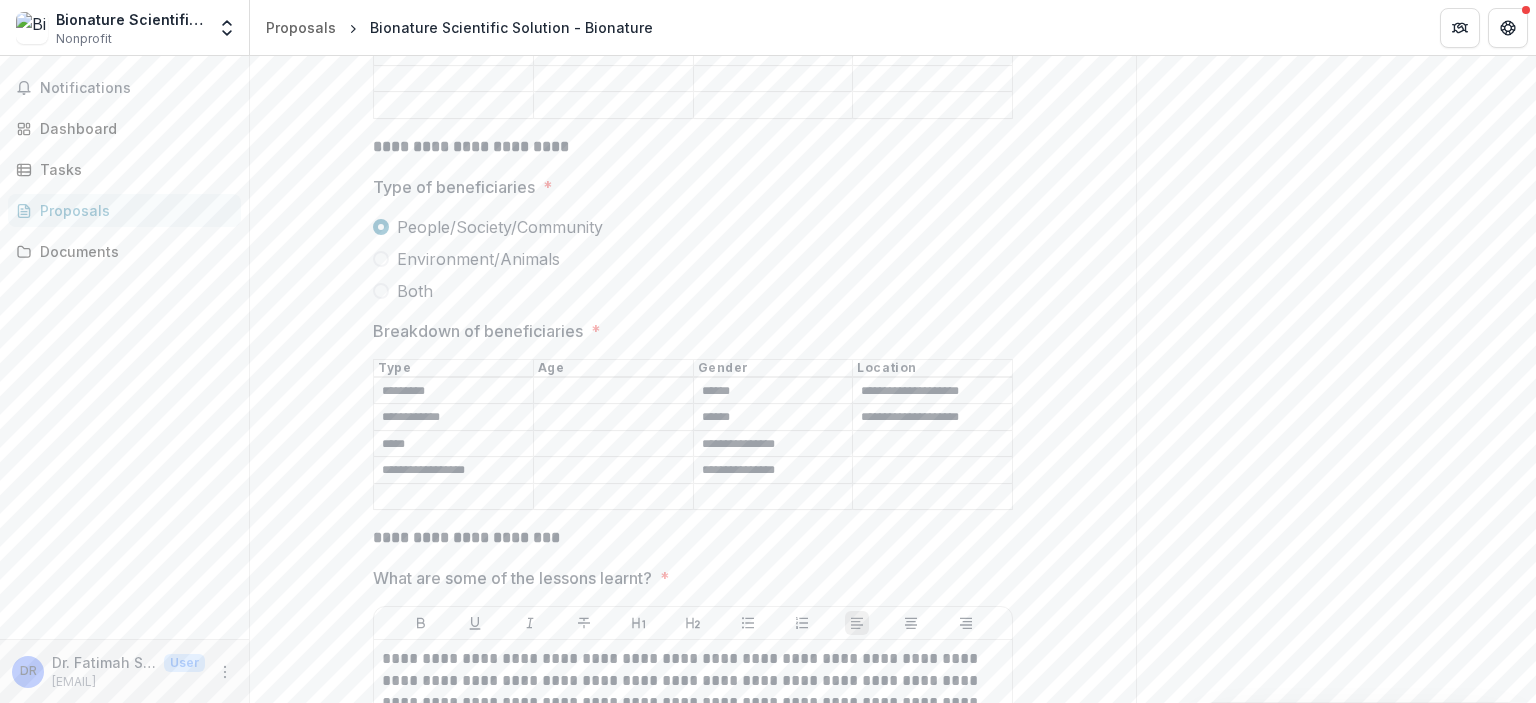 type on "**********" 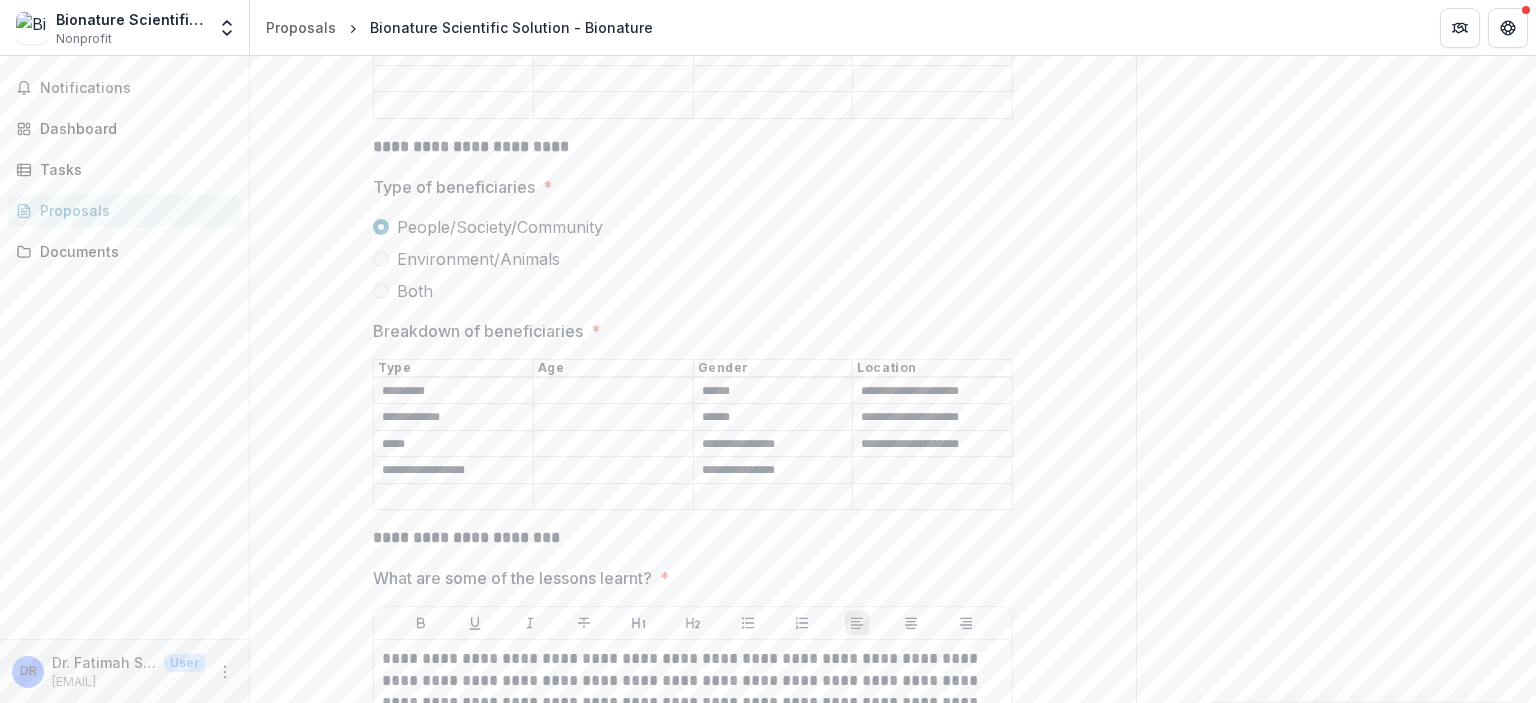 type on "**********" 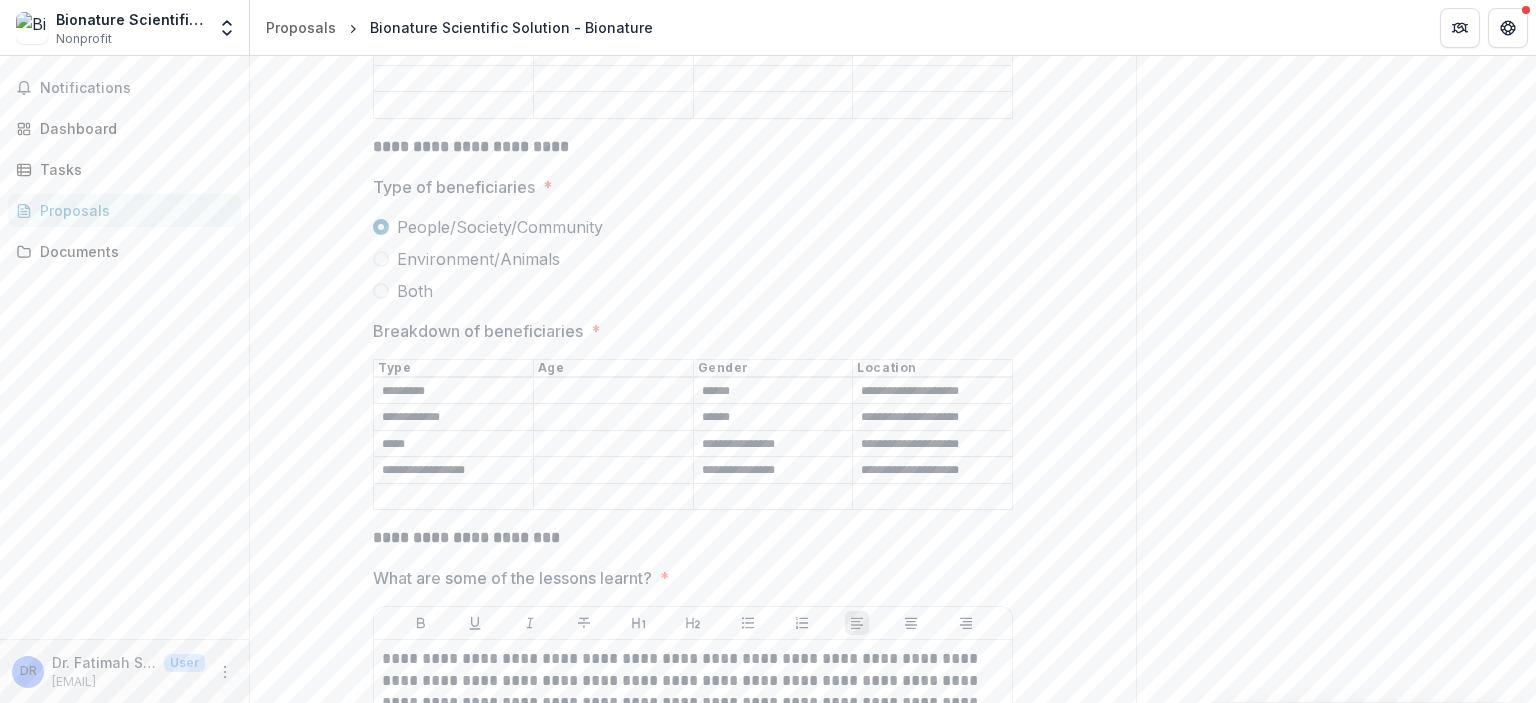 type on "**********" 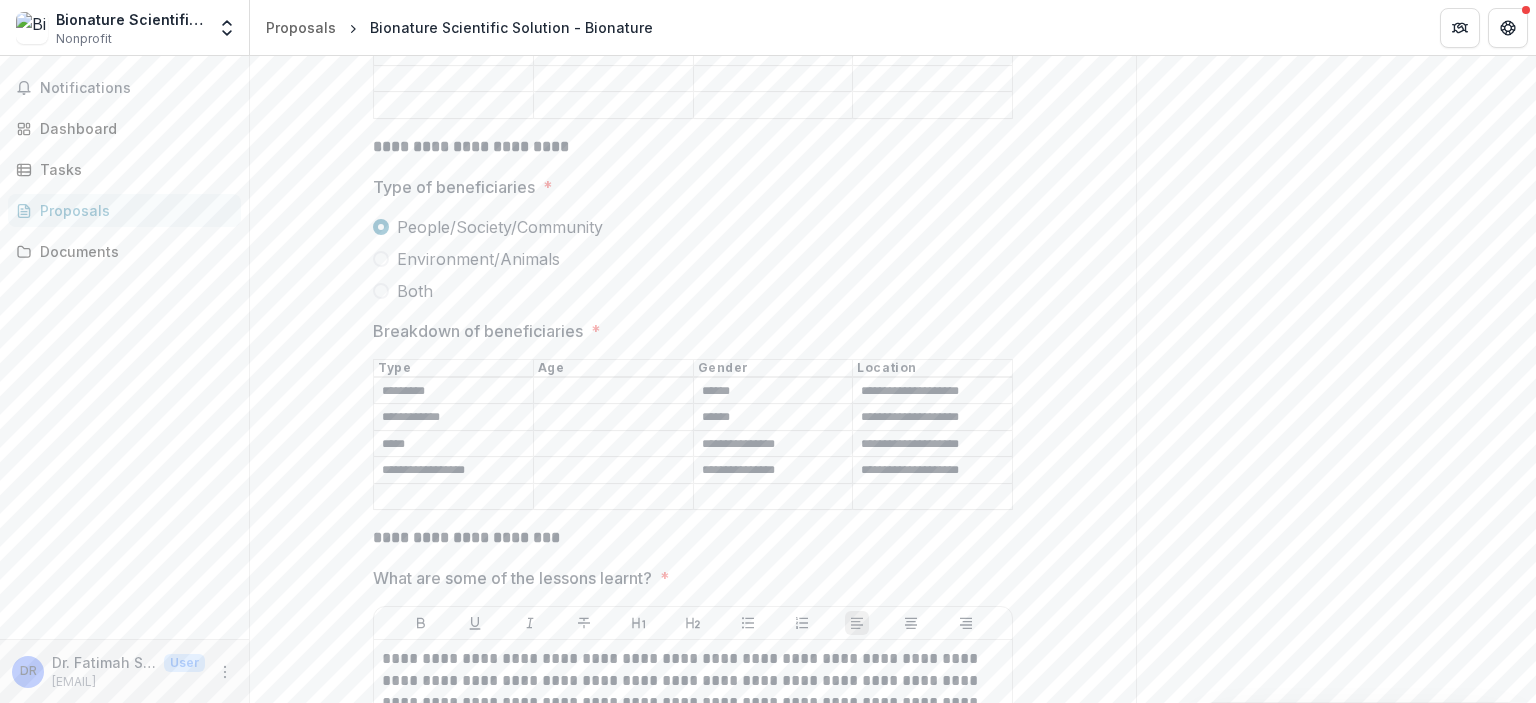 click on "Send comments or questions to   Yayasan Hasanah   in the box below.   Yayasan Hasanah   will be notified via email of your comment. DR Dr. F Add Comment Comments 0 No comments yet No comments for this proposal" at bounding box center (1336, 1611) 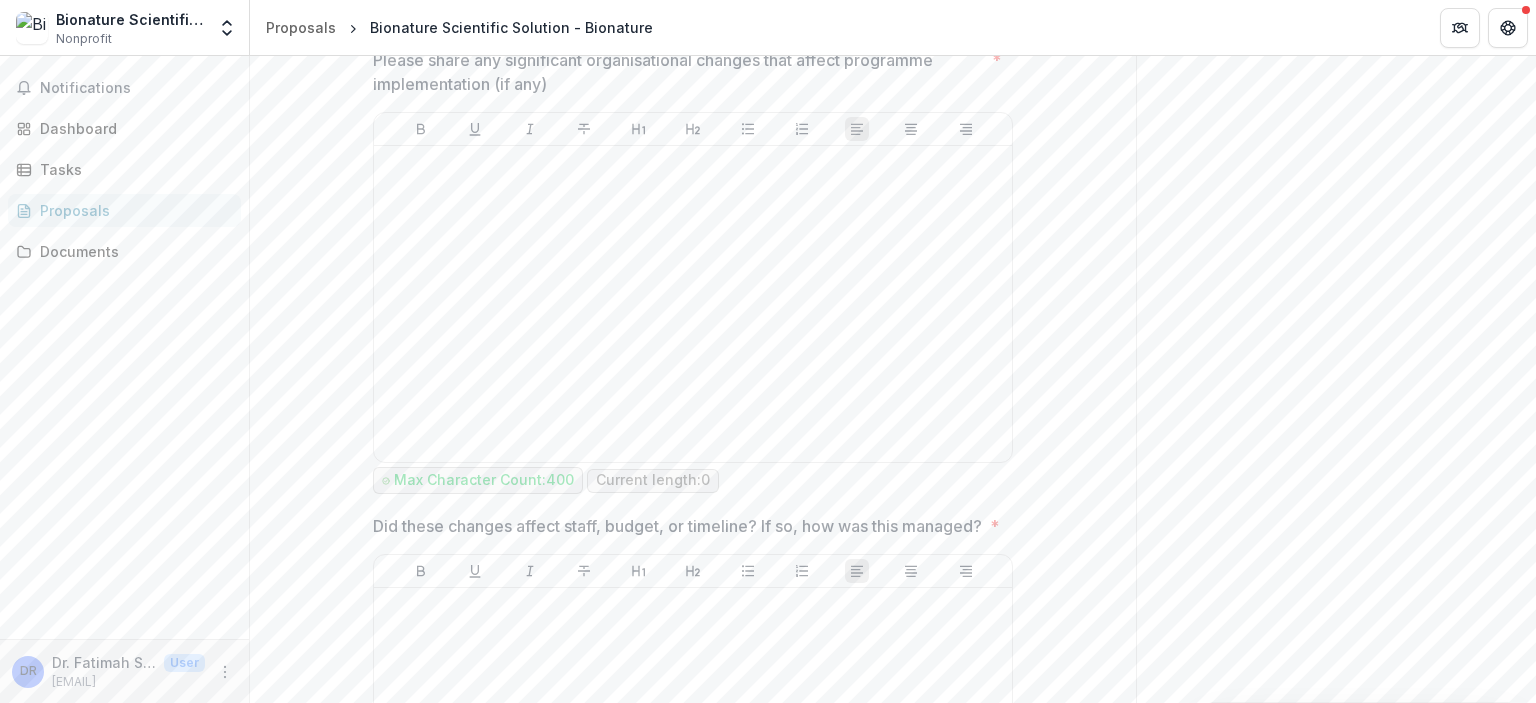 scroll, scrollTop: 3320, scrollLeft: 0, axis: vertical 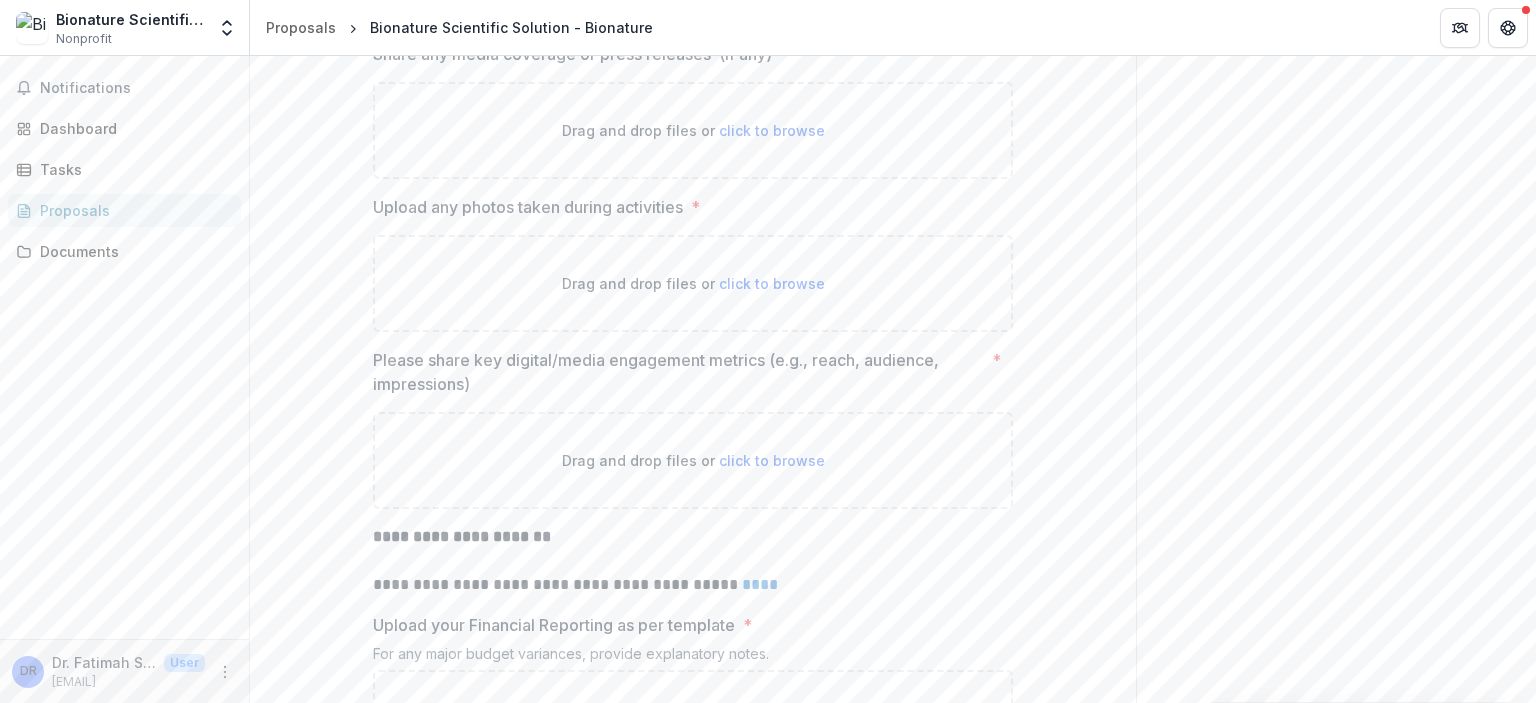 click on "****" at bounding box center (760, 584) 